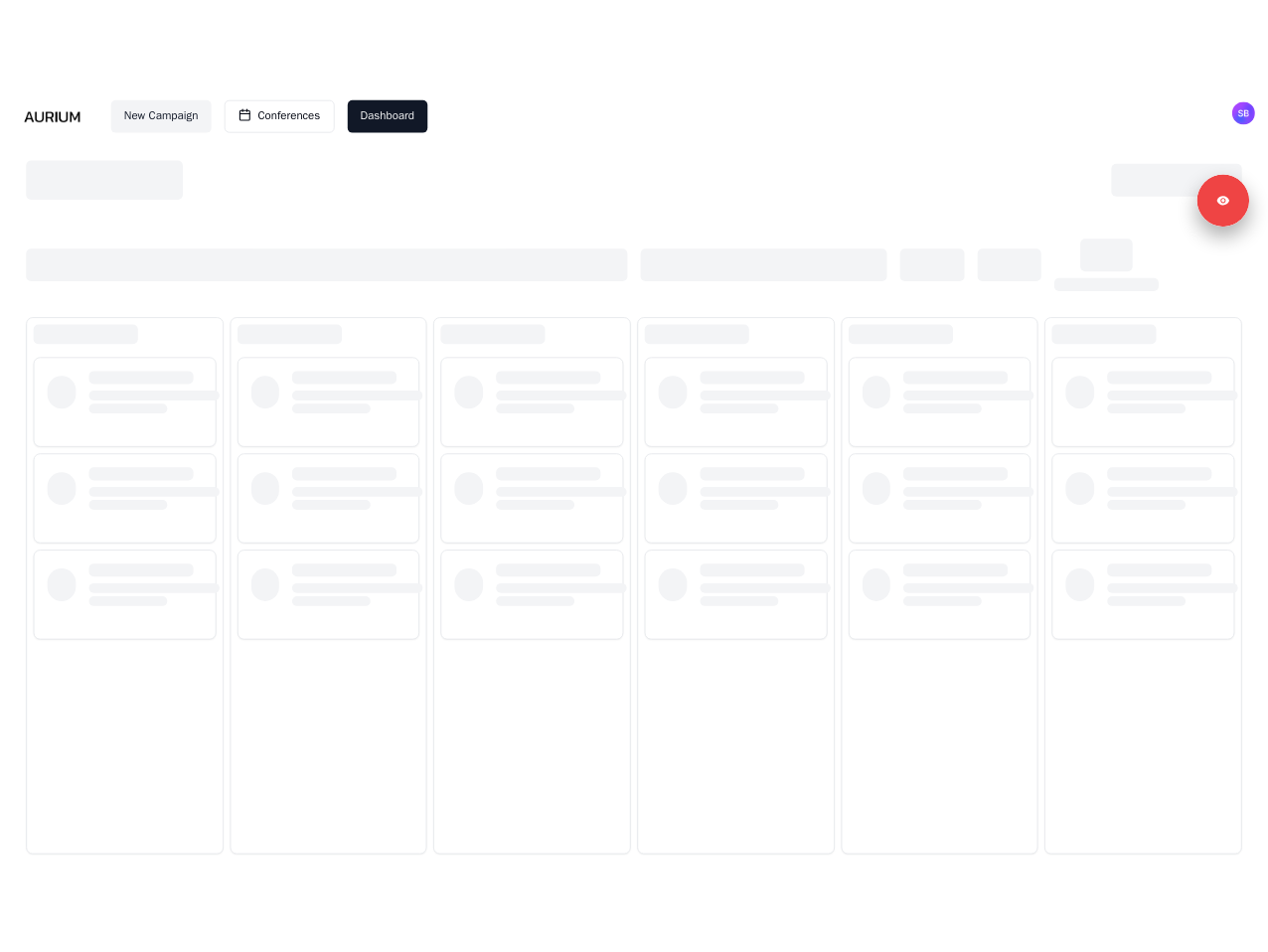 scroll, scrollTop: 0, scrollLeft: 0, axis: both 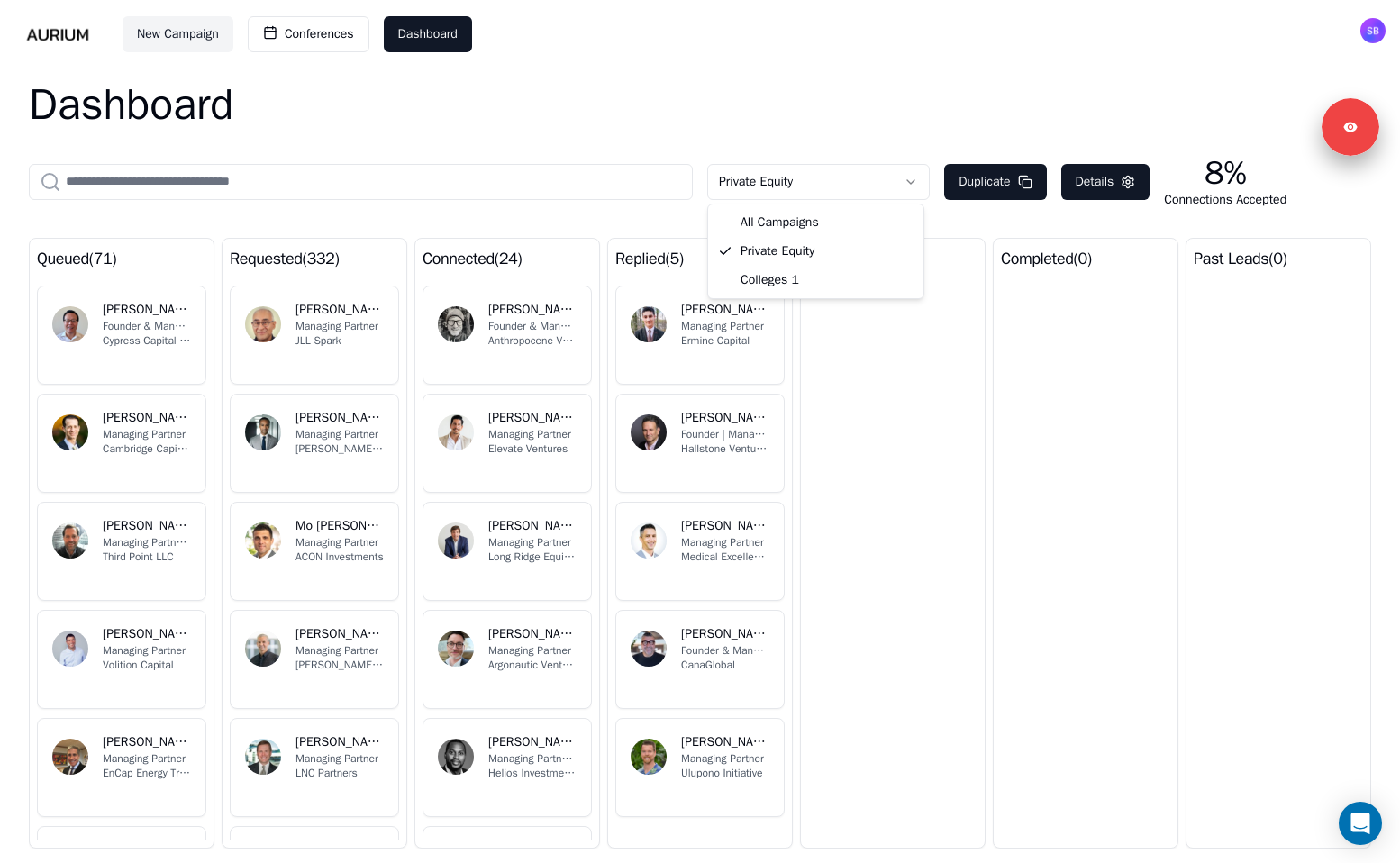 click on "New Campaign Conferences Dashboard Dashboard Private Equity Duplicate Details 8% Connections Accepted queued  ( 71 ) WS [PERSON_NAME] Founder & Managing Partner Cypress Capital Group BG [PERSON_NAME] Managing Partner Cambridge Capital LLC RS [PERSON_NAME] Managing Partner - Third Point Ventures Third Point LLC RH [PERSON_NAME] Managing Partner Volition Capital SC [PERSON_NAME] Managing Partner EnCap Energy Transition [PERSON_NAME] [PERSON_NAME] Managing Partner and Founder [PERSON_NAME] Street Capital Partners SS [PERSON_NAME]-Noor Founder + Managing Partner Civilization Ventures SR [PERSON_NAME][DATE] Managing Partner JFFVentures requested  ( 332 ) RS [PERSON_NAME] Managing Partner JLL Spark CO [PERSON_NAME] Managing Partner [PERSON_NAME] Capital Group MB Mo [PERSON_NAME] Managing Partner ACON Investments CP [PERSON_NAME] Managing Partner [PERSON_NAME] Partners [PERSON_NAME] Managing Partner LNC Partners CS [PERSON_NAME] Founder & Managing Partner WestView Capital Partners BF [PERSON_NAME] Founder and Managing Partner ParaFi Capital MG connected" at bounding box center [700, 432] 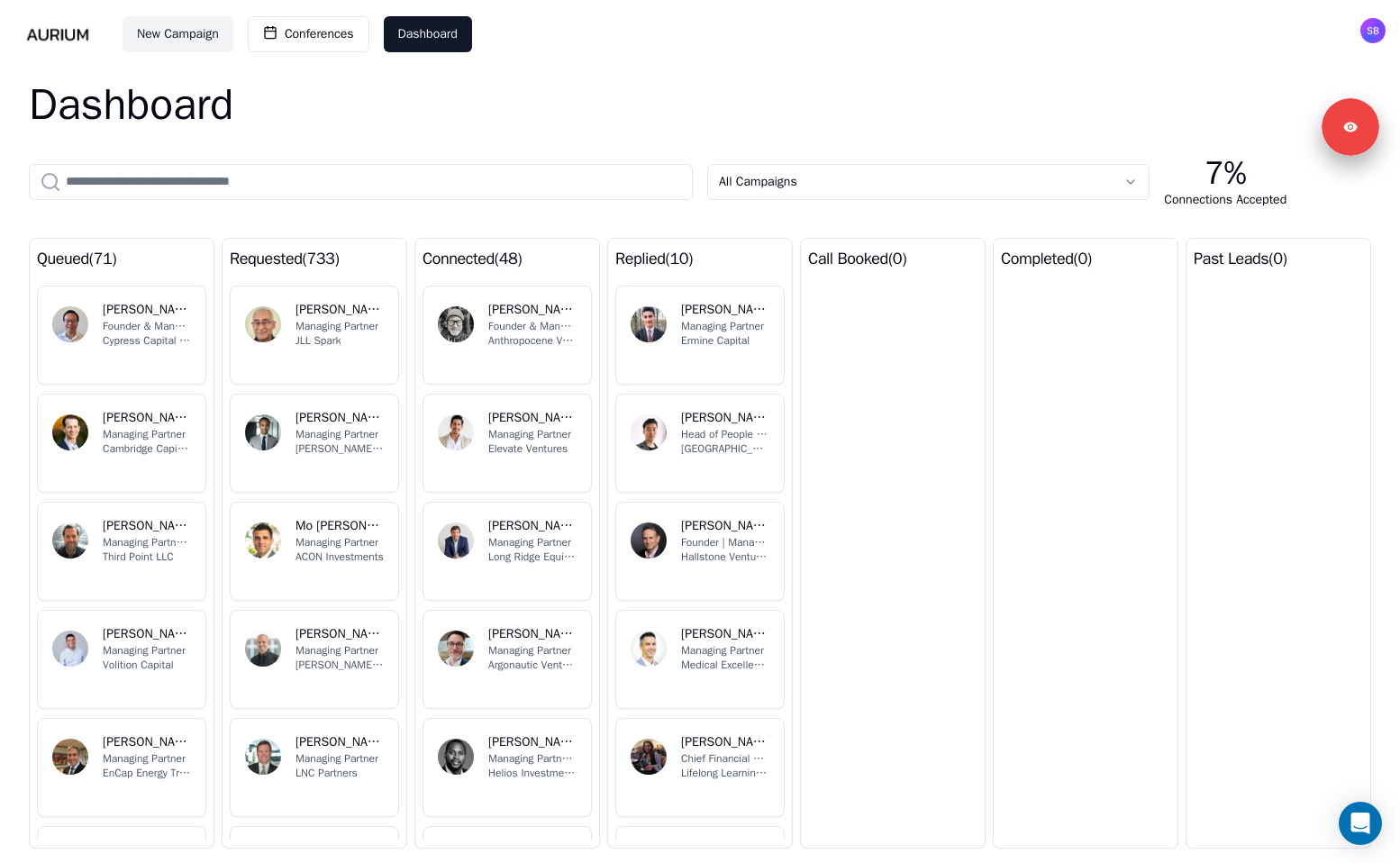 click on "New Campaign Conferences Dashboard Dashboard All Campaigns 7% Connections Accepted queued  ( 71 ) WS [PERSON_NAME] Founder & Managing Partner Cypress Capital Group BG [PERSON_NAME] Managing Partner Cambridge Capital LLC RS [PERSON_NAME] Managing Partner - Third Point Ventures Third Point LLC RH [PERSON_NAME] Managing Partner Volition Capital SC [PERSON_NAME] Managing Partner EnCap Energy Transition [PERSON_NAME] [PERSON_NAME] Managing Partner and Founder [PERSON_NAME] Street Capital Partners SS [PERSON_NAME]-Noor Founder + Managing Partner Civilization Ventures SR [PERSON_NAME][DATE] Managing Partner JFFVentures requested  ( 733 ) RS [PERSON_NAME] Managing Partner JLL Spark CO [PERSON_NAME] Managing Partner [PERSON_NAME] Capital Group MB Mo [PERSON_NAME] Managing Partner ACON Investments CP [PERSON_NAME] Managing Partner [PERSON_NAME] Partners [PERSON_NAME] Managing Partner LNC Partners CS [PERSON_NAME] Founder & Managing Partner WestView Capital Partners BF [PERSON_NAME] Founder and Managing Partner ParaFi Capital MG [PERSON_NAME] connected  ( 48" at bounding box center (700, 432) 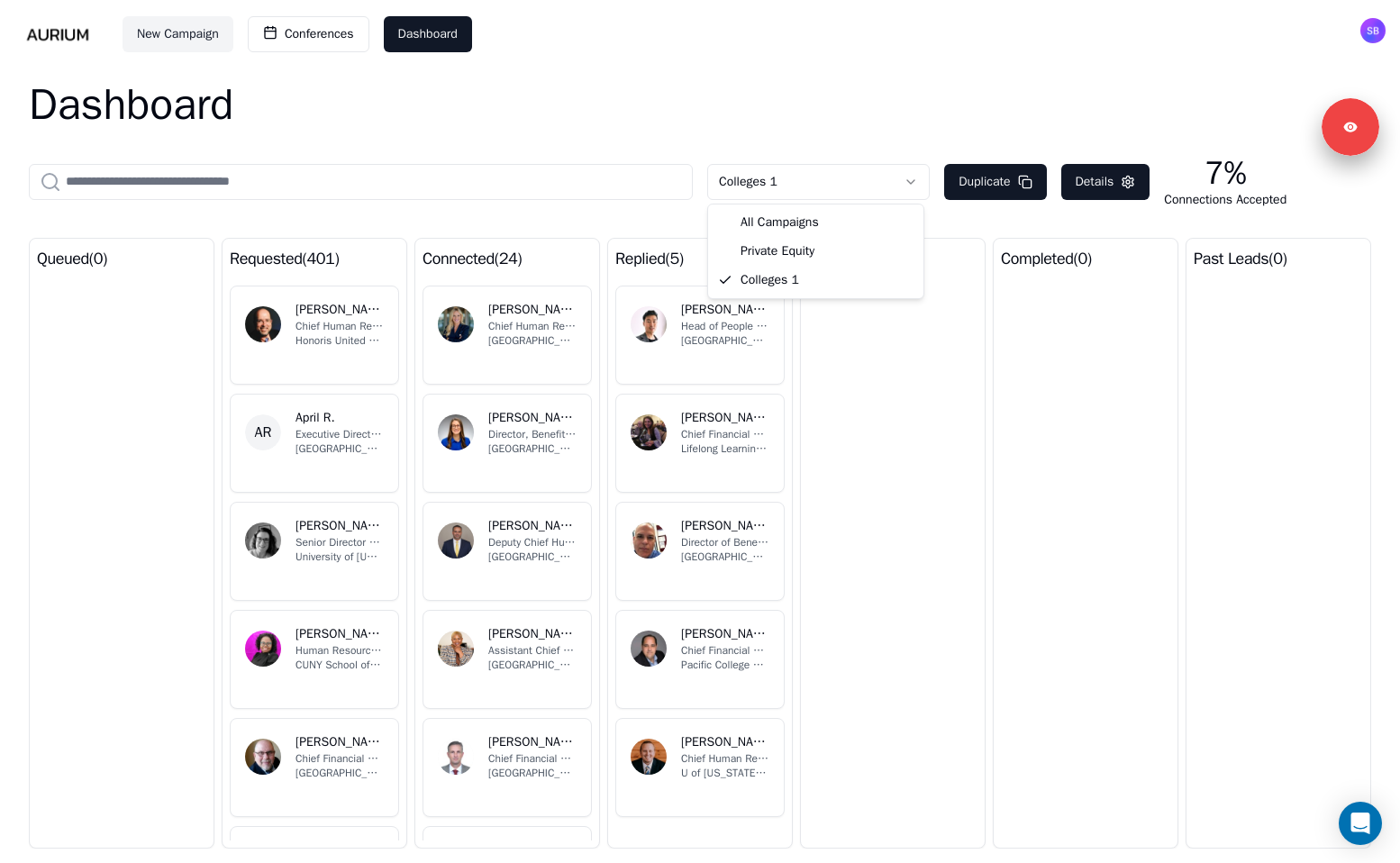 click on "New Campaign Conferences Dashboard Dashboard Colleges 1 Duplicate Details 7% Connections Accepted queued  ( 0 ) requested  ( 401 ) LR [PERSON_NAME] Chief Human Resources Officer Honoris United Universities [GEOGRAPHIC_DATA] April R. Executive Director and CHRO [GEOGRAPHIC_DATA][US_STATE] AS [PERSON_NAME] Senior Director & Chief Human Resources Officer University of [US_STATE] System [PERSON_NAME] [PERSON_NAME] Human Resources Benefits Manager CUNY School of Professional Studies [PERSON_NAME] [PERSON_NAME] Chief Financial Officer Western Seminary AM [PERSON_NAME], MBA Director of Finance (UH Corp) [GEOGRAPHIC_DATA] [PERSON_NAME] School of Medicine RC [PERSON_NAME] Chief Financial Officer Harvard University MC [PERSON_NAME] Director, Compensation & Benefits Arcadia University connected  ( 24 ) SF [PERSON_NAME], SPHR, SHRM-SCP, FACHE Chief Human Resources Officer Rice University RO [PERSON_NAME] Director, Benefits & Well-Being [GEOGRAPHIC_DATA] ER [PERSON_NAME] Deputy Chief Human Resources Dallas College NP [PERSON_NAME] DW 5" at bounding box center [700, 432] 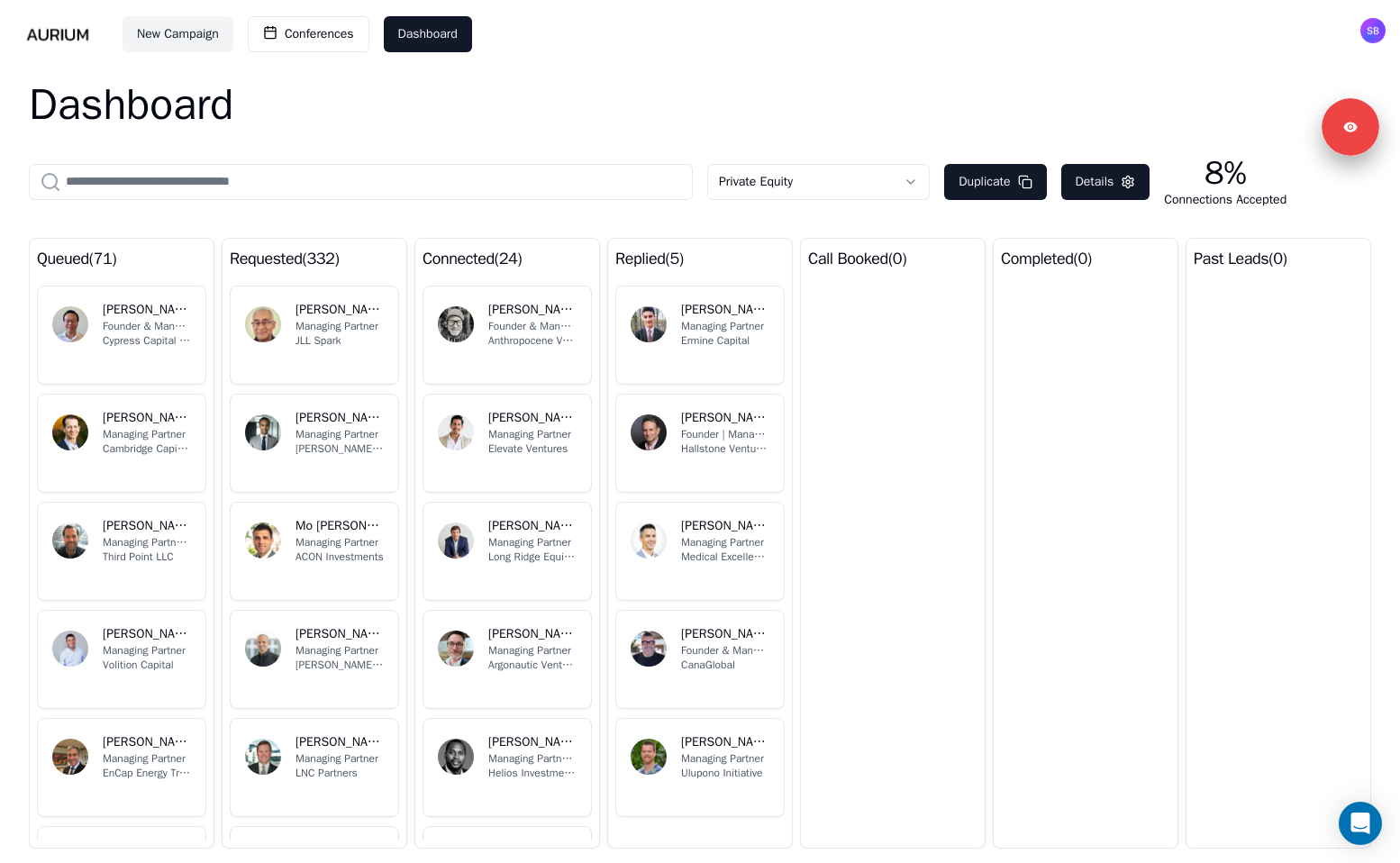 click on "New Campaign Conferences Dashboard Dashboard Private Equity Duplicate Details 8% Connections Accepted queued  ( 71 ) WS [PERSON_NAME] Founder & Managing Partner Cypress Capital Group BG [PERSON_NAME] Managing Partner Cambridge Capital LLC RS [PERSON_NAME] Managing Partner - Third Point Ventures Third Point LLC RH [PERSON_NAME] Managing Partner Volition Capital SC [PERSON_NAME] Managing Partner EnCap Energy Transition [PERSON_NAME] [PERSON_NAME] Managing Partner and Founder [PERSON_NAME] Street Capital Partners SS [PERSON_NAME]-Noor Founder + Managing Partner Civilization Ventures SR [PERSON_NAME][DATE] Managing Partner JFFVentures requested  ( 332 ) RS [PERSON_NAME] Managing Partner JLL Spark CO [PERSON_NAME] Managing Partner [PERSON_NAME] Capital Group MB Mo [PERSON_NAME] Managing Partner ACON Investments CP [PERSON_NAME] Managing Partner [PERSON_NAME] Partners [PERSON_NAME] Managing Partner LNC Partners CS [PERSON_NAME] Founder & Managing Partner WestView Capital Partners BF [PERSON_NAME] Founder and Managing Partner ParaFi Capital MG connected" at bounding box center (700, 432) 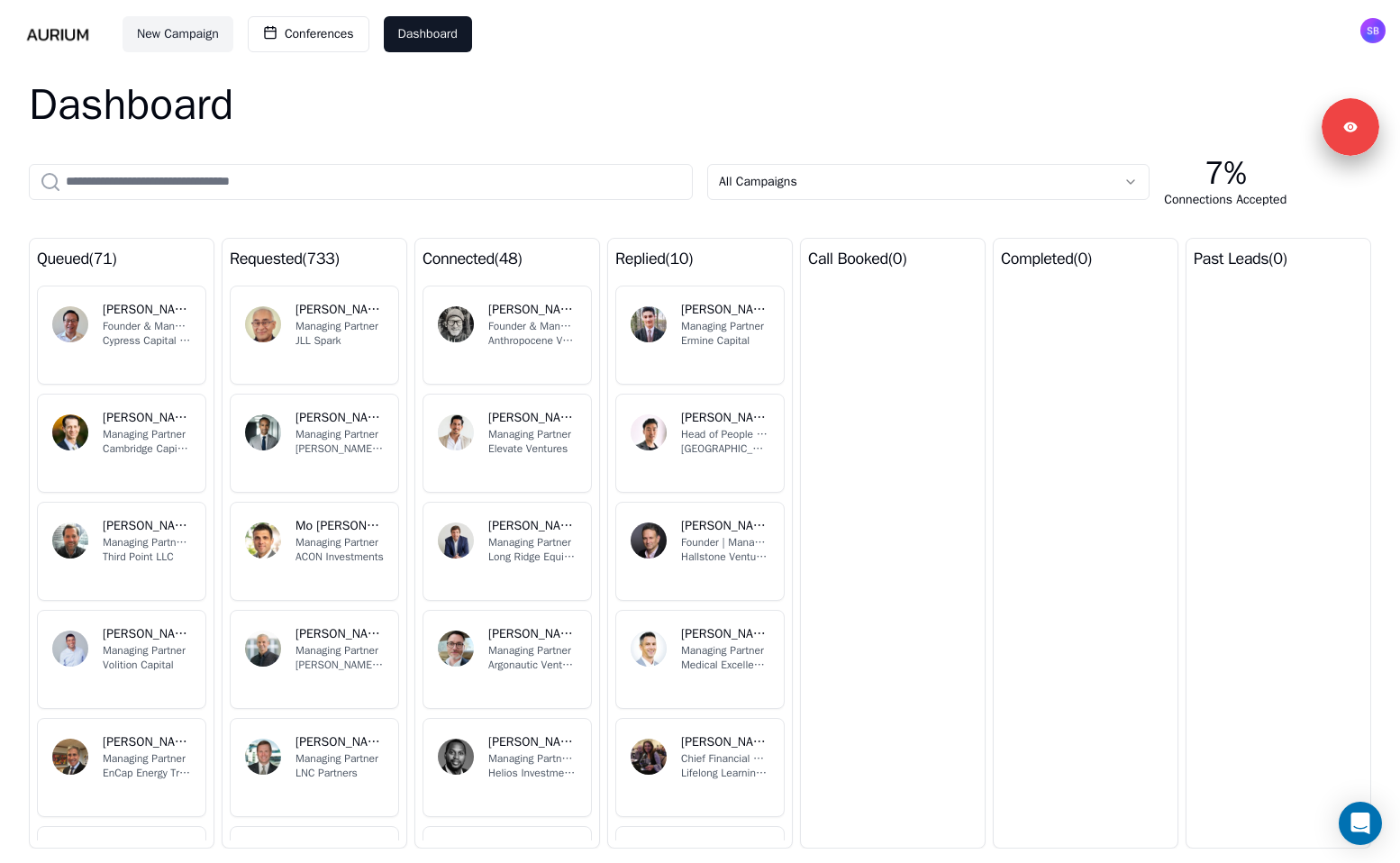 click on "New Campaign Conferences Dashboard" at bounding box center [700, 34] 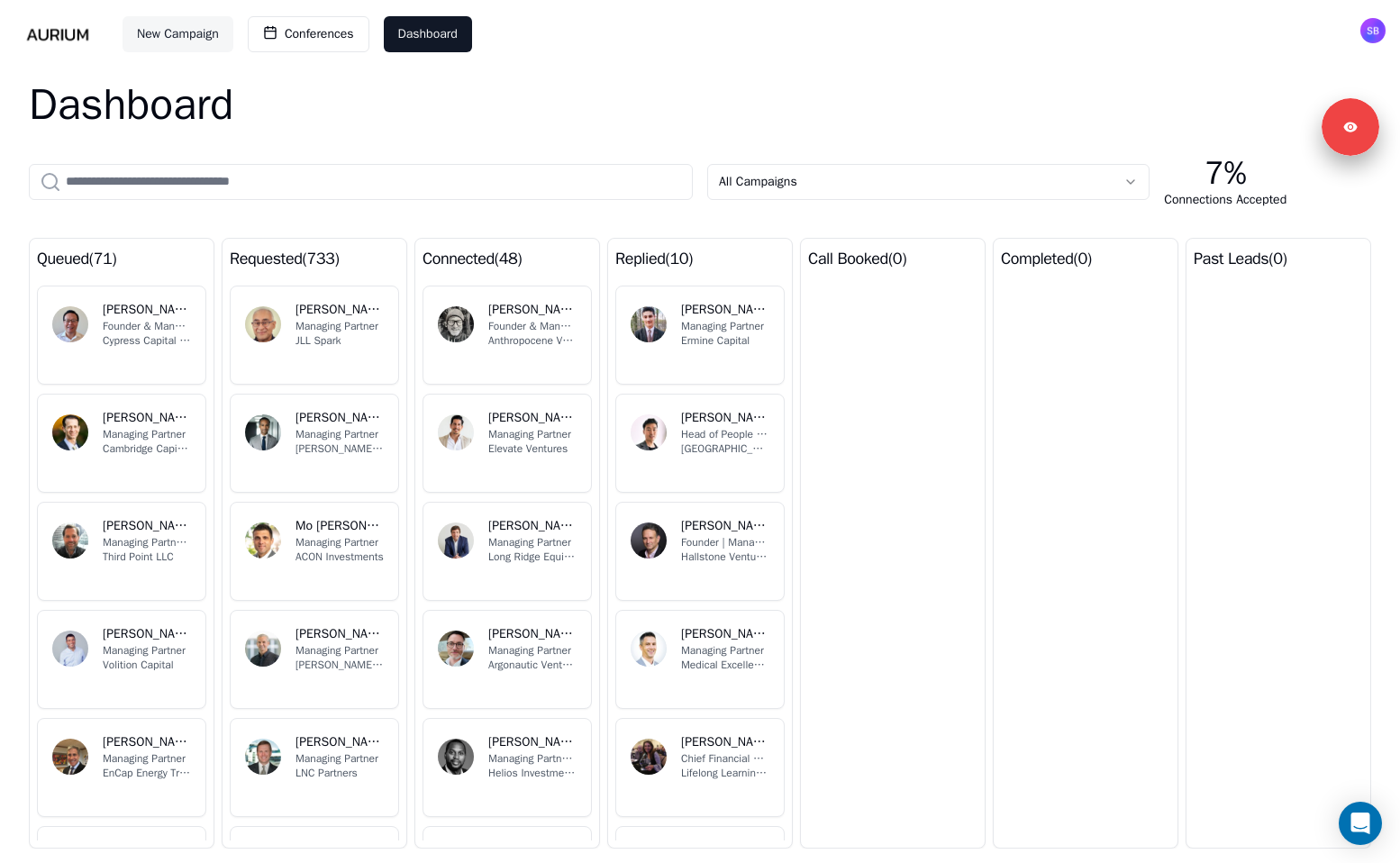 click on "New Campaign" at bounding box center [177, 34] 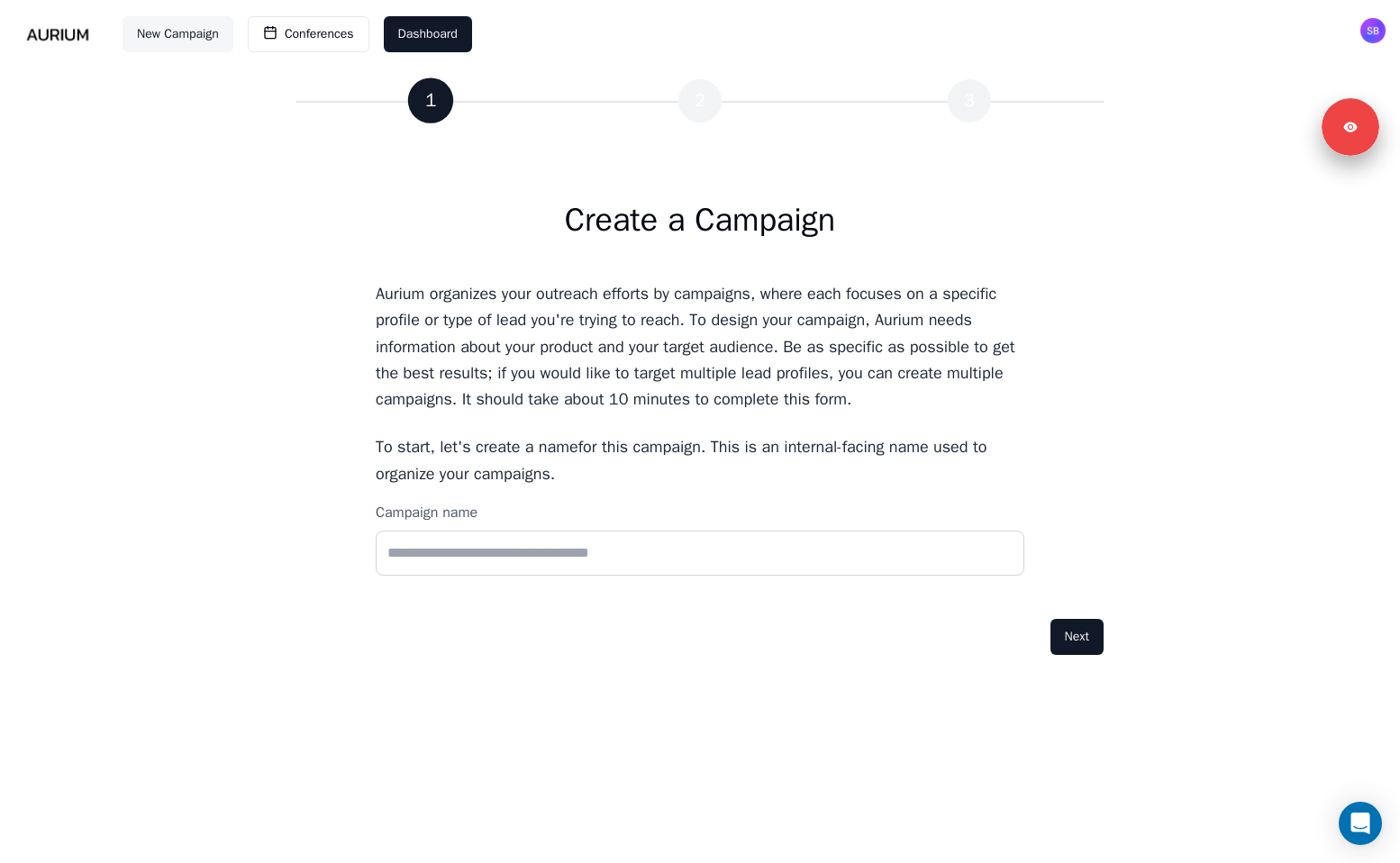 type on "**********" 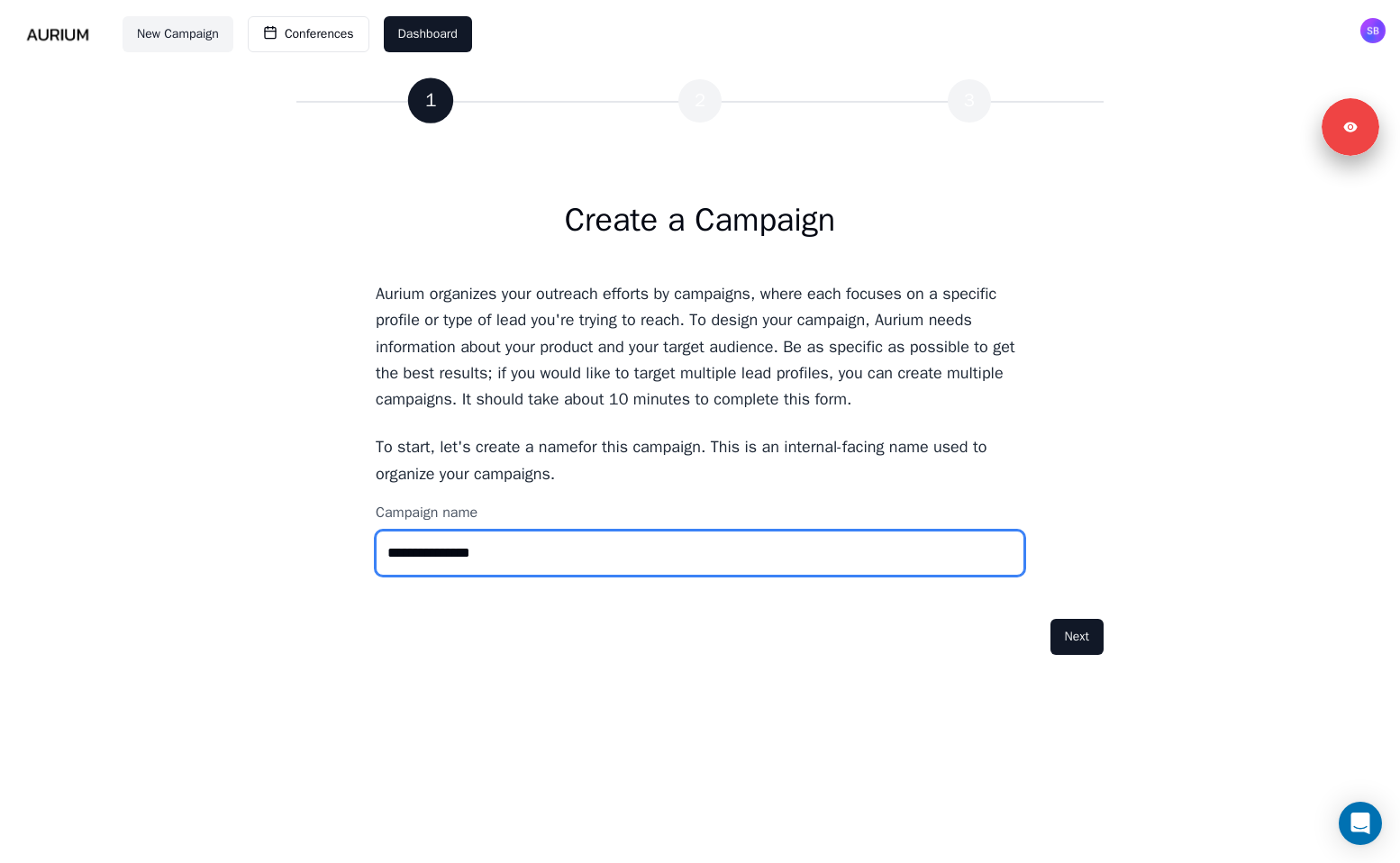 click on "**********" at bounding box center (700, 553) 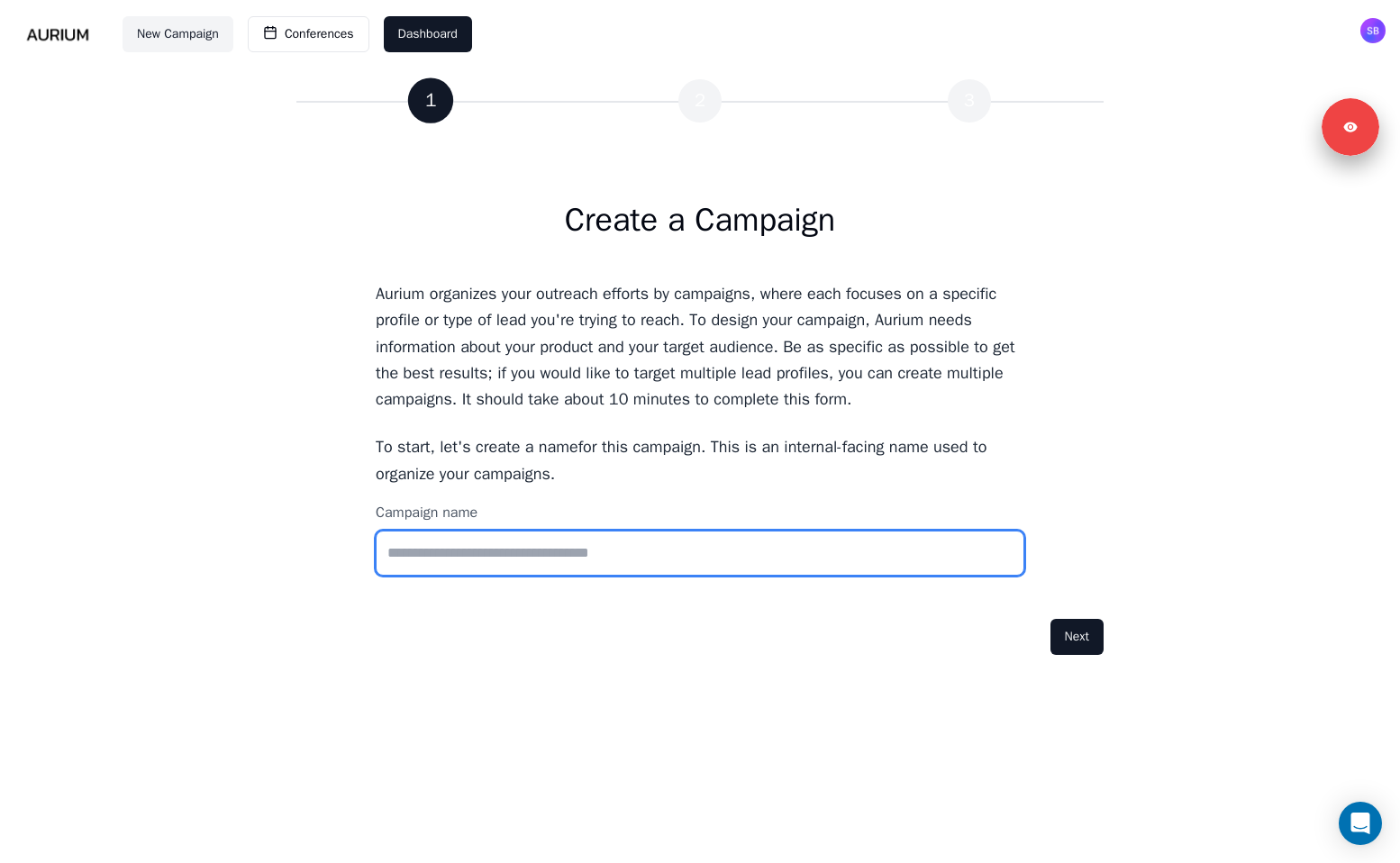 type 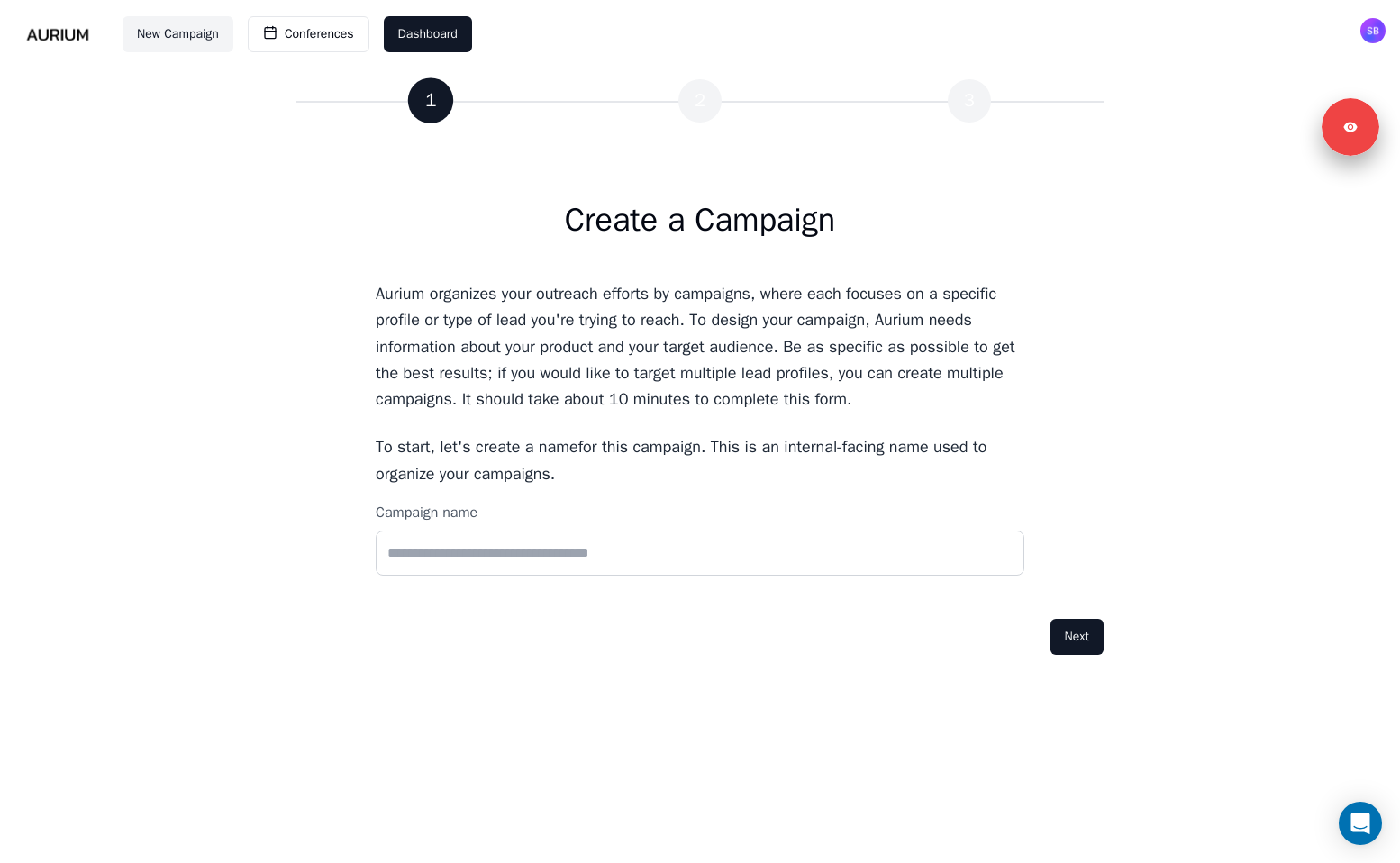 click on "1 2 3 1 2 3 Create a Campaign Aurium organizes your outreach efforts by   campaigns , where each focuses on a specific profile or type of lead you're trying to reach. To design your campaign, Aurium needs information about your product and your target audience. Be as specific as possible to get the best results; if you would like to target multiple lead profiles, you can create multiple campaigns. It should take about 10 minutes to complete this form. To start, let's create a   name  for this campaign. This is an internal-facing name used to organize your campaigns. Campaign name Next" at bounding box center [700, 334] 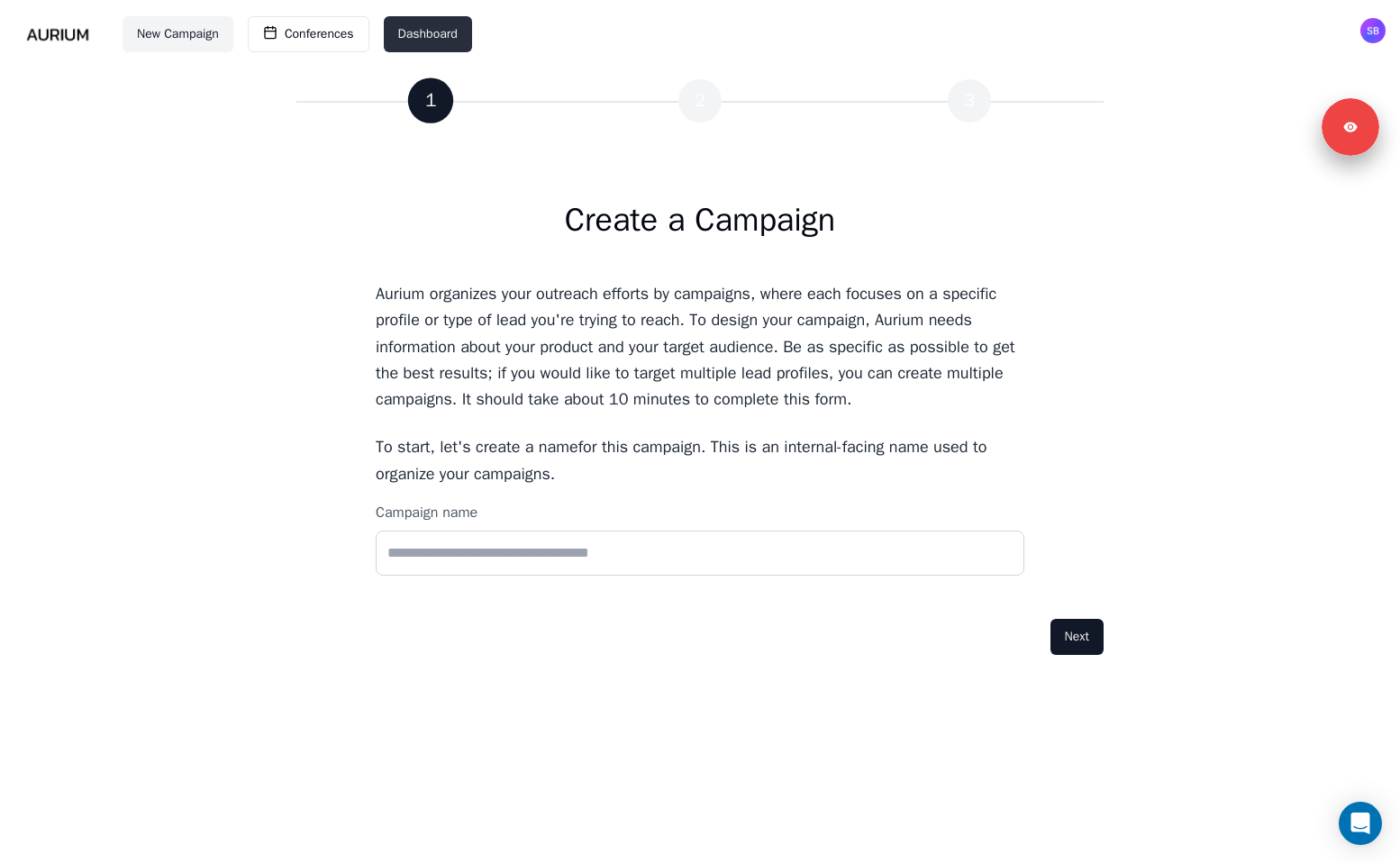 click on "Dashboard" at bounding box center [428, 34] 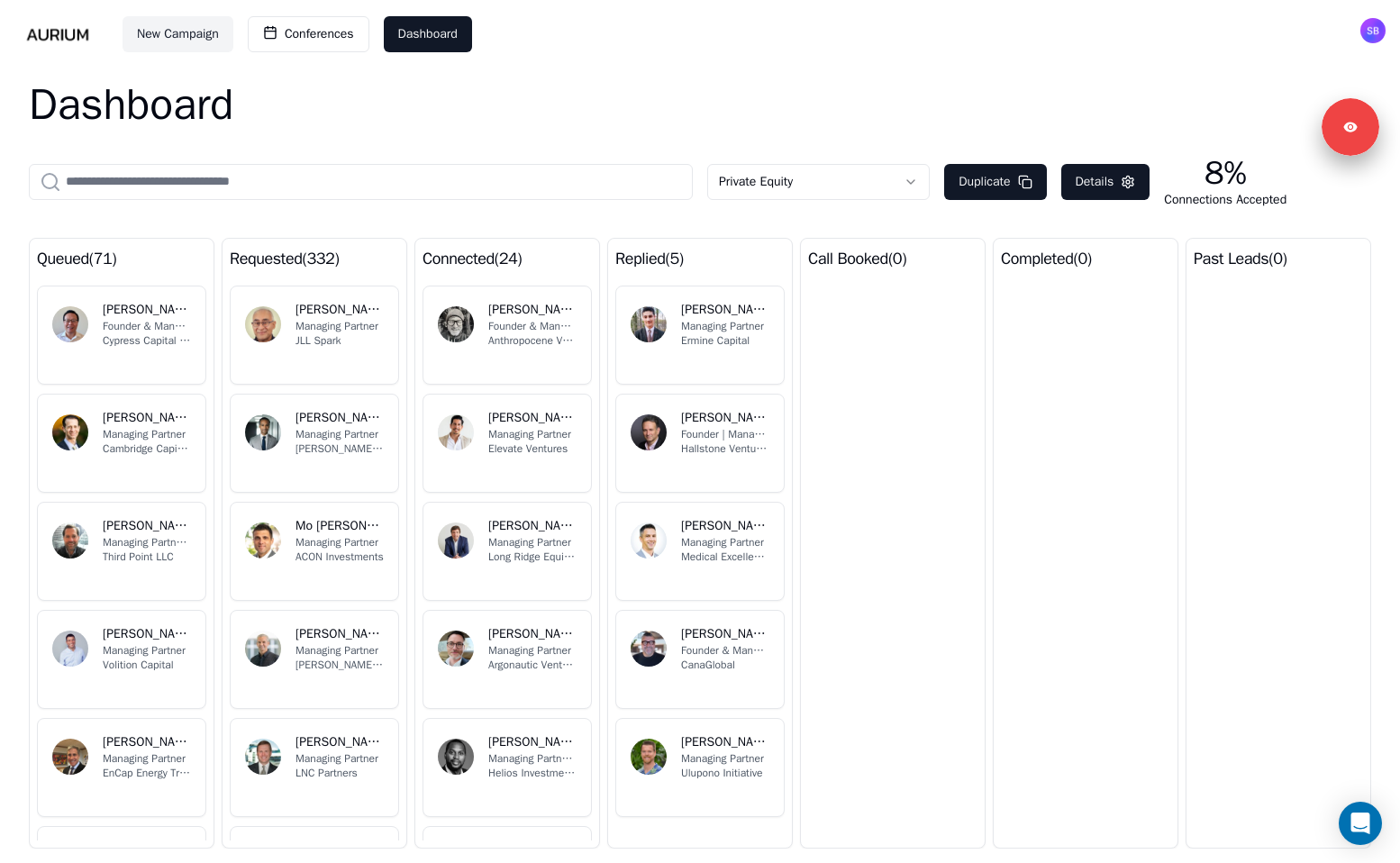 click on "New Campaign Conferences Dashboard Dashboard Private Equity Duplicate Details 8% Connections Accepted queued  ( 71 ) WS [PERSON_NAME] Founder & Managing Partner Cypress Capital Group BG [PERSON_NAME] Managing Partner Cambridge Capital LLC RS [PERSON_NAME] Managing Partner - Third Point Ventures Third Point LLC RH [PERSON_NAME] Managing Partner Volition Capital SC [PERSON_NAME] Managing Partner EnCap Energy Transition [PERSON_NAME] [PERSON_NAME] Managing Partner and Founder [PERSON_NAME] Street Capital Partners SS [PERSON_NAME]-Noor Founder + Managing Partner Civilization Ventures SR [PERSON_NAME][DATE] Managing Partner JFFVentures requested  ( 332 ) RS [PERSON_NAME] Managing Partner JLL Spark CO [PERSON_NAME] Managing Partner [PERSON_NAME] Capital Group MB Mo [PERSON_NAME] Managing Partner ACON Investments CP [PERSON_NAME] Managing Partner [PERSON_NAME] Partners [PERSON_NAME] Managing Partner LNC Partners CS [PERSON_NAME] Founder & Managing Partner WestView Capital Partners BF [PERSON_NAME] Founder and Managing Partner ParaFi Capital MG connected" at bounding box center (700, 432) 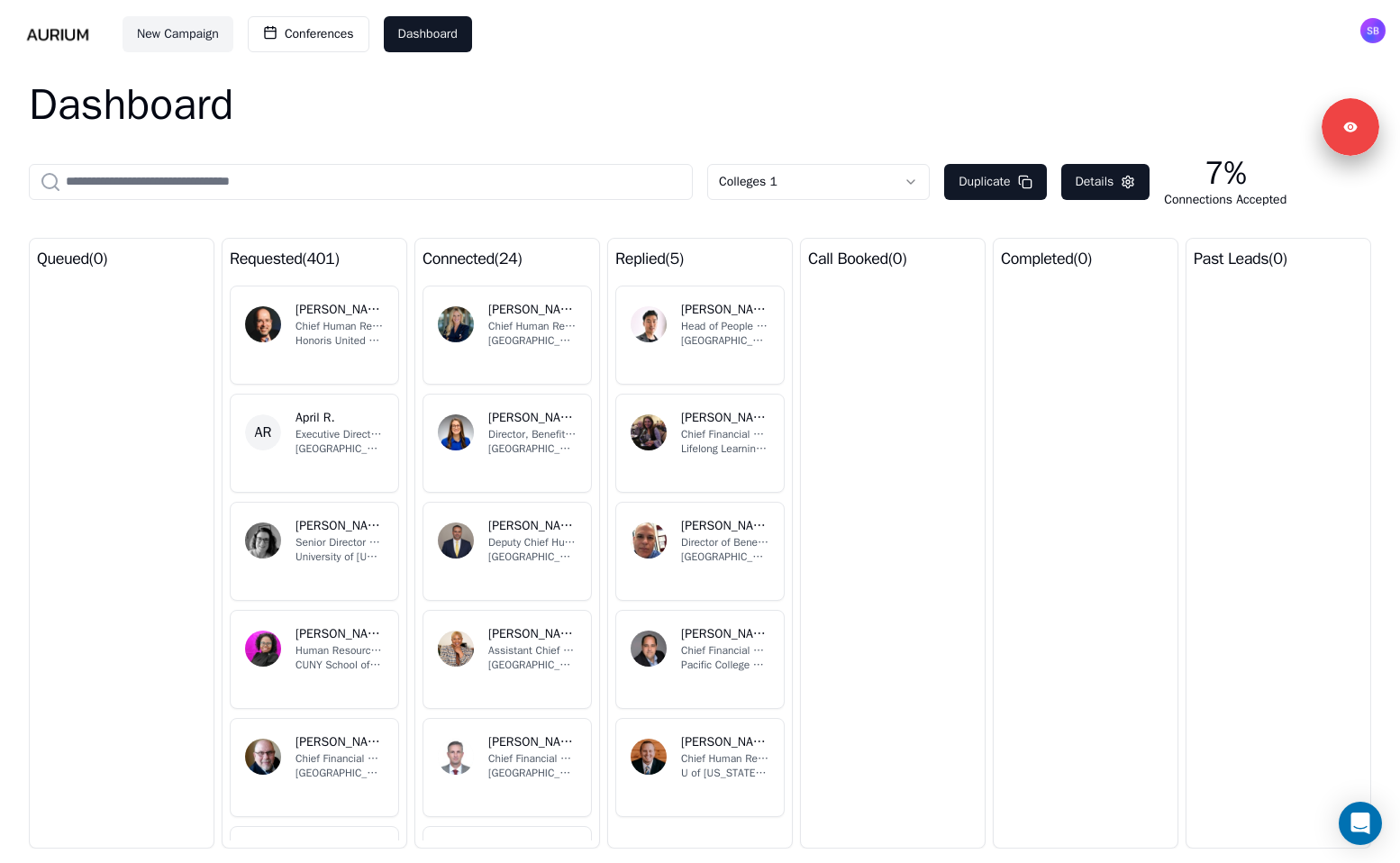 click on "Dashboard" at bounding box center [700, 104] 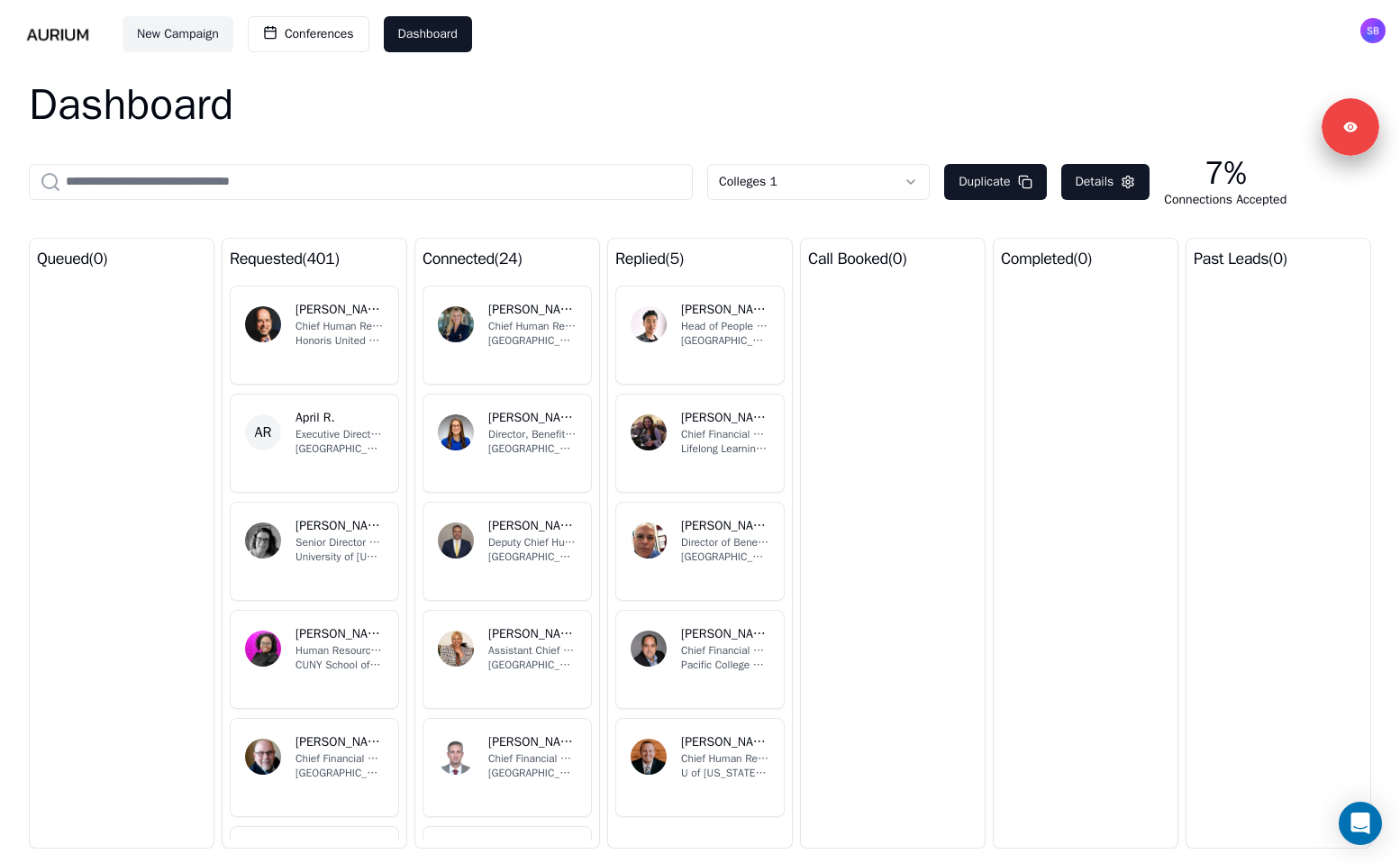 click at bounding box center (58, 34) 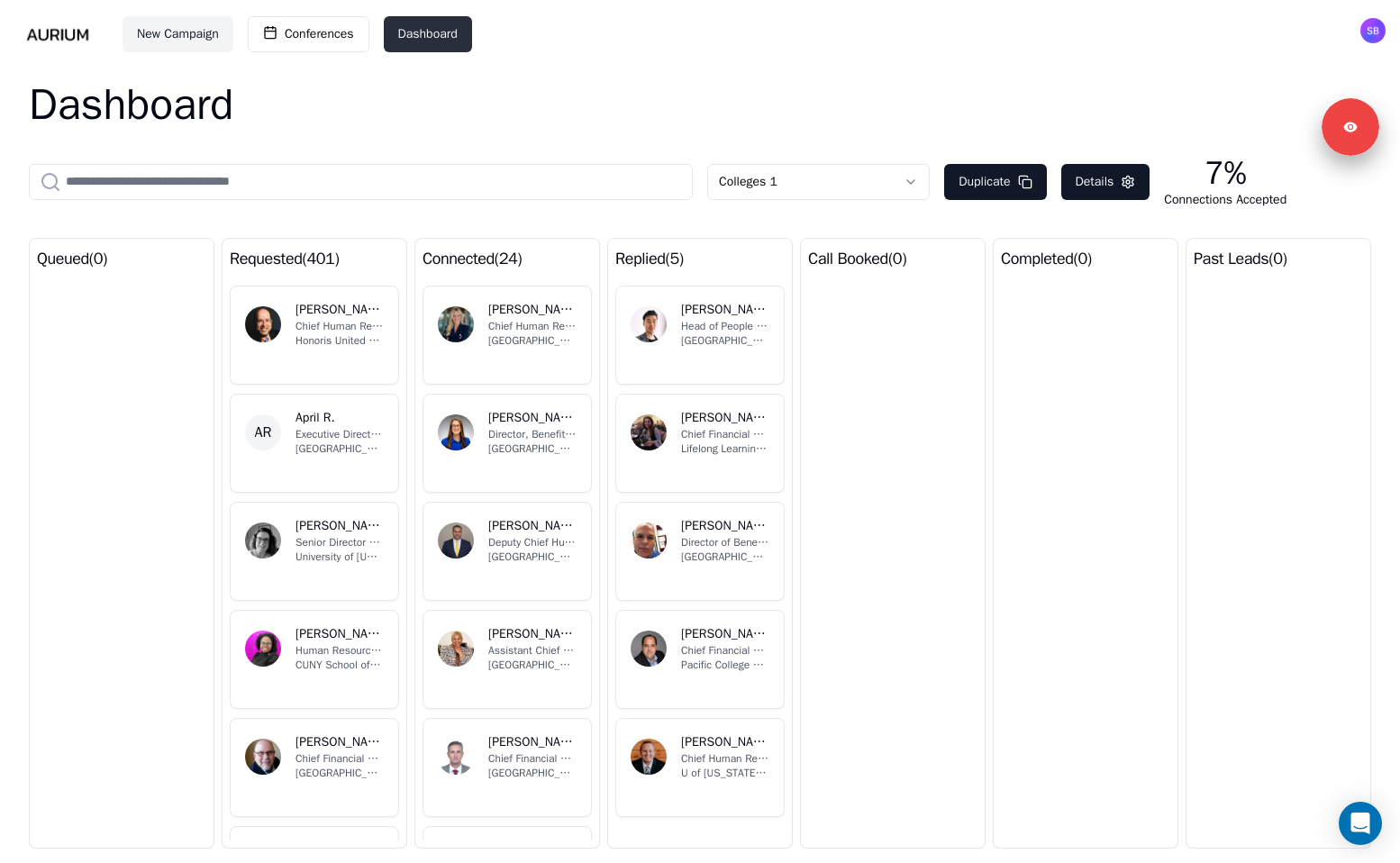 click on "Dashboard" at bounding box center (428, 34) 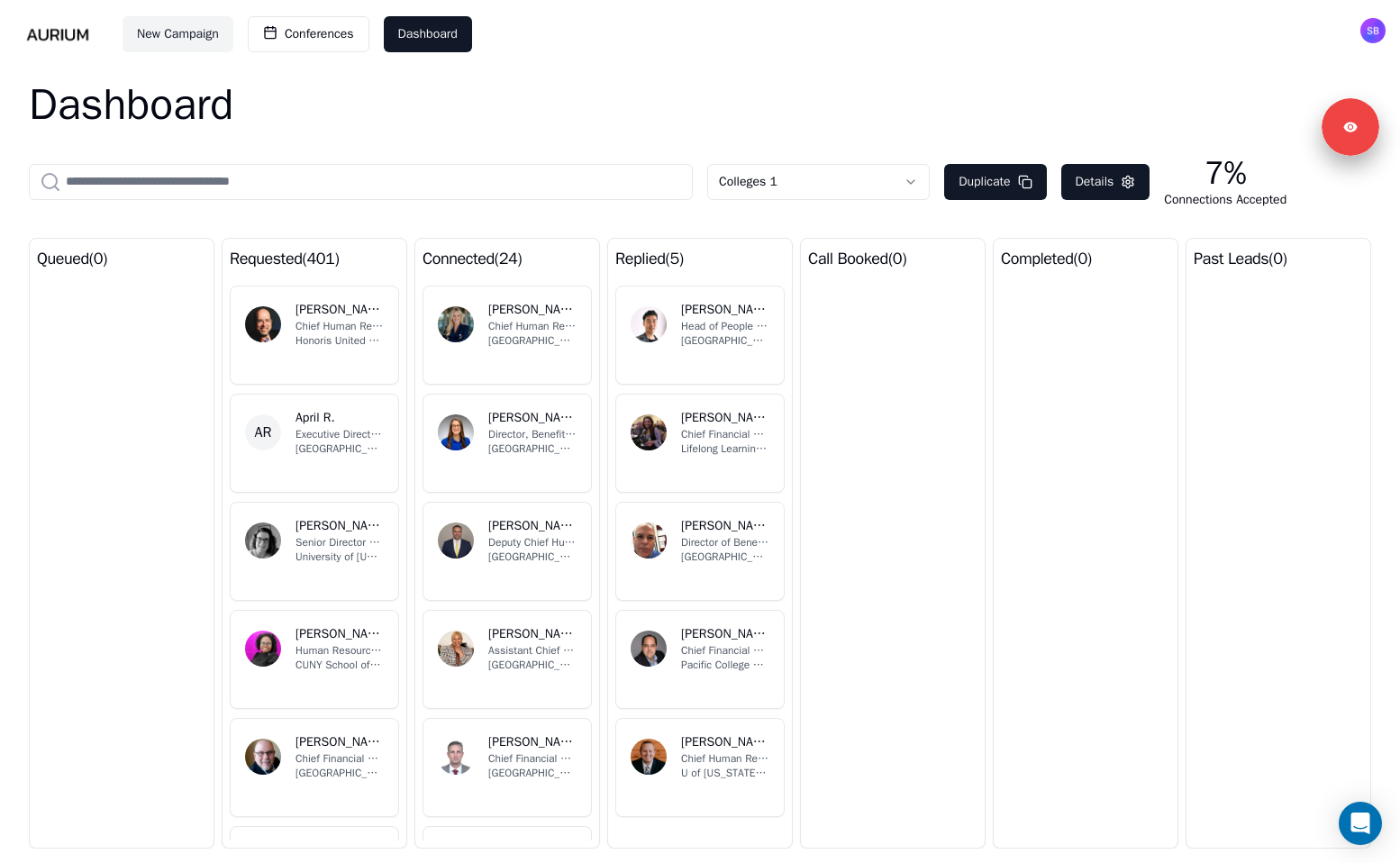 click on "New Campaign Conferences Dashboard" at bounding box center (700, 34) 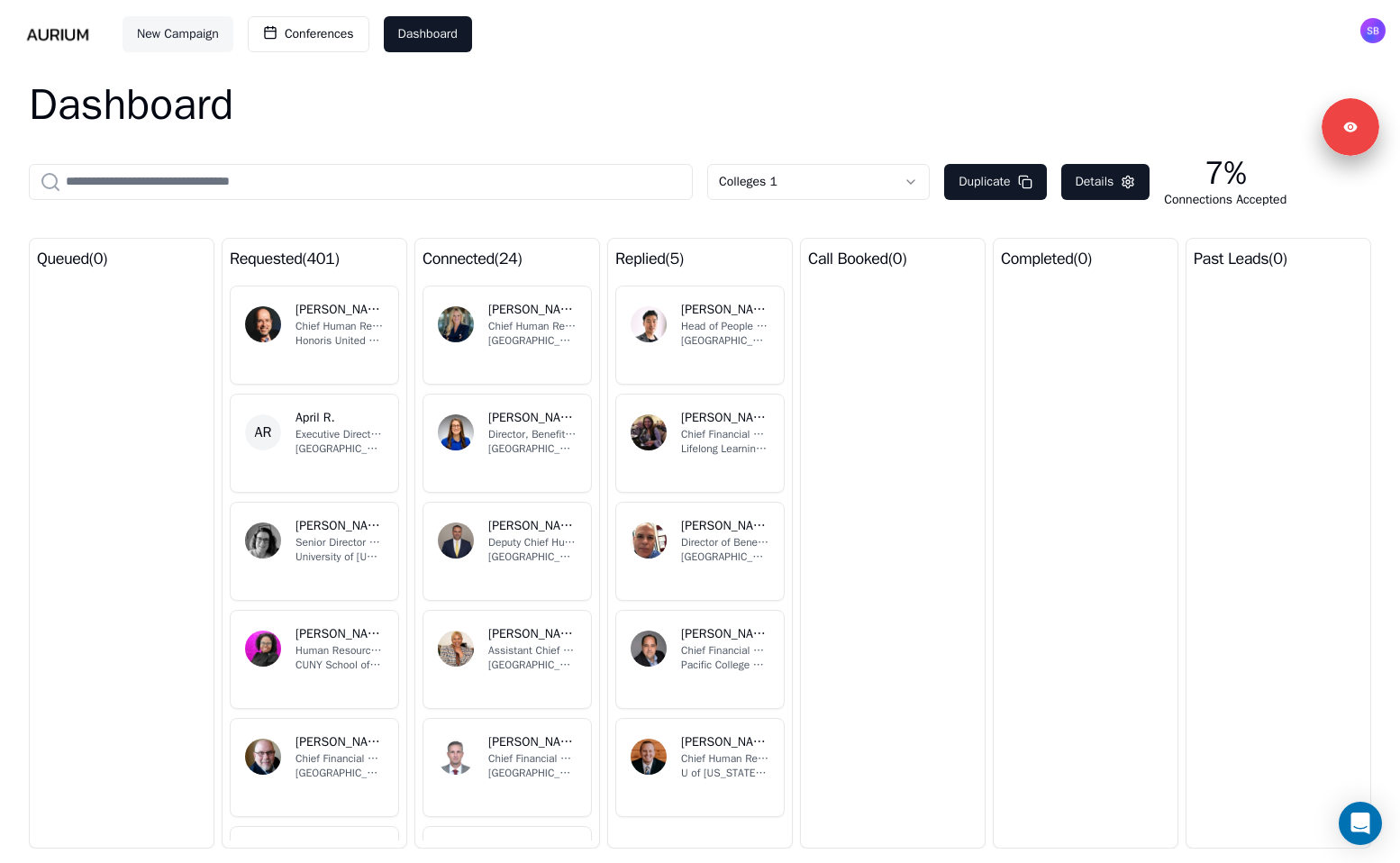 click on "New Campaign" at bounding box center [177, 34] 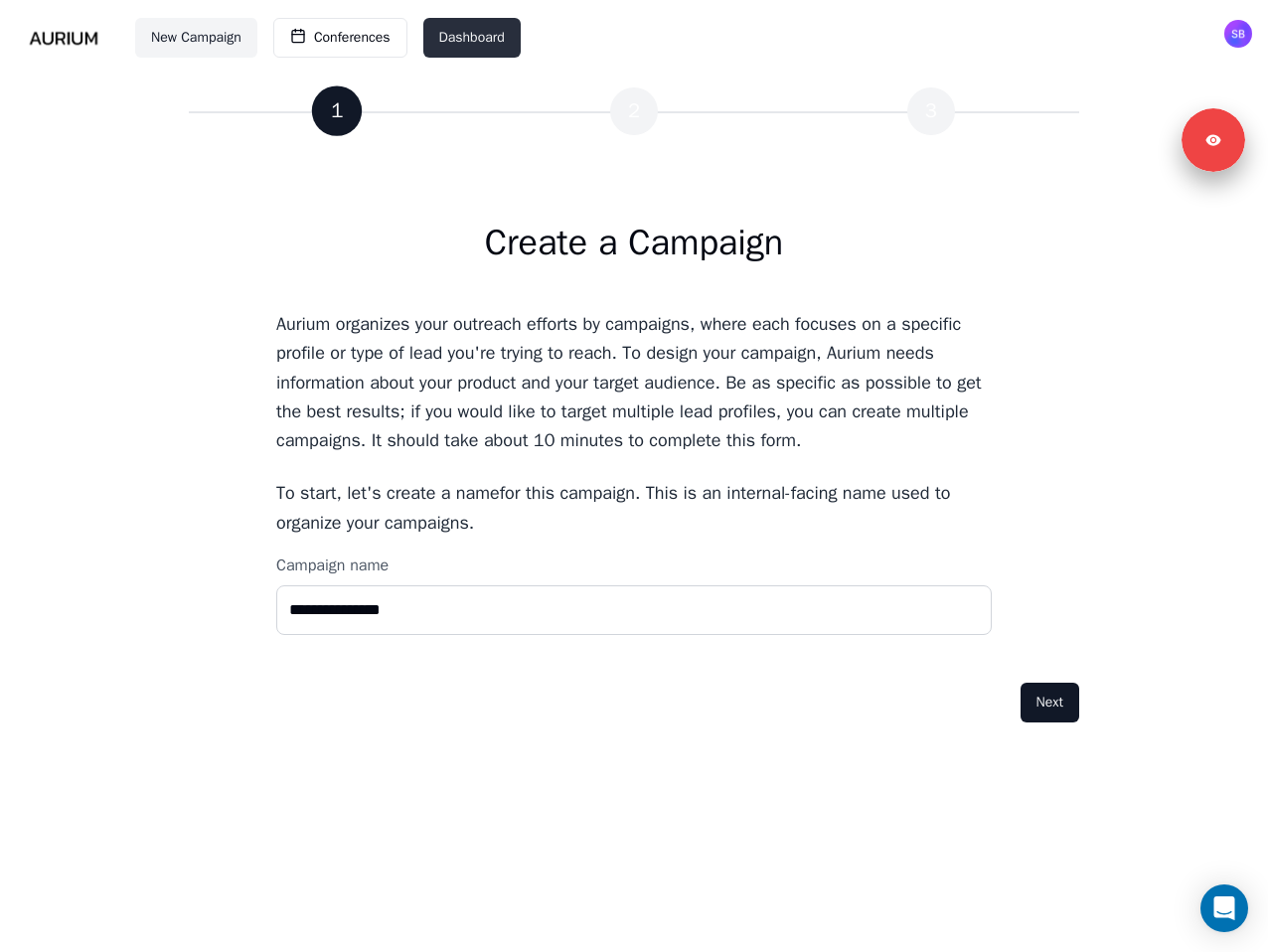 click on "Dashboard" at bounding box center [472, 38] 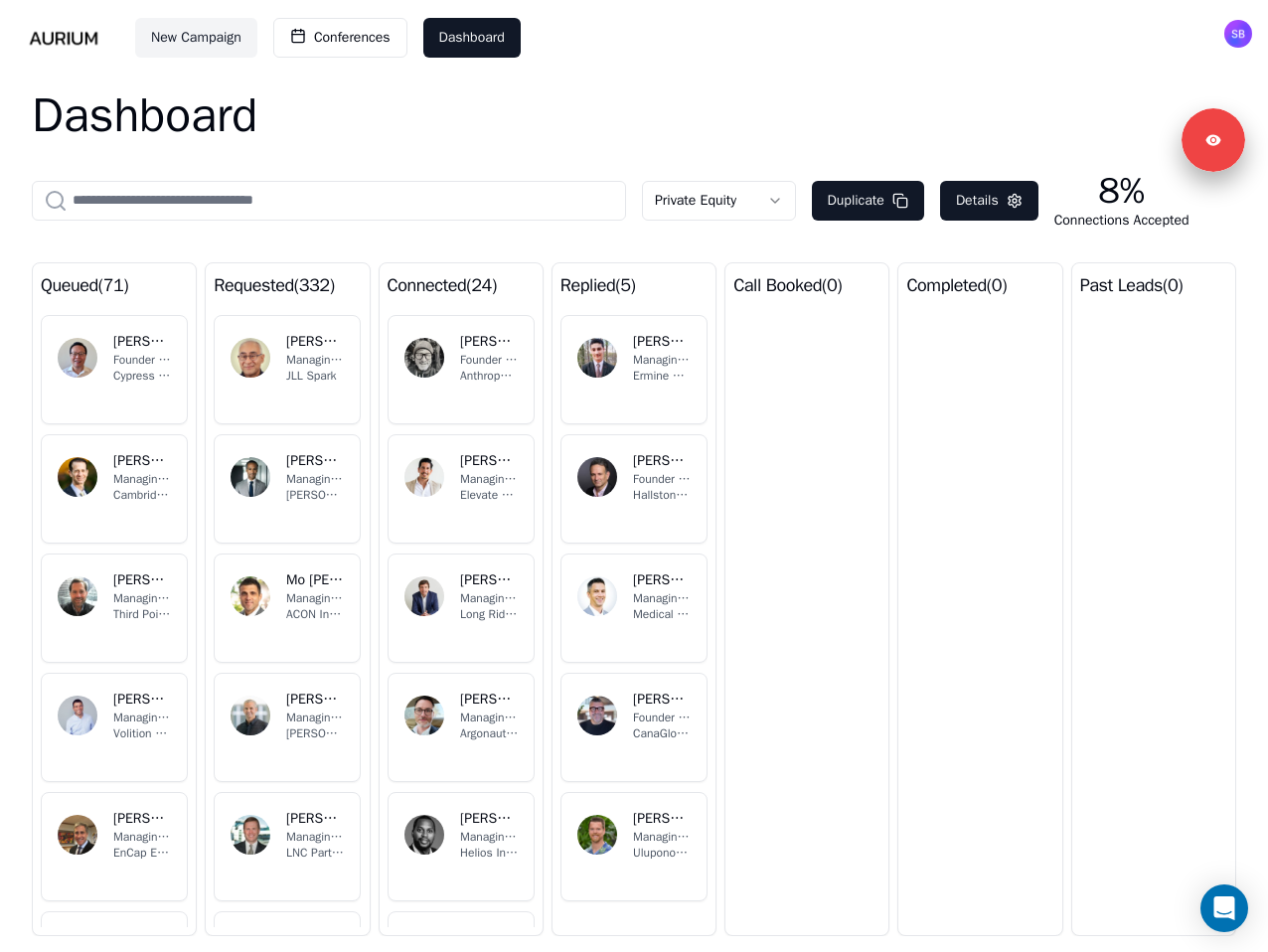 click on "New Campaign Conferences Dashboard Dashboard Private Equity Duplicate Details 8% Connections Accepted queued  ( 71 ) WS [PERSON_NAME] Founder & Managing Partner Cypress Capital Group BG [PERSON_NAME] Managing Partner Cambridge Capital LLC RS [PERSON_NAME] Managing Partner - Third Point Ventures Third Point LLC RH [PERSON_NAME] Managing Partner Volition Capital SC [PERSON_NAME] Managing Partner EnCap Energy Transition [PERSON_NAME] [PERSON_NAME] Managing Partner and Founder [PERSON_NAME] Street Capital Partners SS [PERSON_NAME]-Noor Founder + Managing Partner Civilization Ventures SR [PERSON_NAME][DATE] Managing Partner JFFVentures requested  ( 332 ) RS [PERSON_NAME] Managing Partner JLL Spark CO [PERSON_NAME] Managing Partner [PERSON_NAME] Capital Group MB Mo [PERSON_NAME] Managing Partner ACON Investments CP [PERSON_NAME] Managing Partner [PERSON_NAME] Partners [PERSON_NAME] Managing Partner LNC Partners CS [PERSON_NAME] Founder & Managing Partner WestView Capital Partners BF [PERSON_NAME] Founder and Managing Partner ParaFi Capital MG connected" at bounding box center (634, 476) 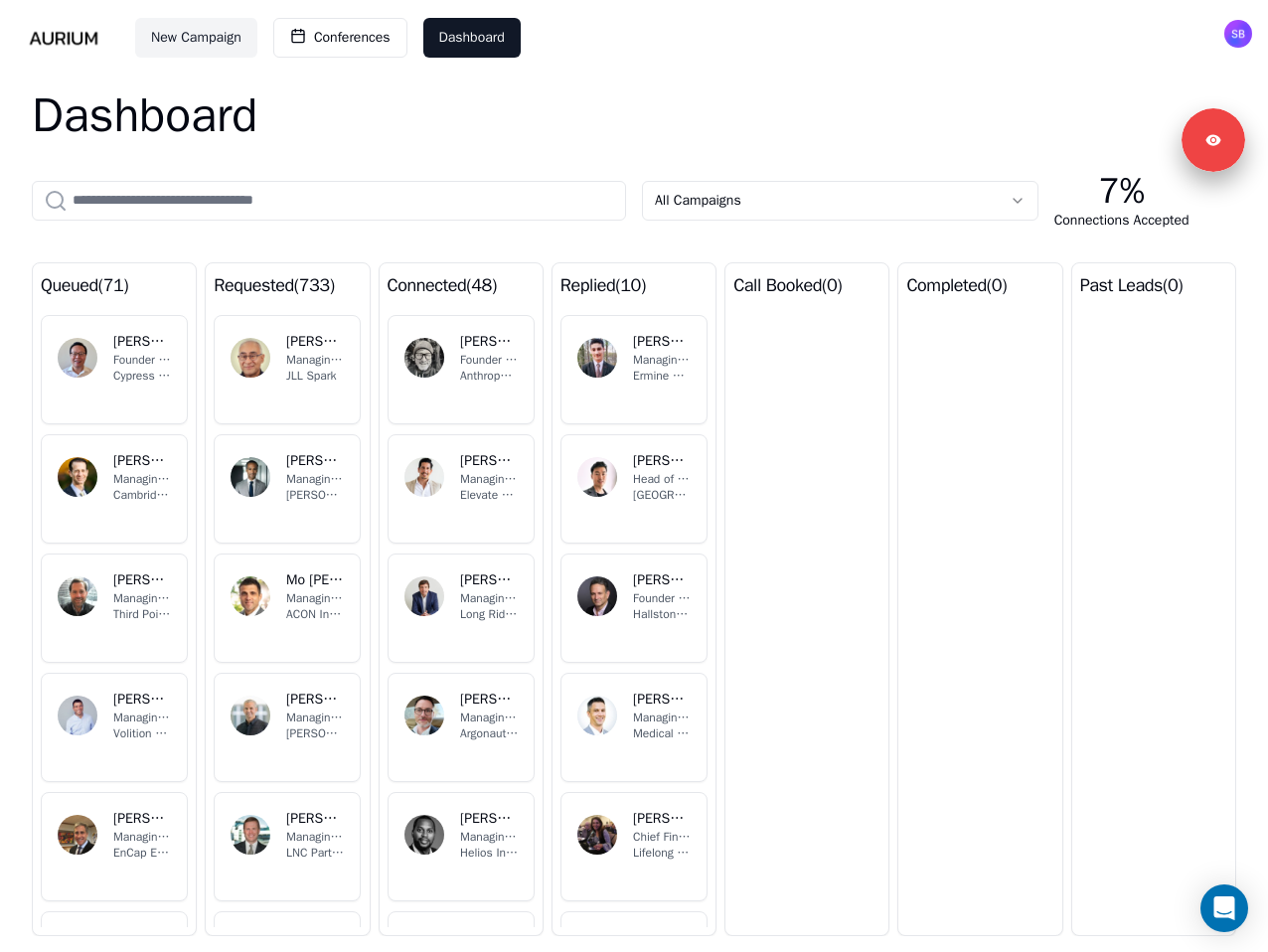 click on "Dashboard All Campaigns 7% Connections Accepted queued  ( 71 ) WS [PERSON_NAME] Founder & Managing Partner Cypress Capital Group BG [PERSON_NAME] Managing Partner Cambridge Capital LLC RS [PERSON_NAME] Managing Partner - Third Point Ventures Third Point LLC RH [PERSON_NAME] Managing Partner Volition Capital SC [PERSON_NAME] Managing Partner EnCap Energy Transition [PERSON_NAME] [PERSON_NAME] Managing Partner and Founder [PERSON_NAME] Street Capital Partners SS [PERSON_NAME]-Noor Founder + Managing Partner Civilization Ventures SR [PERSON_NAME][DATE] Managing Partner JFFVentures requested  ( 733 ) RS [PERSON_NAME] Managing Partner JLL Spark CO [PERSON_NAME] Managing Partner [PERSON_NAME] Capital Group MB Mo [PERSON_NAME] Managing Partner ACON Investments CP [PERSON_NAME] Managing Partner [PERSON_NAME] Partners [PERSON_NAME] Managing Partner LNC Partners CS [PERSON_NAME] Founder & Managing Partner WestView Capital Partners BF [PERSON_NAME] Founder and Managing Partner ParaFi Capital MG [PERSON_NAME] Managing Partner BioVentures Investors connected )" at bounding box center [634, 514] 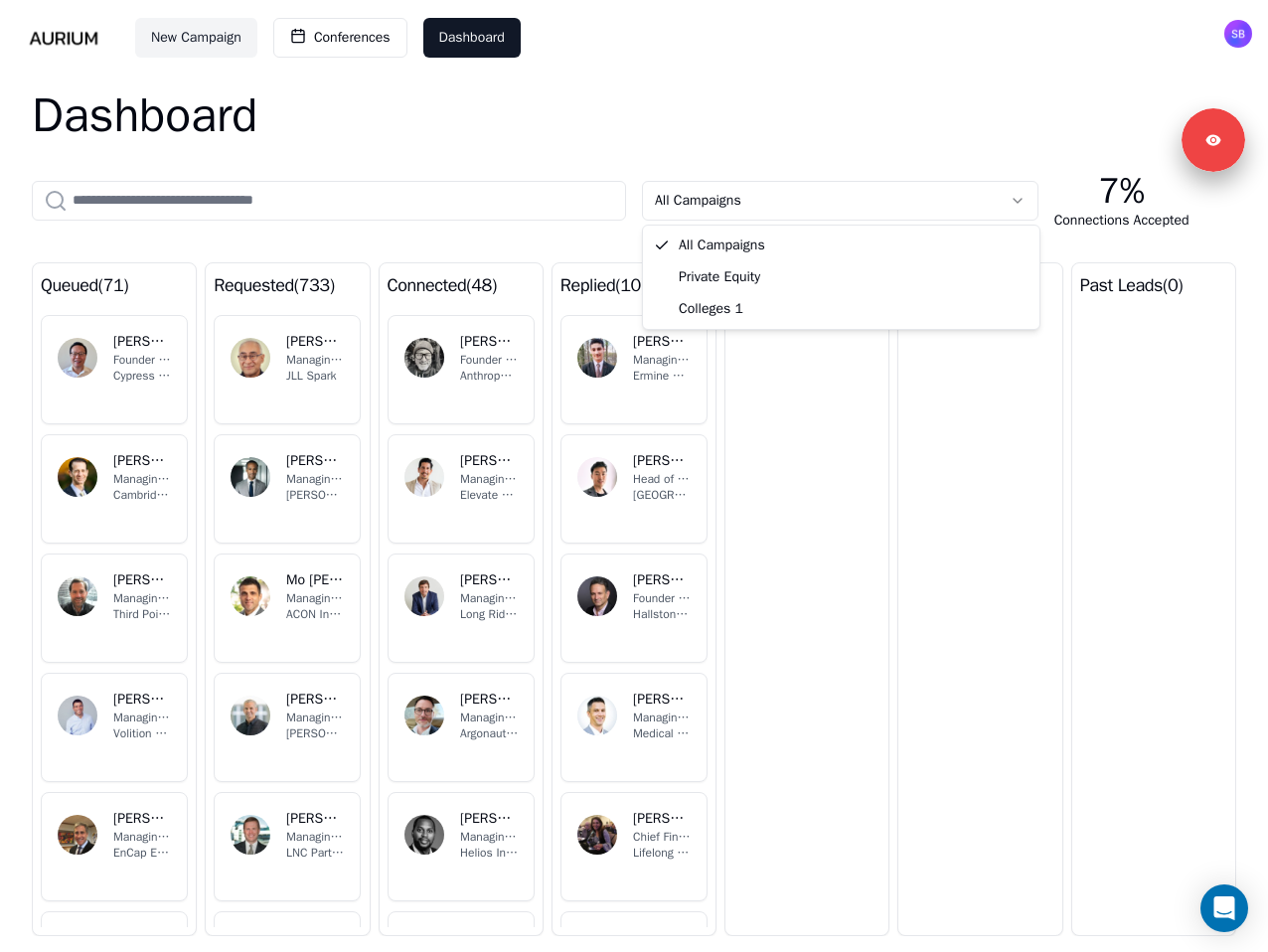 click on "New Campaign Conferences Dashboard Dashboard All Campaigns 7% Connections Accepted queued  ( 71 ) WS [PERSON_NAME] Founder & Managing Partner Cypress Capital Group BG [PERSON_NAME] Managing Partner Cambridge Capital LLC RS [PERSON_NAME] Managing Partner - Third Point Ventures Third Point LLC RH [PERSON_NAME] Managing Partner Volition Capital SC [PERSON_NAME] Managing Partner EnCap Energy Transition [PERSON_NAME] [PERSON_NAME] Managing Partner and Founder [PERSON_NAME] Street Capital Partners SS [PERSON_NAME]-Noor Founder + Managing Partner Civilization Ventures SR [PERSON_NAME][DATE] Managing Partner JFFVentures requested  ( 733 ) RS [PERSON_NAME] Managing Partner JLL Spark CO [PERSON_NAME] Managing Partner [PERSON_NAME] Capital Group MB Mo [PERSON_NAME] Managing Partner ACON Investments CP [PERSON_NAME] Managing Partner [PERSON_NAME] Partners [PERSON_NAME] Managing Partner LNC Partners CS [PERSON_NAME] Founder & Managing Partner WestView Capital Partners BF [PERSON_NAME] Founder and Managing Partner ParaFi Capital MG [PERSON_NAME] connected  ( 48" at bounding box center (634, 476) 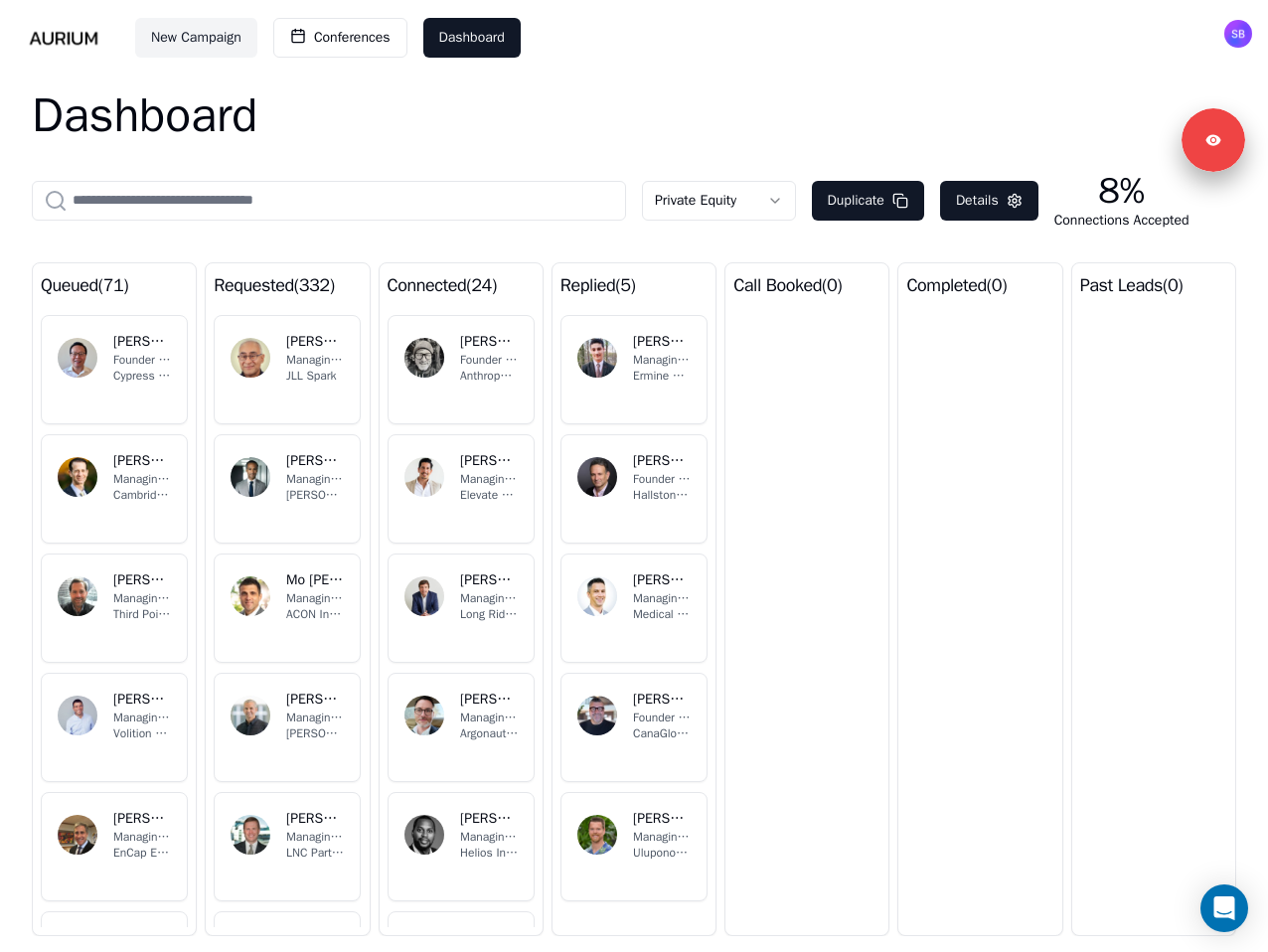 click on "Dashboard" at bounding box center [634, 115] 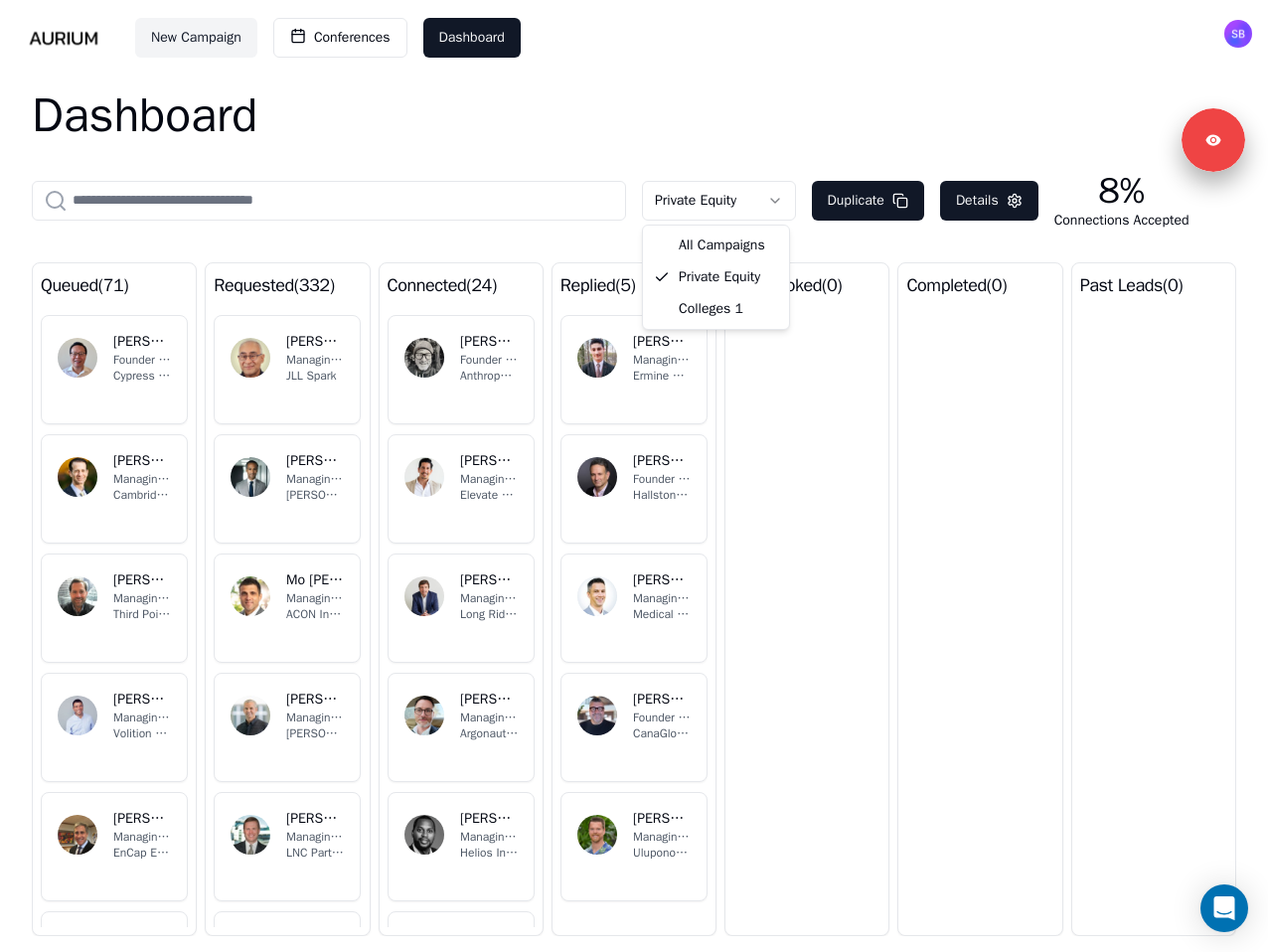 click on "New Campaign Conferences Dashboard Dashboard Private Equity Duplicate Details 8% Connections Accepted queued  ( 71 ) WS [PERSON_NAME] Founder & Managing Partner Cypress Capital Group BG [PERSON_NAME] Managing Partner Cambridge Capital LLC RS [PERSON_NAME] Managing Partner - Third Point Ventures Third Point LLC RH [PERSON_NAME] Managing Partner Volition Capital SC [PERSON_NAME] Managing Partner EnCap Energy Transition [PERSON_NAME] [PERSON_NAME] Managing Partner and Founder [PERSON_NAME] Street Capital Partners SS [PERSON_NAME]-Noor Founder + Managing Partner Civilization Ventures SR [PERSON_NAME][DATE] Managing Partner JFFVentures requested  ( 332 ) RS [PERSON_NAME] Managing Partner JLL Spark CO [PERSON_NAME] Managing Partner [PERSON_NAME] Capital Group MB Mo [PERSON_NAME] Managing Partner ACON Investments CP [PERSON_NAME] Managing Partner [PERSON_NAME] Partners [PERSON_NAME] Managing Partner LNC Partners CS [PERSON_NAME] Founder & Managing Partner WestView Capital Partners BF [PERSON_NAME] Founder and Managing Partner ParaFi Capital MG connected" at bounding box center (634, 476) 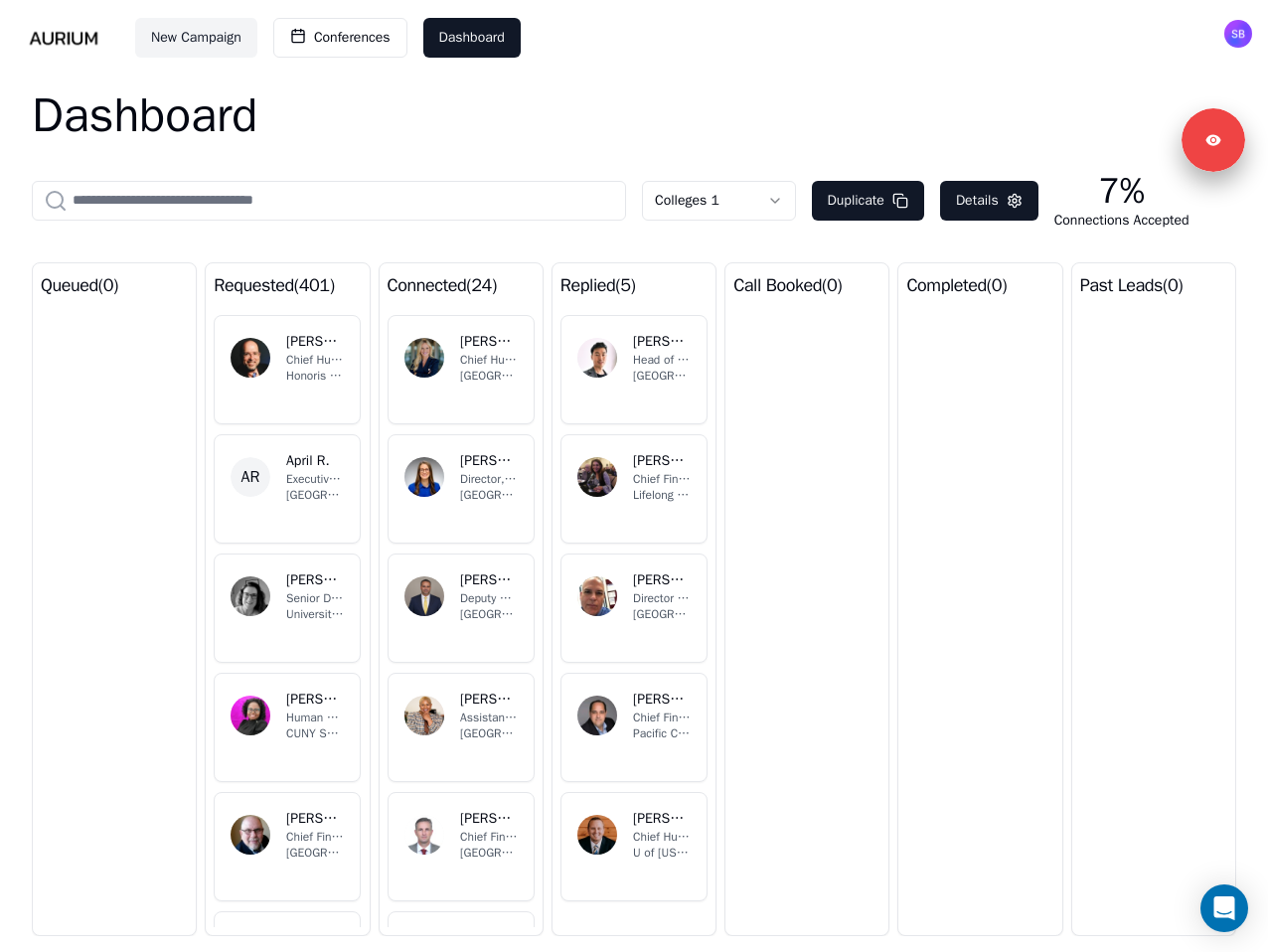 click on "Dashboard" at bounding box center [634, 115] 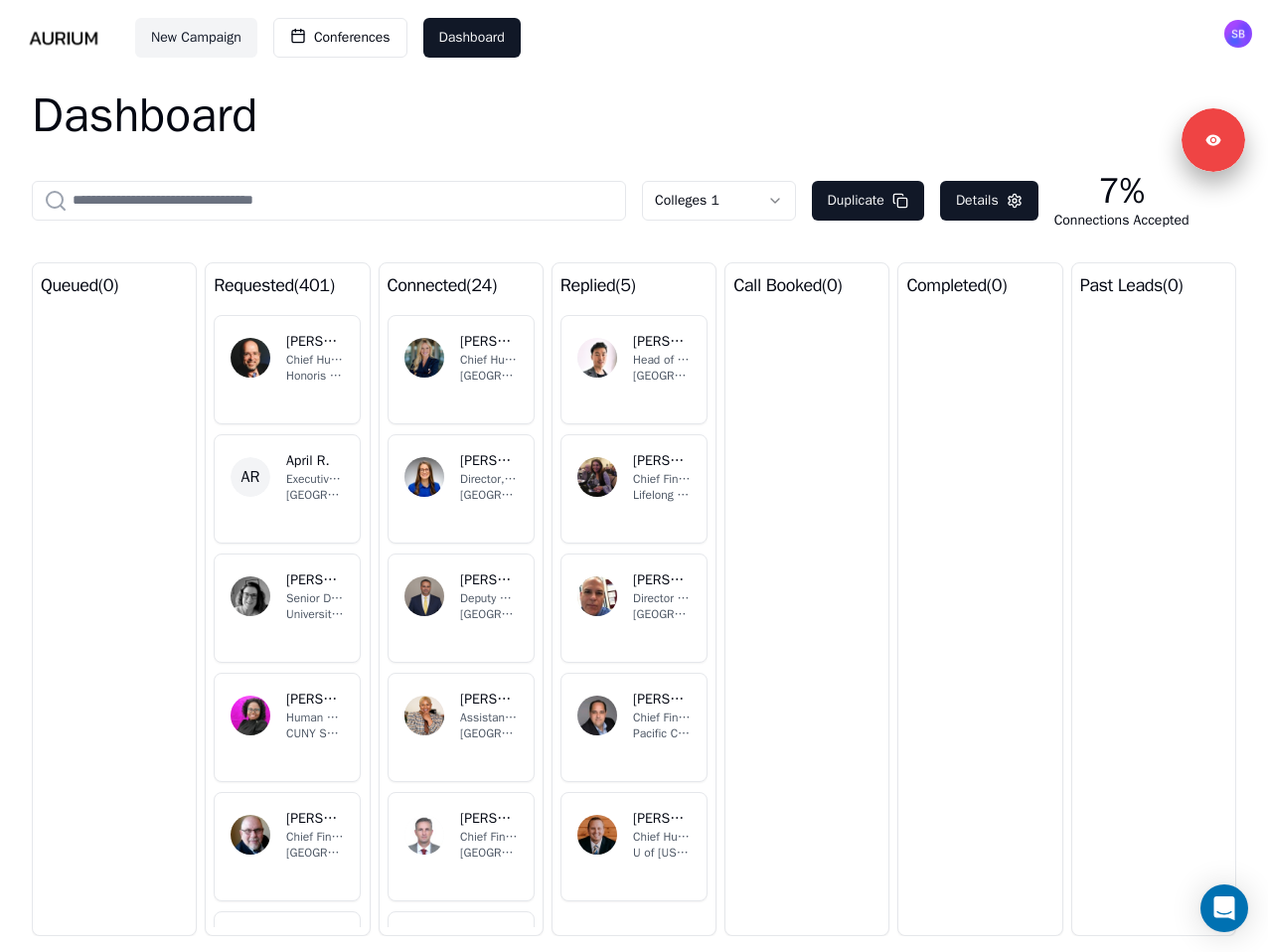 click on "New Campaign Conferences Dashboard Dashboard Colleges 1 Duplicate Details 7% Connections Accepted queued  ( 0 ) requested  ( 401 ) LR [PERSON_NAME] Chief Human Resources Officer Honoris United Universities [GEOGRAPHIC_DATA] April R. Executive Director and CHRO [GEOGRAPHIC_DATA][US_STATE] AS [PERSON_NAME] Senior Director & Chief Human Resources Officer University of [US_STATE] System [PERSON_NAME] [PERSON_NAME] Human Resources Benefits Manager CUNY School of Professional Studies [PERSON_NAME] [PERSON_NAME] Chief Financial Officer Western Seminary AM [PERSON_NAME], MBA Director of Finance (UH Corp) [GEOGRAPHIC_DATA] [PERSON_NAME] School of Medicine RC [PERSON_NAME] Chief Financial Officer Harvard University MC [PERSON_NAME] Director, Compensation & Benefits Arcadia University connected  ( 24 ) SF [PERSON_NAME], SPHR, SHRM-SCP, FACHE Chief Human Resources Officer Rice University RO [PERSON_NAME] Director, Benefits & Well-Being [GEOGRAPHIC_DATA] ER [PERSON_NAME] Deputy Chief Human Resources Dallas College NP [PERSON_NAME] DW 5" at bounding box center [634, 476] 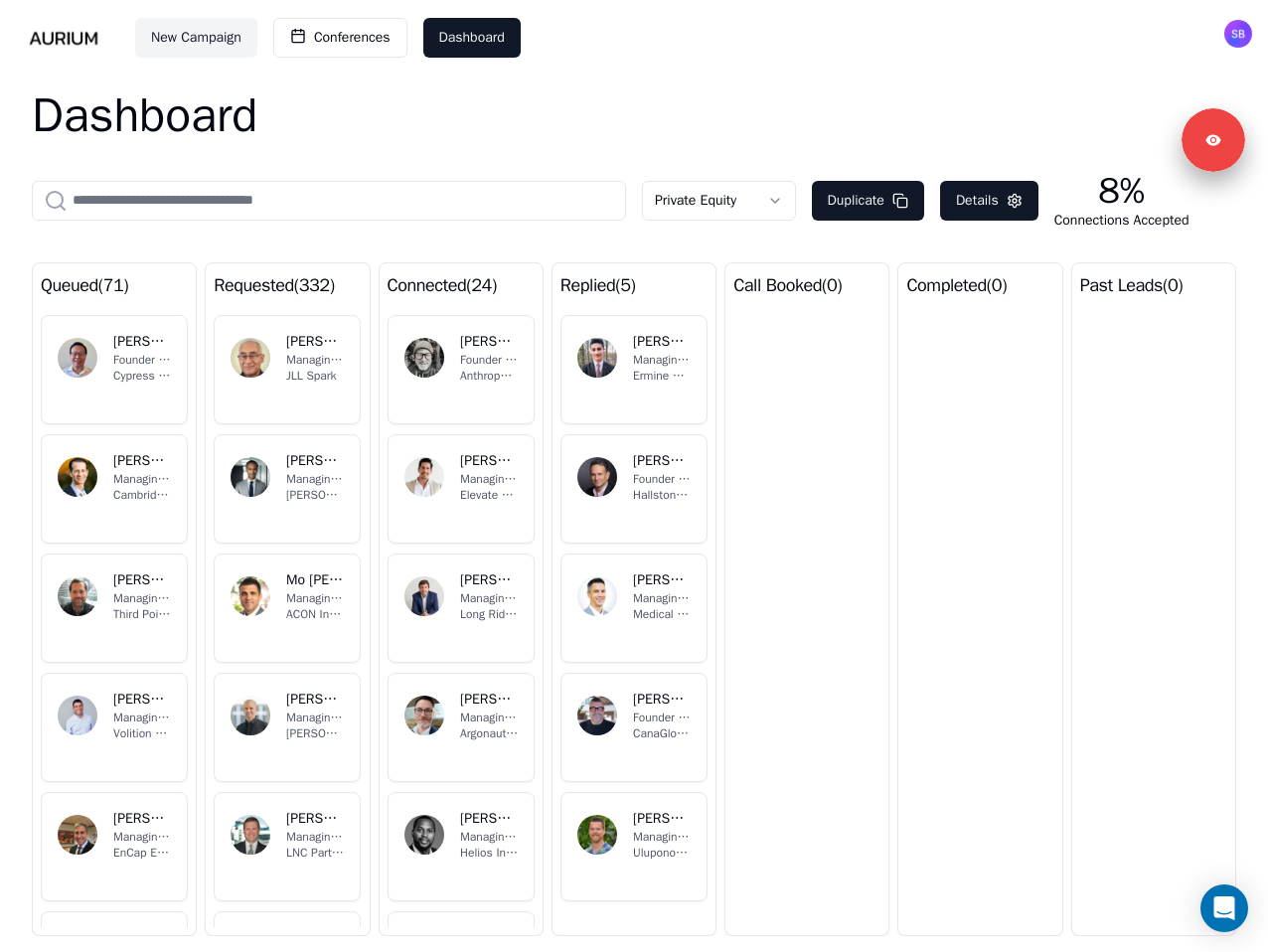click on "New Campaign Conferences Dashboard Dashboard Private Equity Duplicate Details 8% Connections Accepted queued  ( 71 ) WS [PERSON_NAME] Founder & Managing Partner Cypress Capital Group BG [PERSON_NAME] Managing Partner Cambridge Capital LLC RS [PERSON_NAME] Managing Partner - Third Point Ventures Third Point LLC RH [PERSON_NAME] Managing Partner Volition Capital SC [PERSON_NAME] Managing Partner EnCap Energy Transition [PERSON_NAME] [PERSON_NAME] Managing Partner and Founder [PERSON_NAME] Street Capital Partners SS [PERSON_NAME]-Noor Founder + Managing Partner Civilization Ventures SR [PERSON_NAME][DATE] Managing Partner JFFVentures requested  ( 332 ) RS [PERSON_NAME] Managing Partner JLL Spark CO [PERSON_NAME] Managing Partner [PERSON_NAME] Capital Group MB Mo [PERSON_NAME] Managing Partner ACON Investments CP [PERSON_NAME] Managing Partner [PERSON_NAME] Partners [PERSON_NAME] Managing Partner LNC Partners CS [PERSON_NAME] Founder & Managing Partner WestView Capital Partners BF [PERSON_NAME] Founder and Managing Partner ParaFi Capital MG connected" at bounding box center (634, 476) 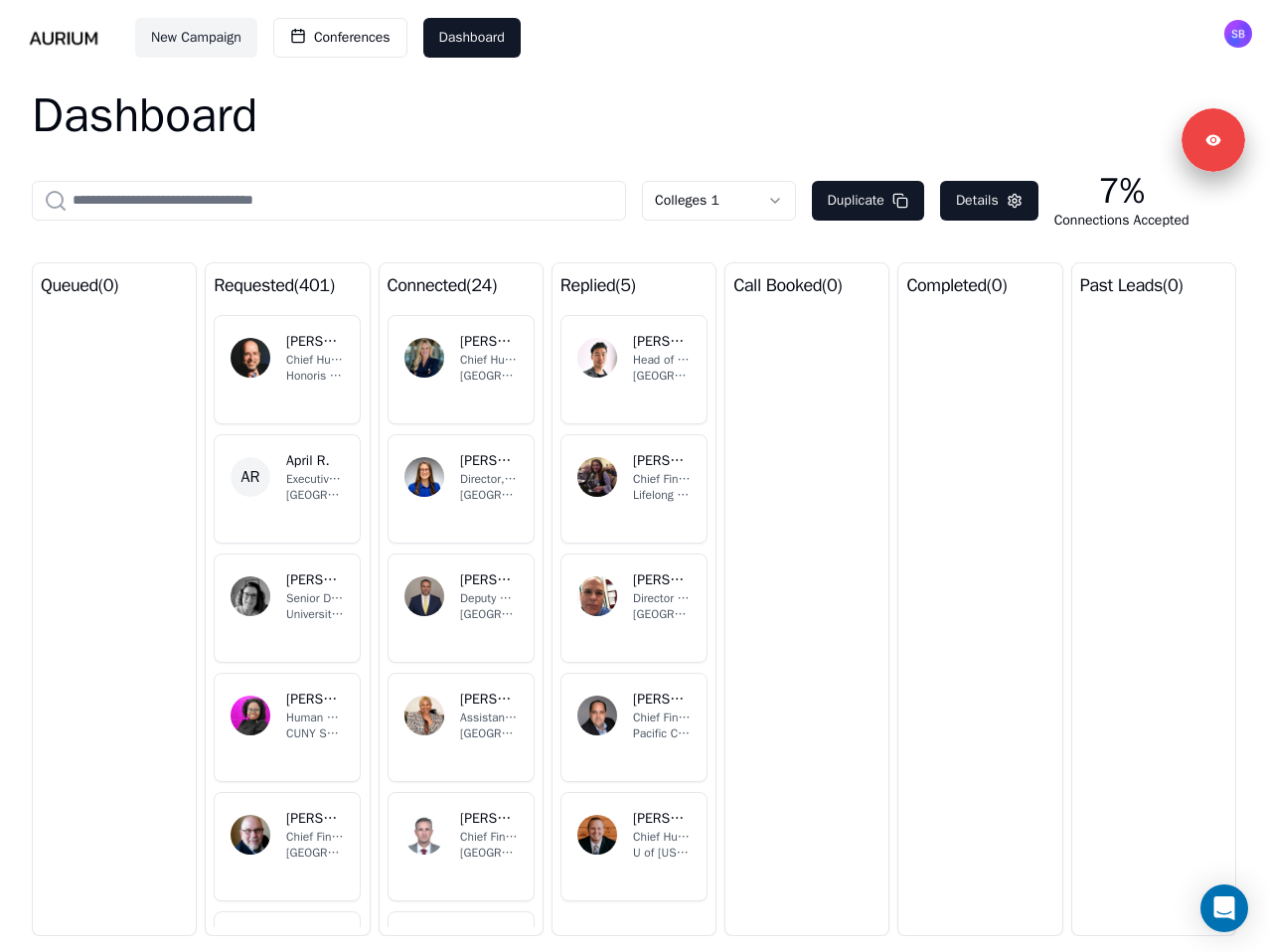click on "Chief Human Resources Officer" at bounding box center [489, 360] 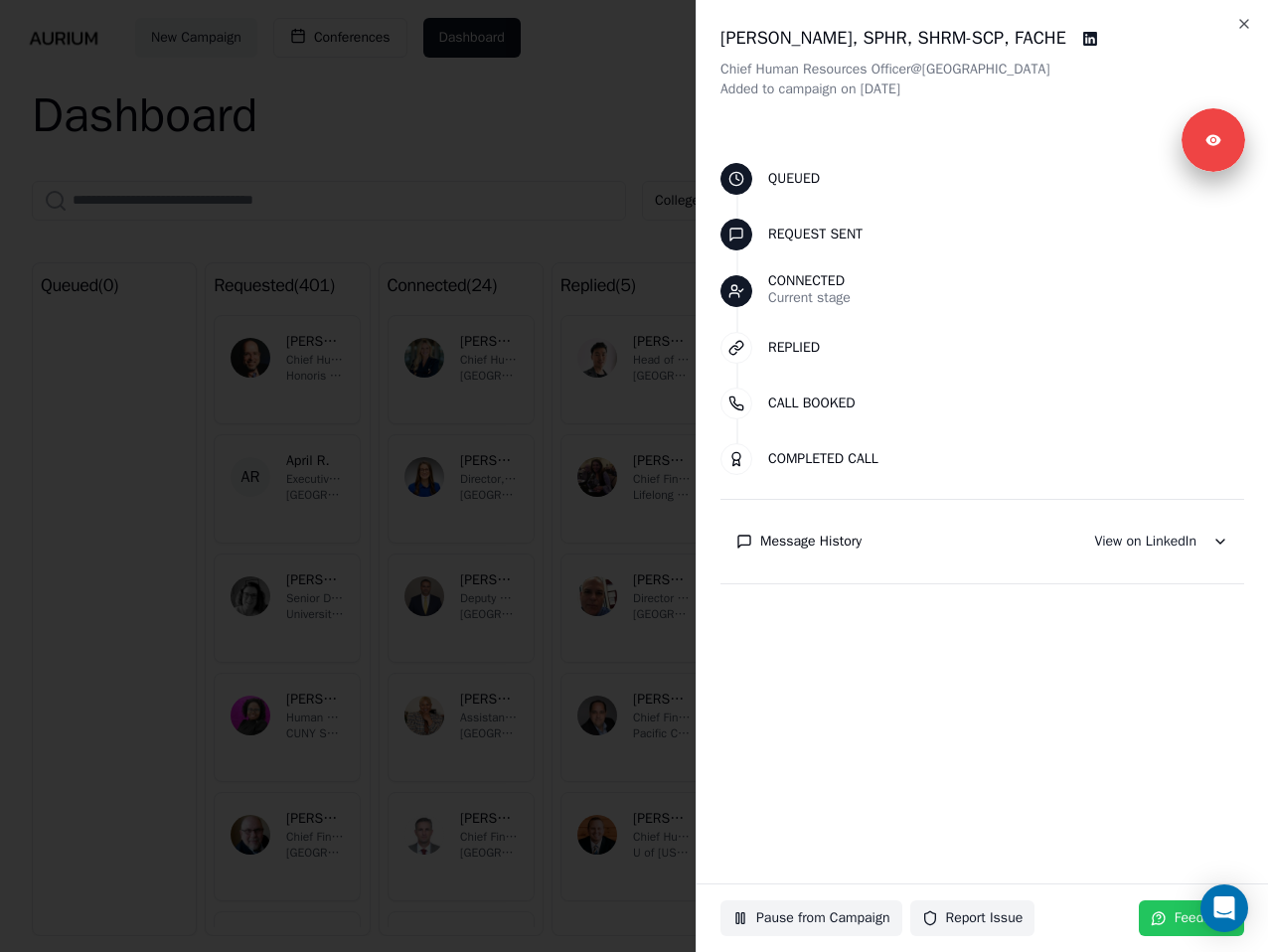 click at bounding box center [634, 476] 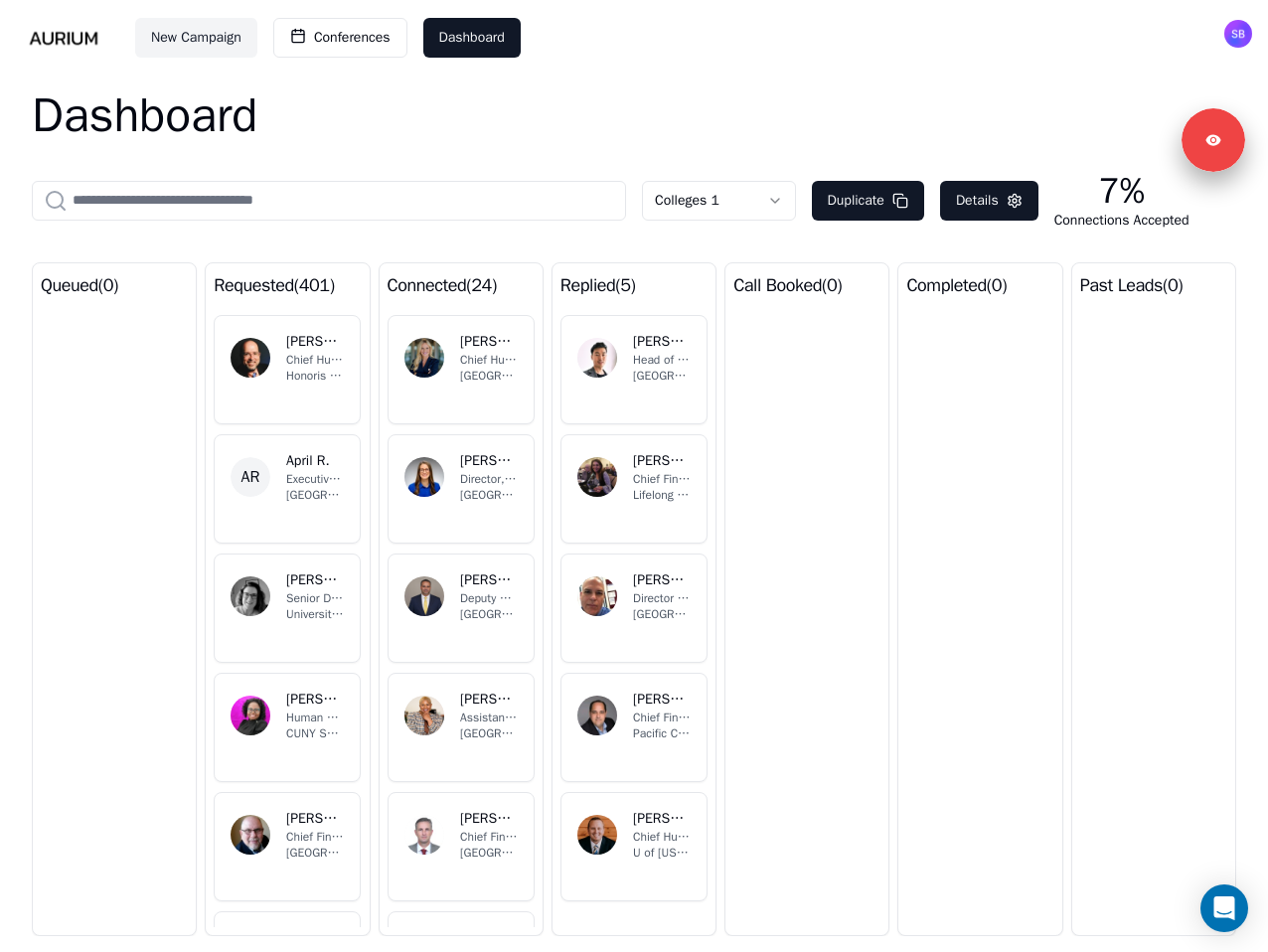click on "[GEOGRAPHIC_DATA]" at bounding box center [662, 376] 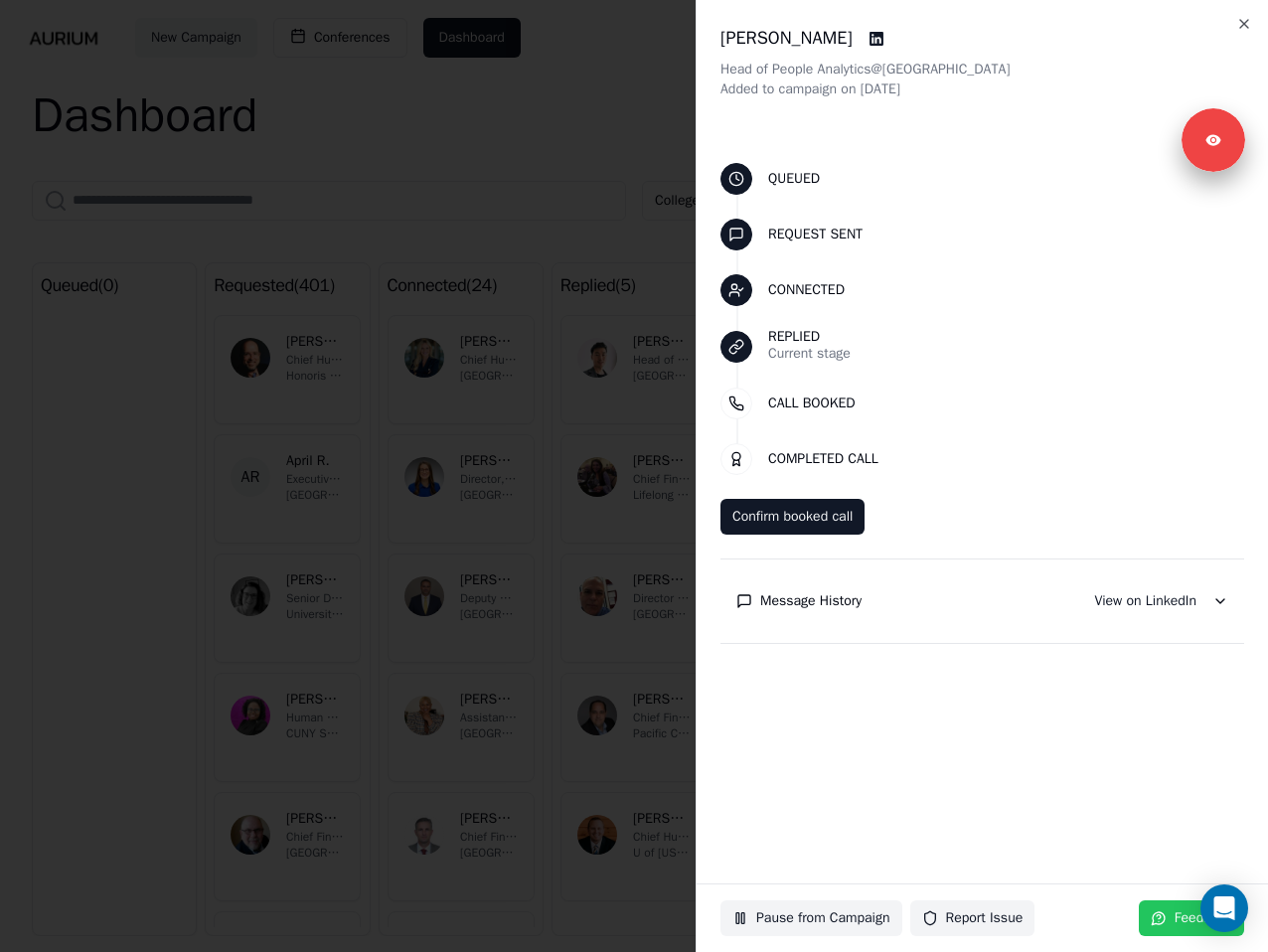 click at bounding box center [634, 476] 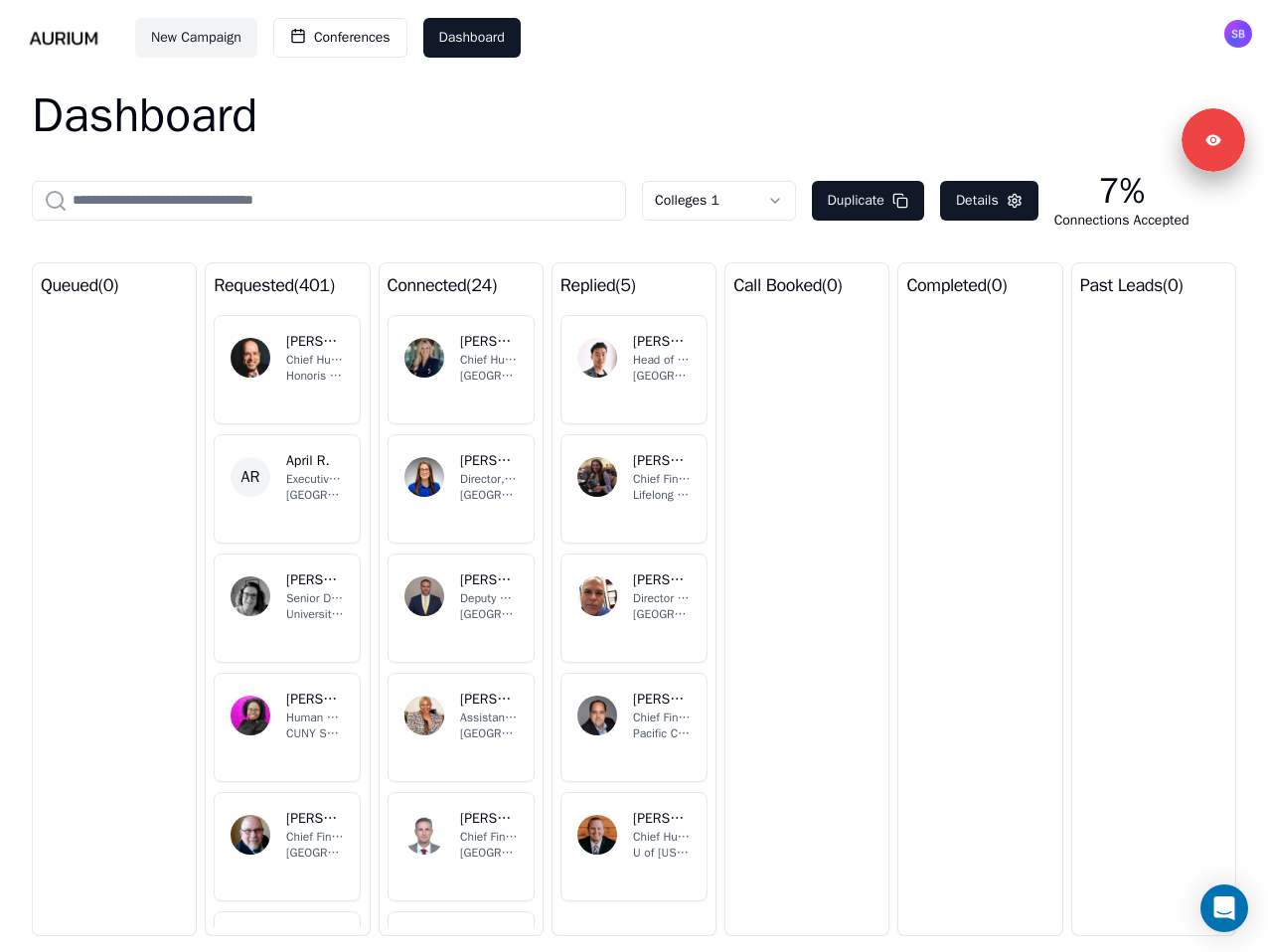 click on "[PERSON_NAME] Head of People Analytics [GEOGRAPHIC_DATA]" at bounding box center (634, 370) 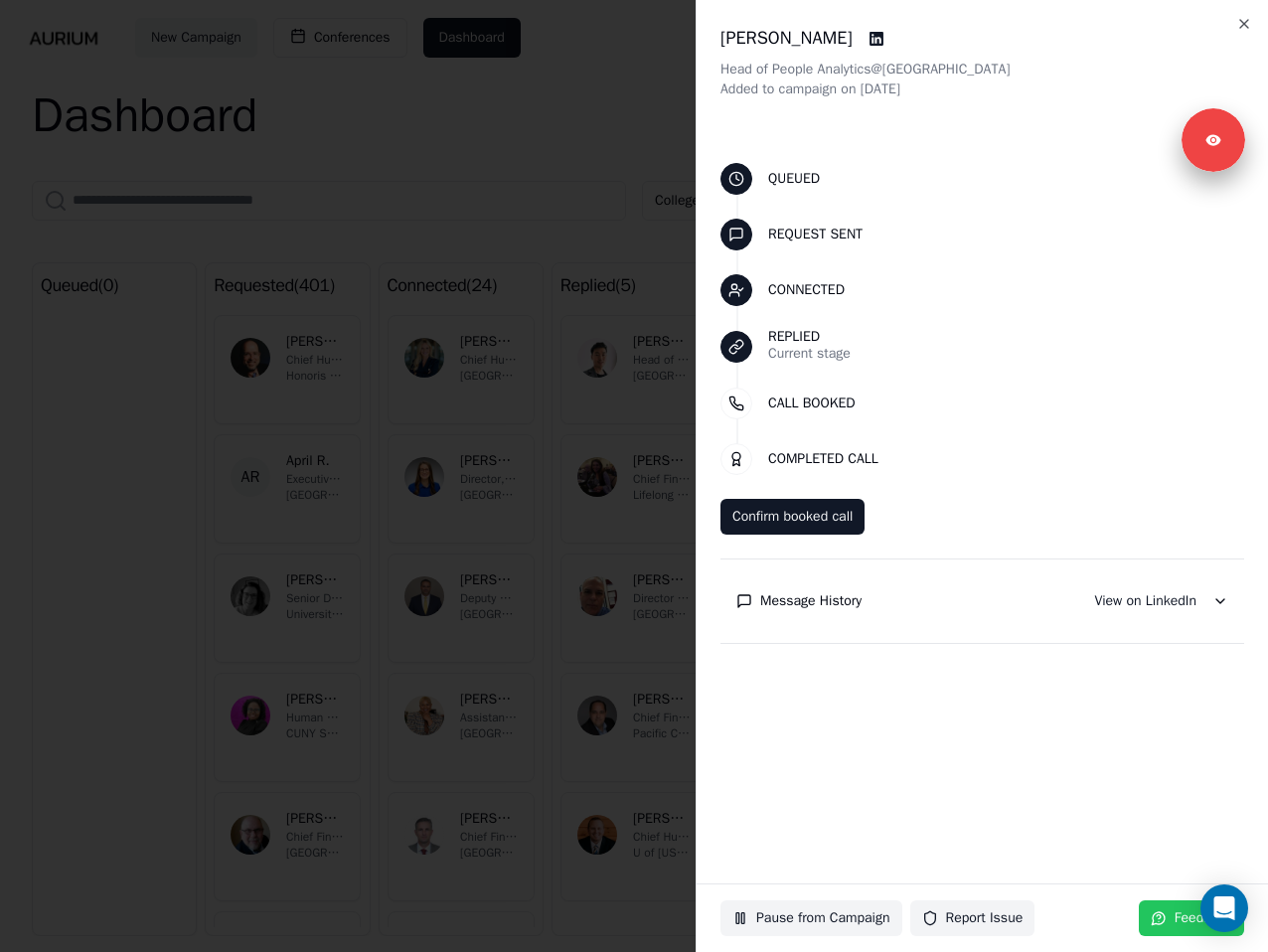 click on "Message History" at bounding box center [811, 601] 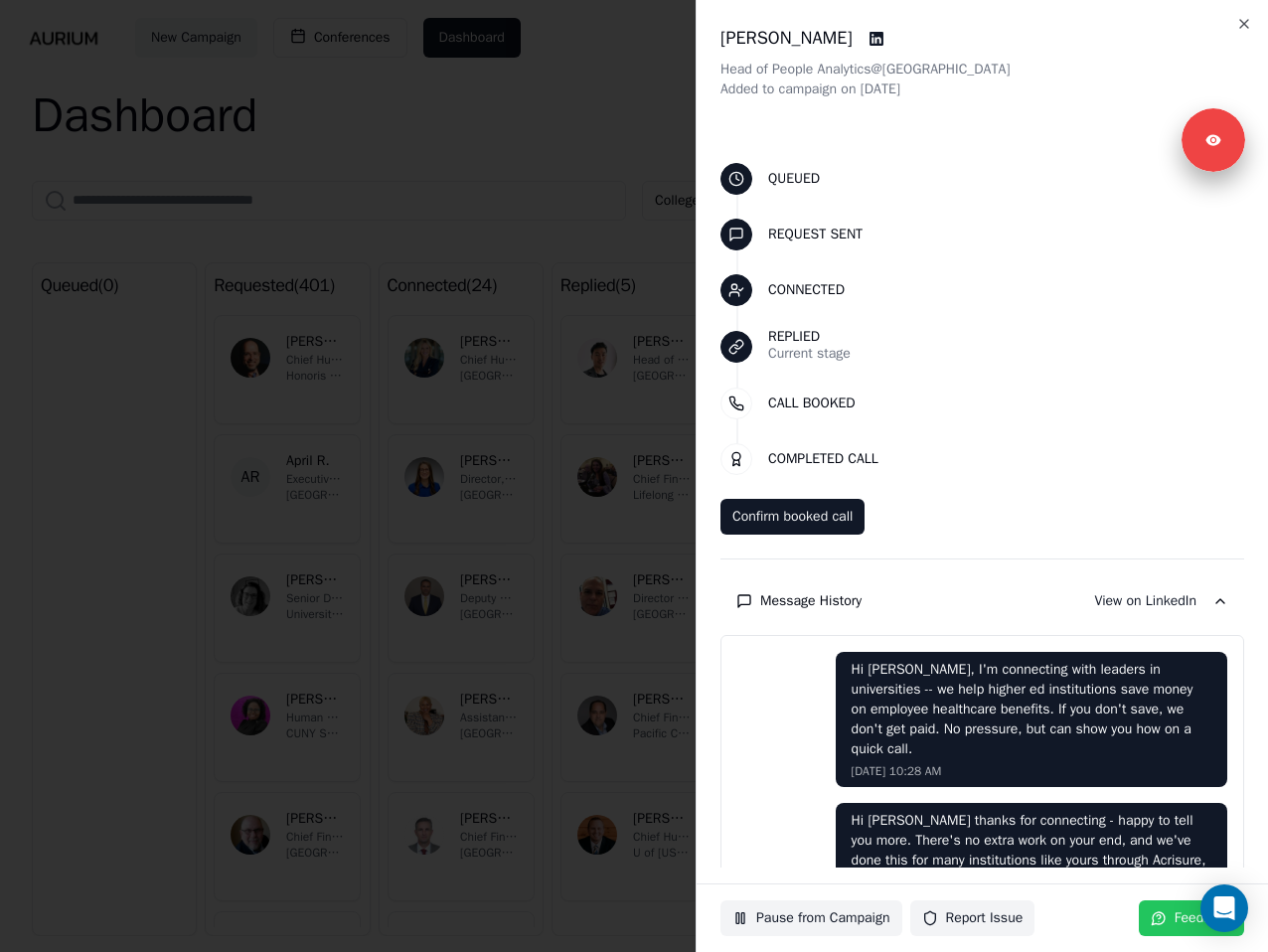 scroll, scrollTop: 106, scrollLeft: 0, axis: vertical 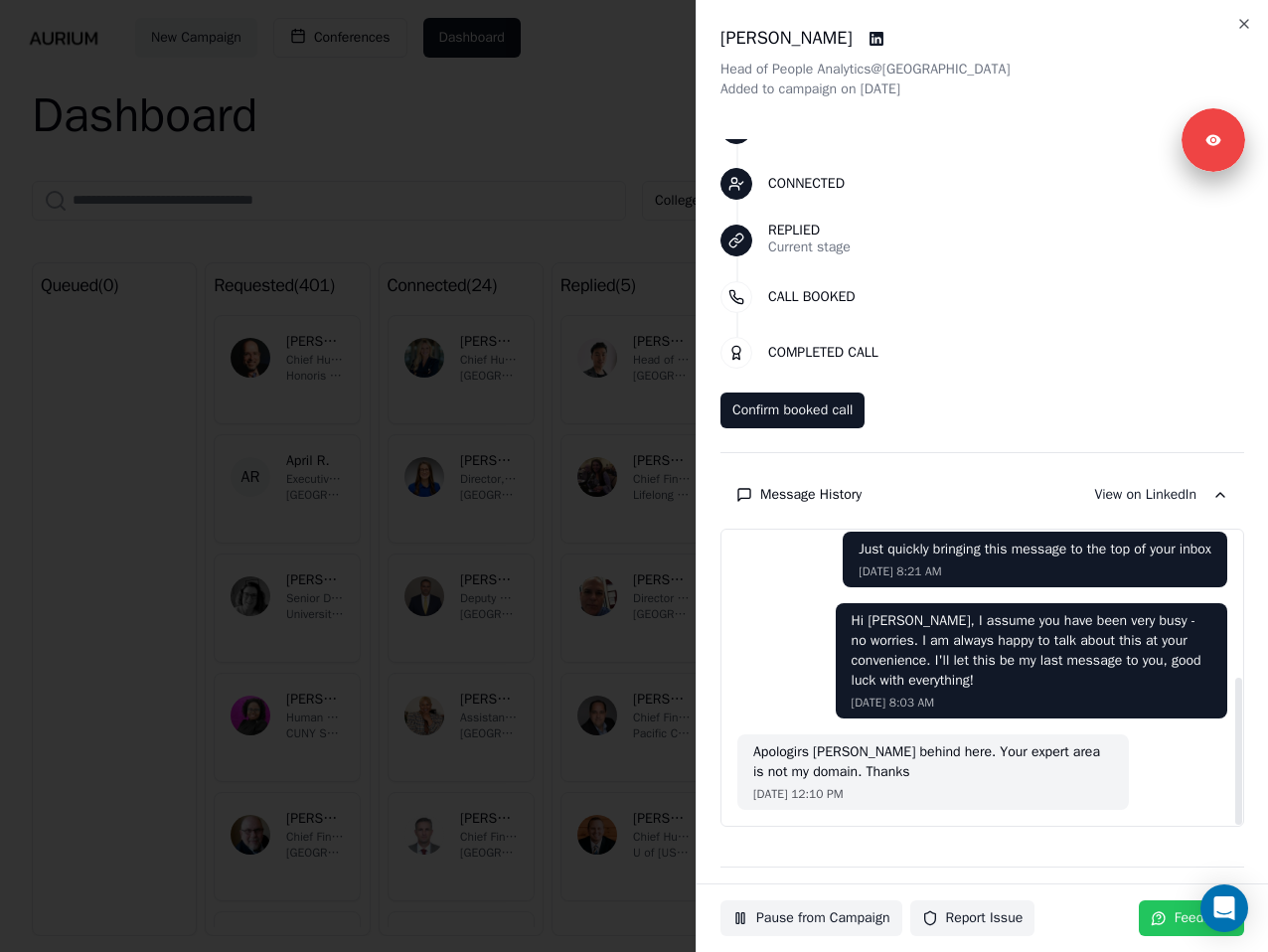 click at bounding box center (634, 476) 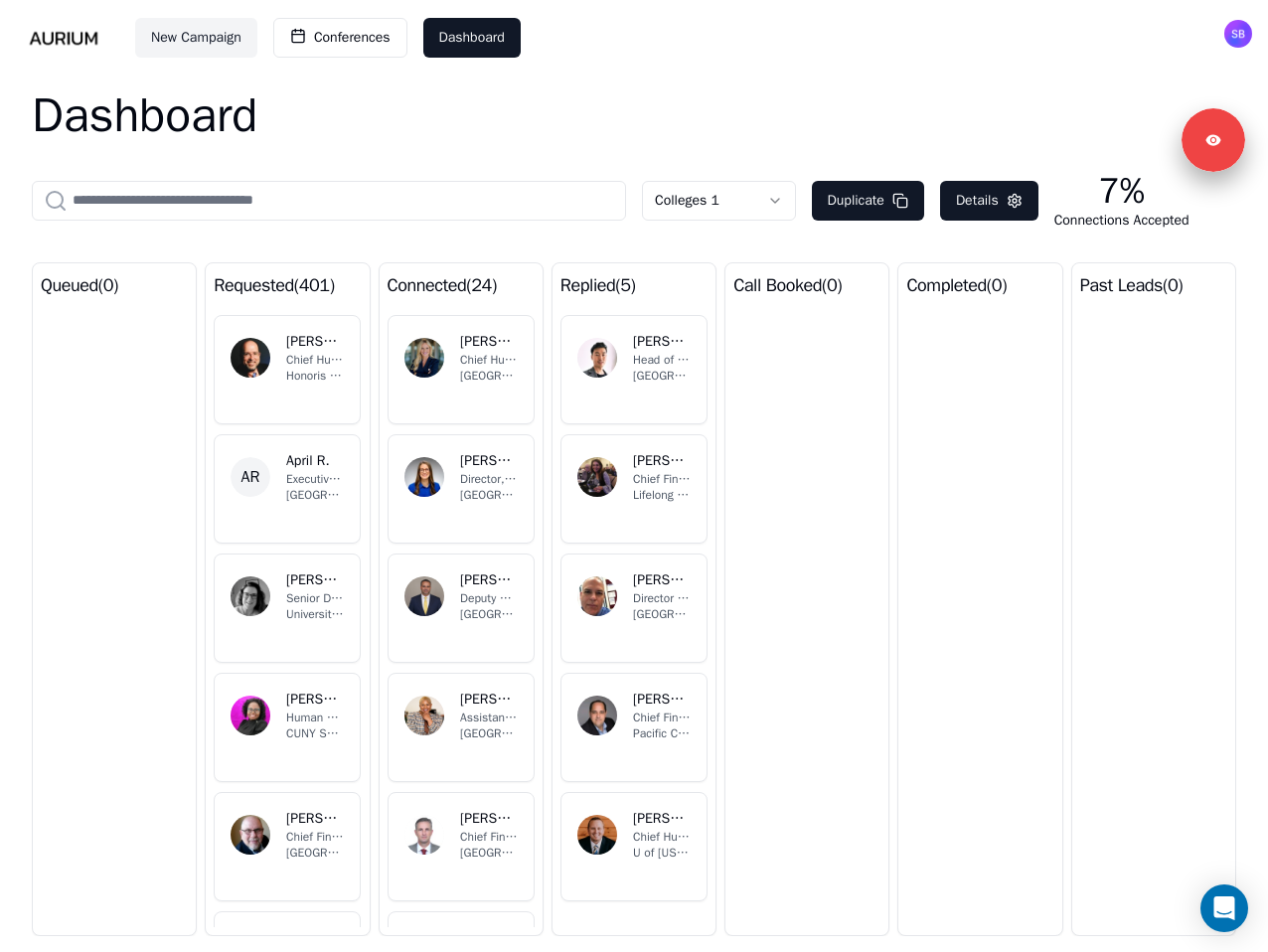 click on "Lifelong Learning Administration Corporation" at bounding box center [662, 495] 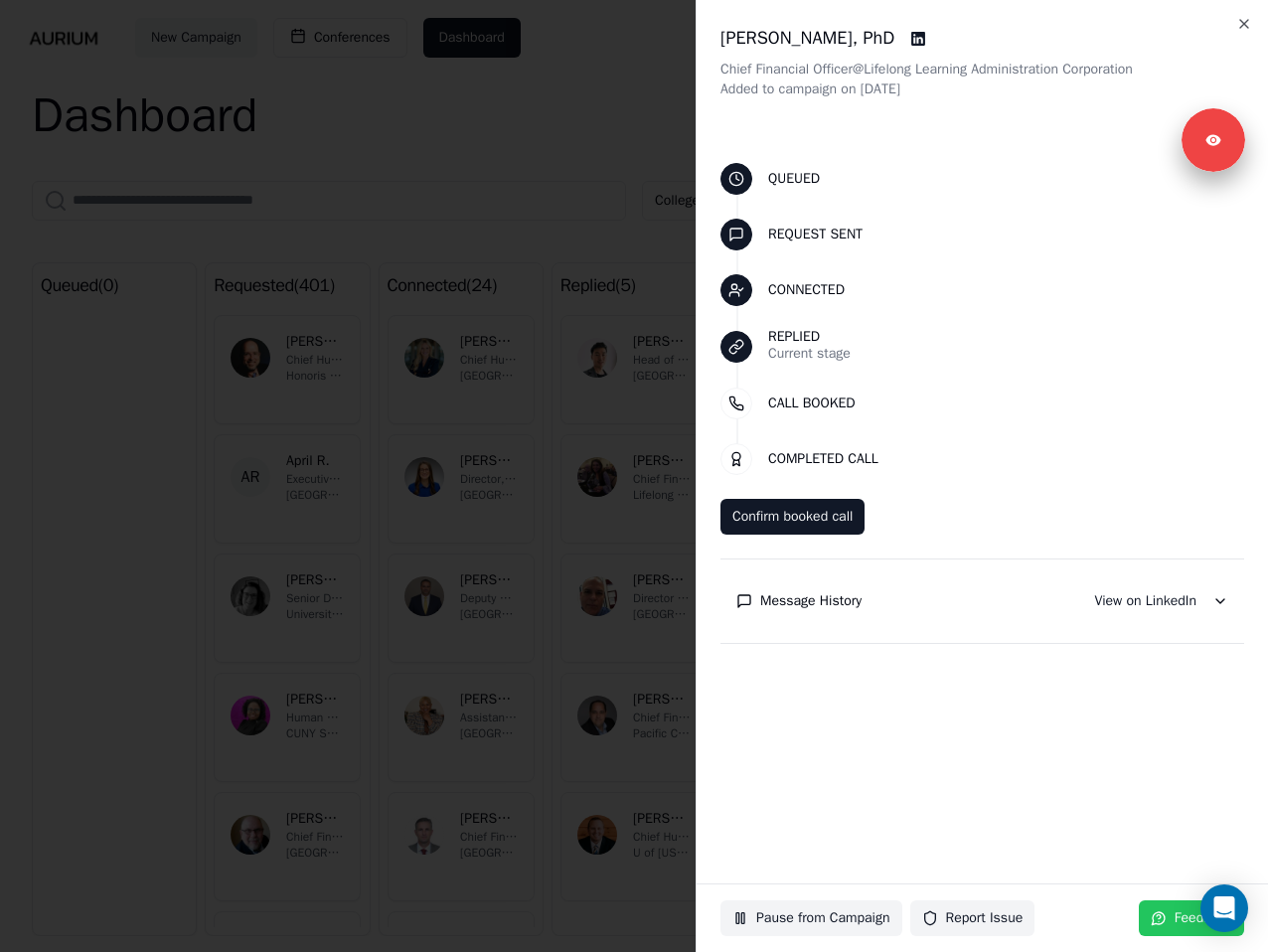 click on "Message History View on LinkedIn" at bounding box center (982, 601) 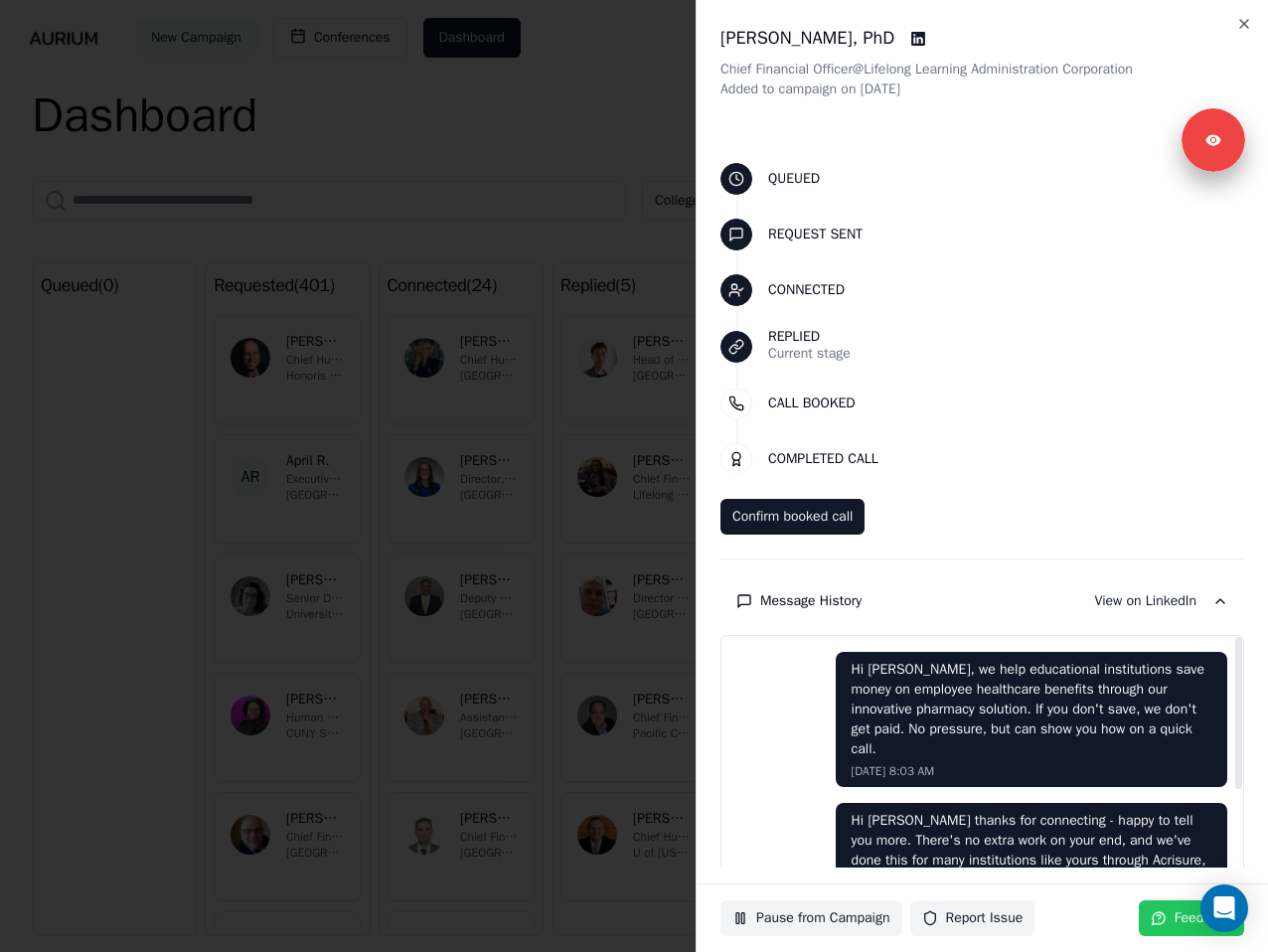 scroll, scrollTop: 276, scrollLeft: 0, axis: vertical 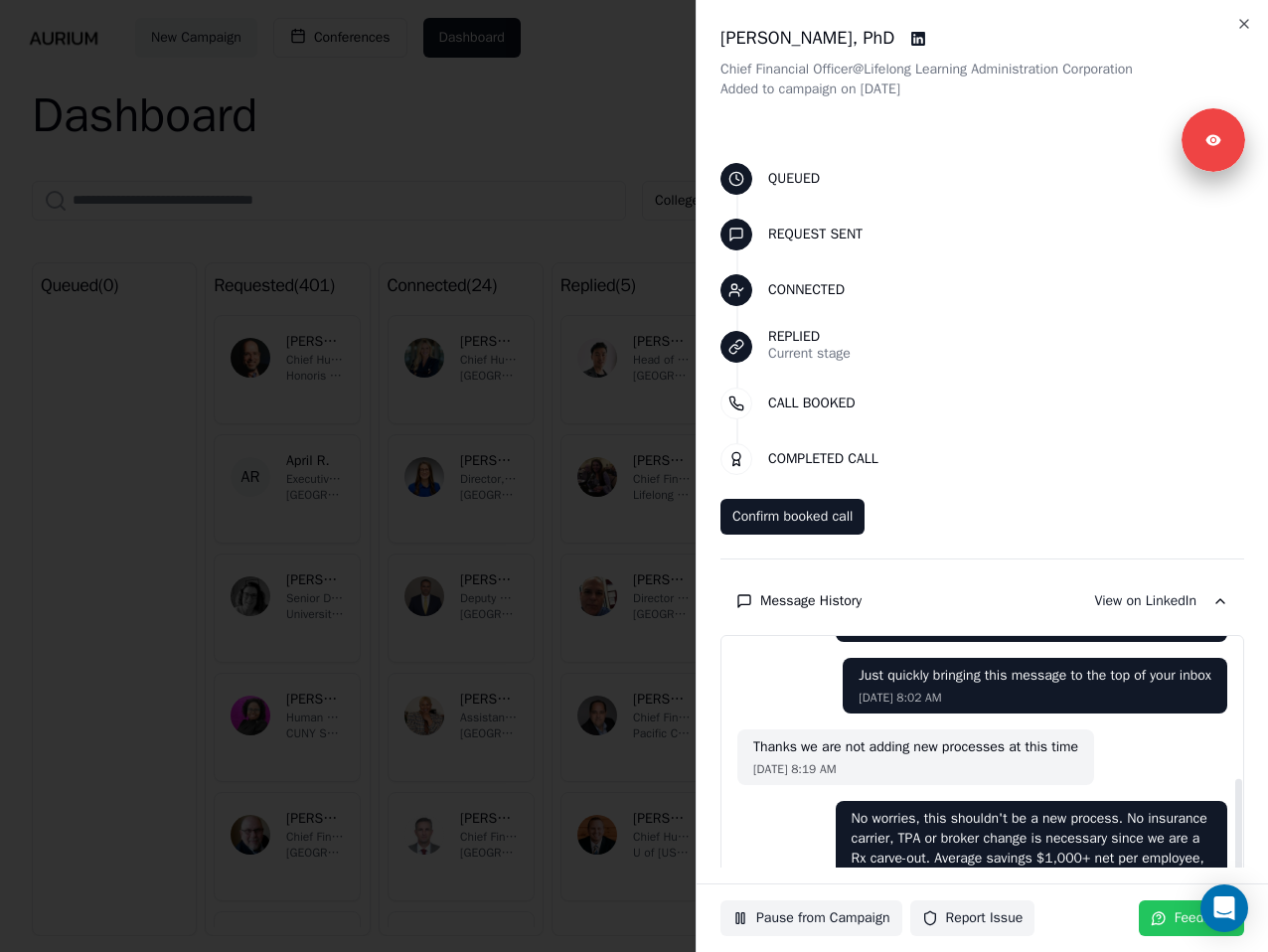 click at bounding box center (634, 476) 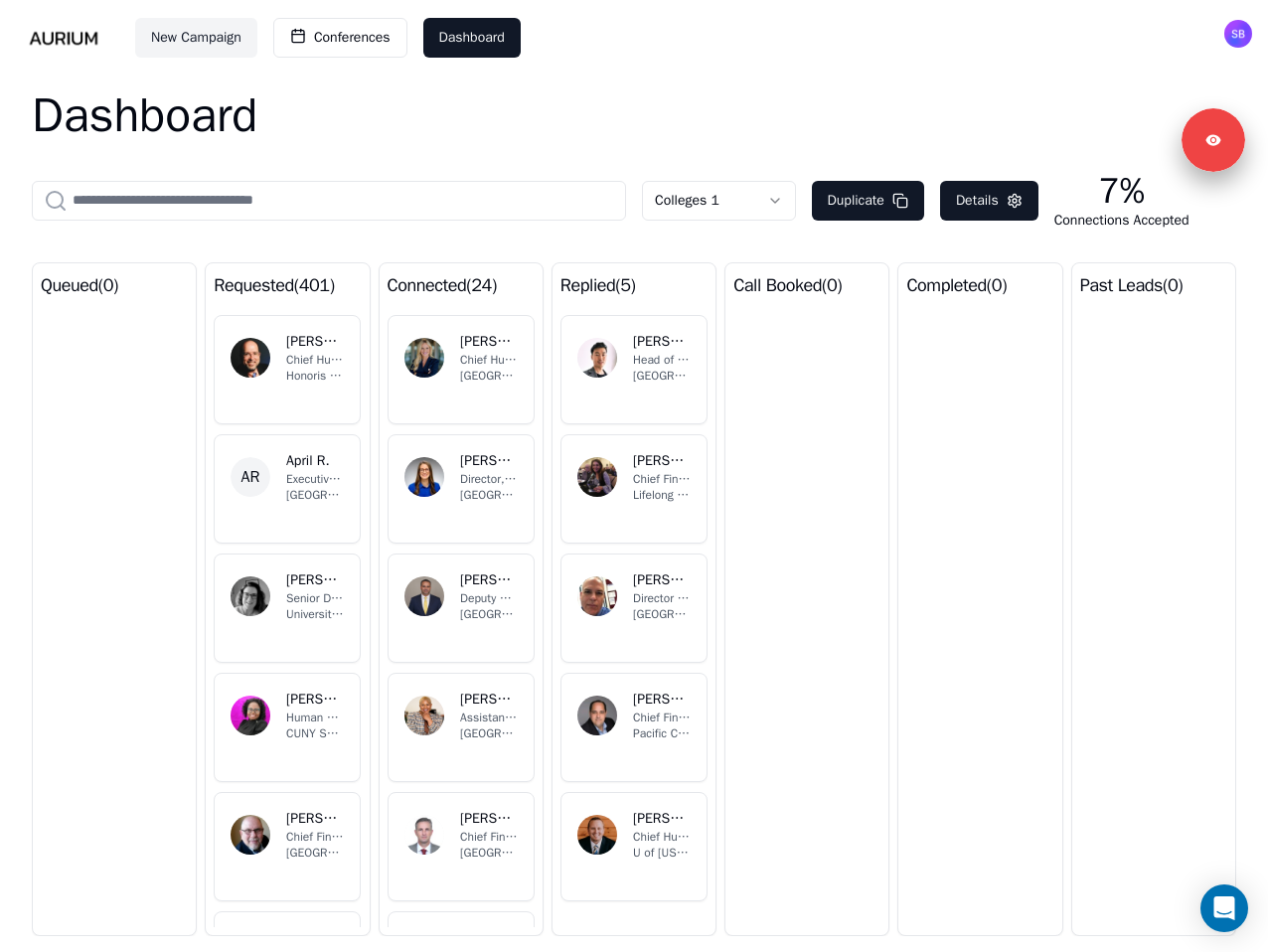 click on "CC [PERSON_NAME] Director of Benefits Administration  [GEOGRAPHIC_DATA]" at bounding box center (634, 608) 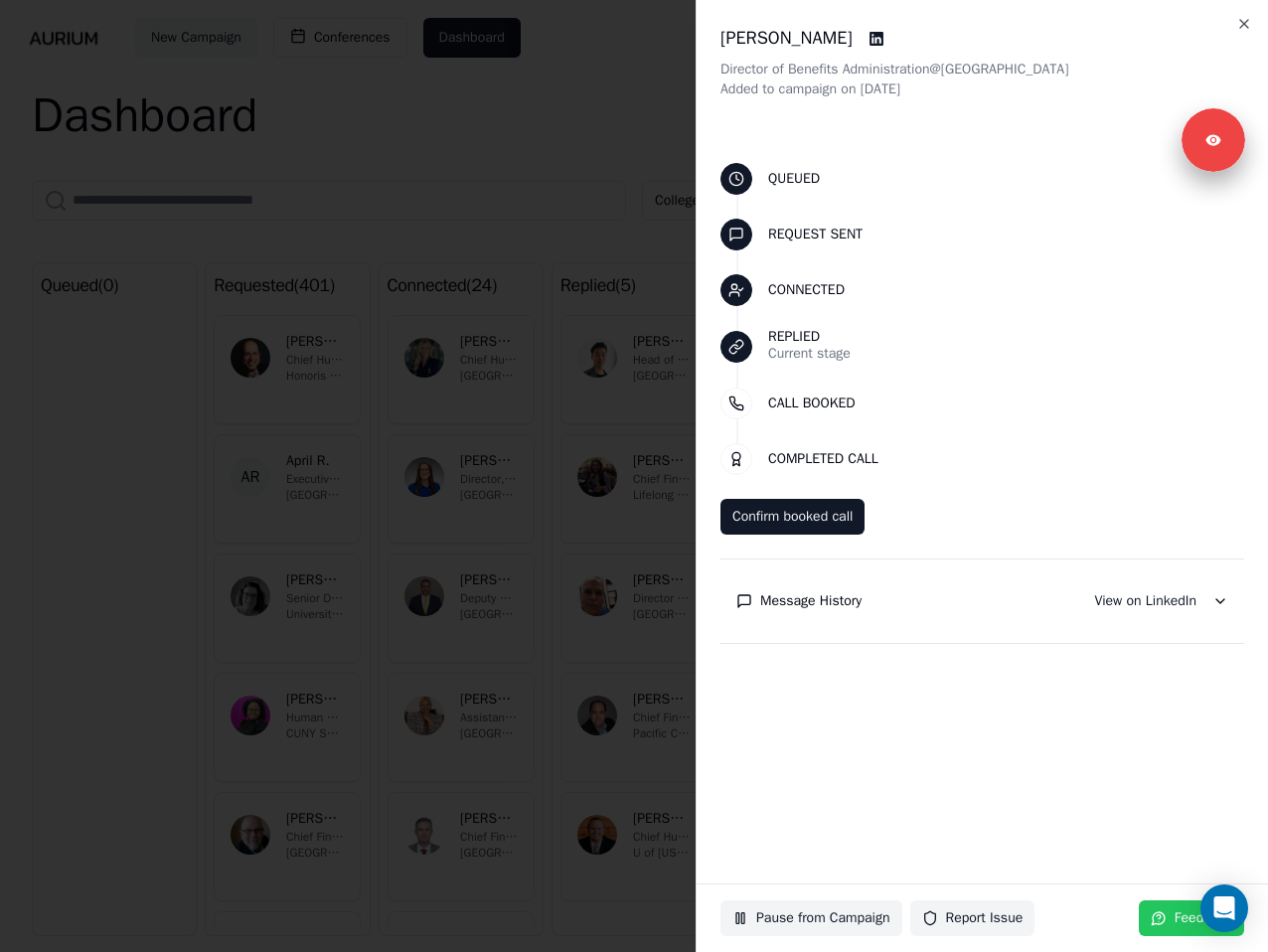 click on "Message History" at bounding box center [811, 601] 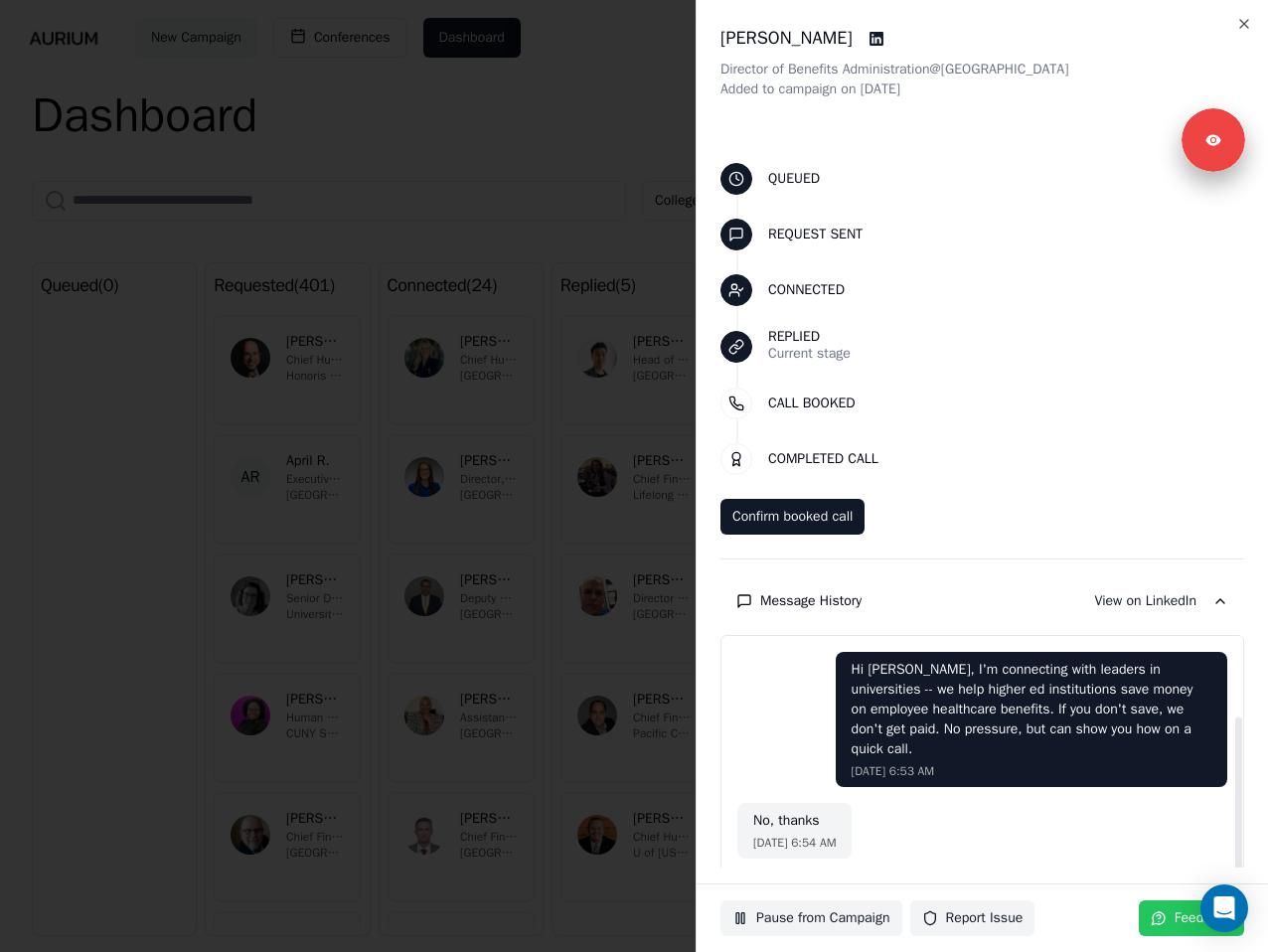 scroll, scrollTop: 157, scrollLeft: 0, axis: vertical 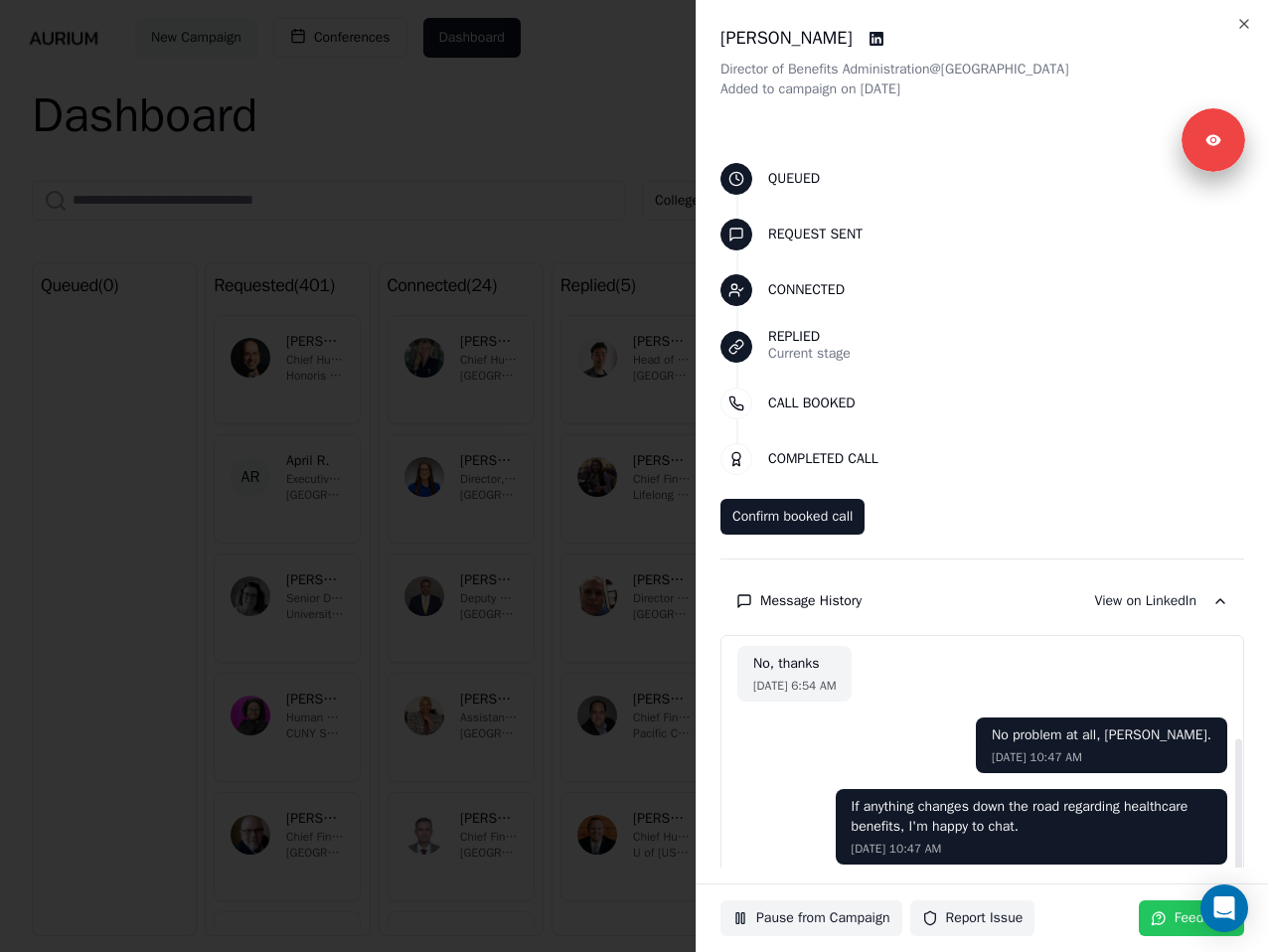 click at bounding box center [634, 476] 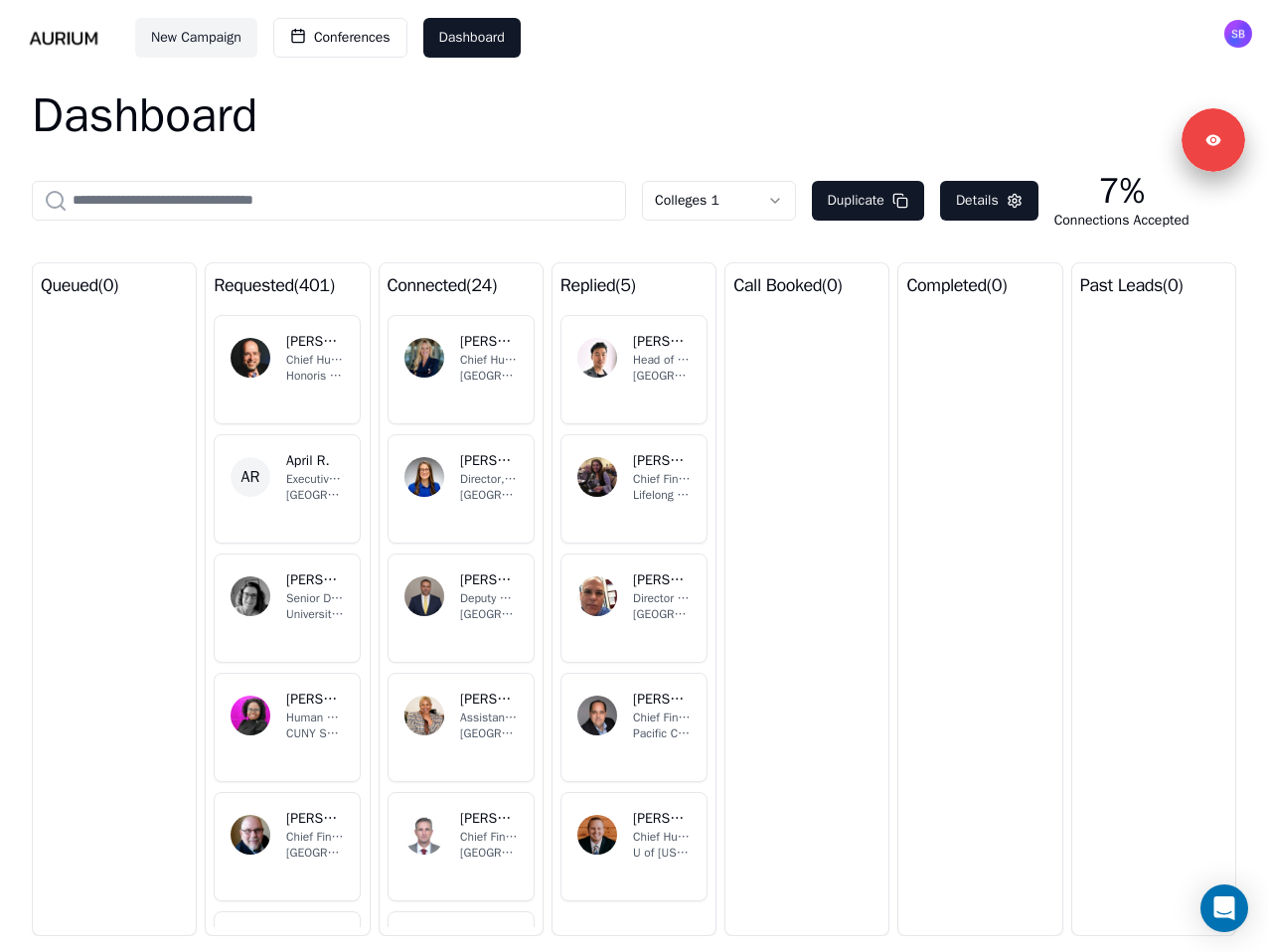 click on "Chief Financial Officer and Executive Vice President" at bounding box center (662, 717) 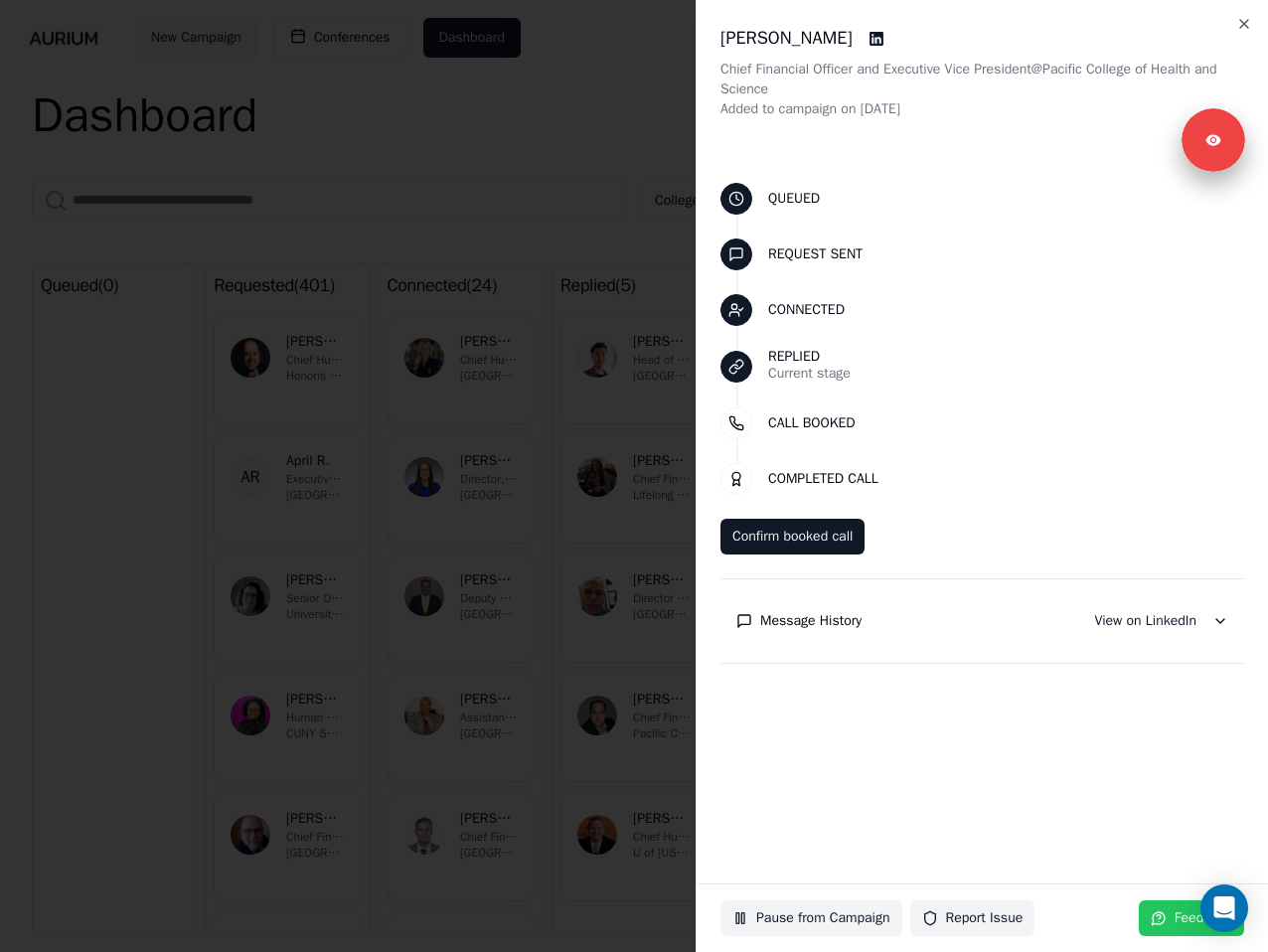 click on "Message History" at bounding box center [811, 621] 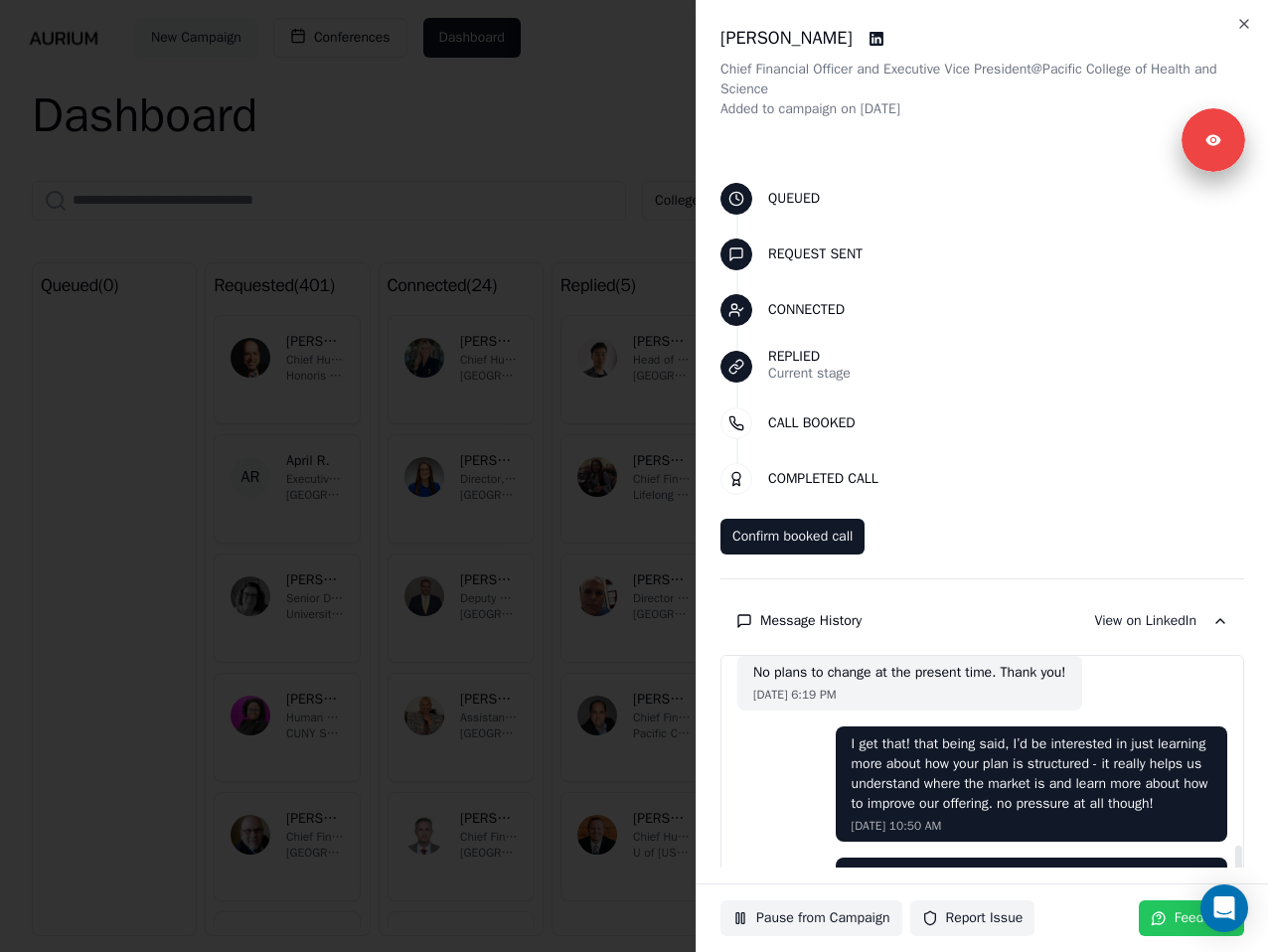 scroll, scrollTop: 793, scrollLeft: 0, axis: vertical 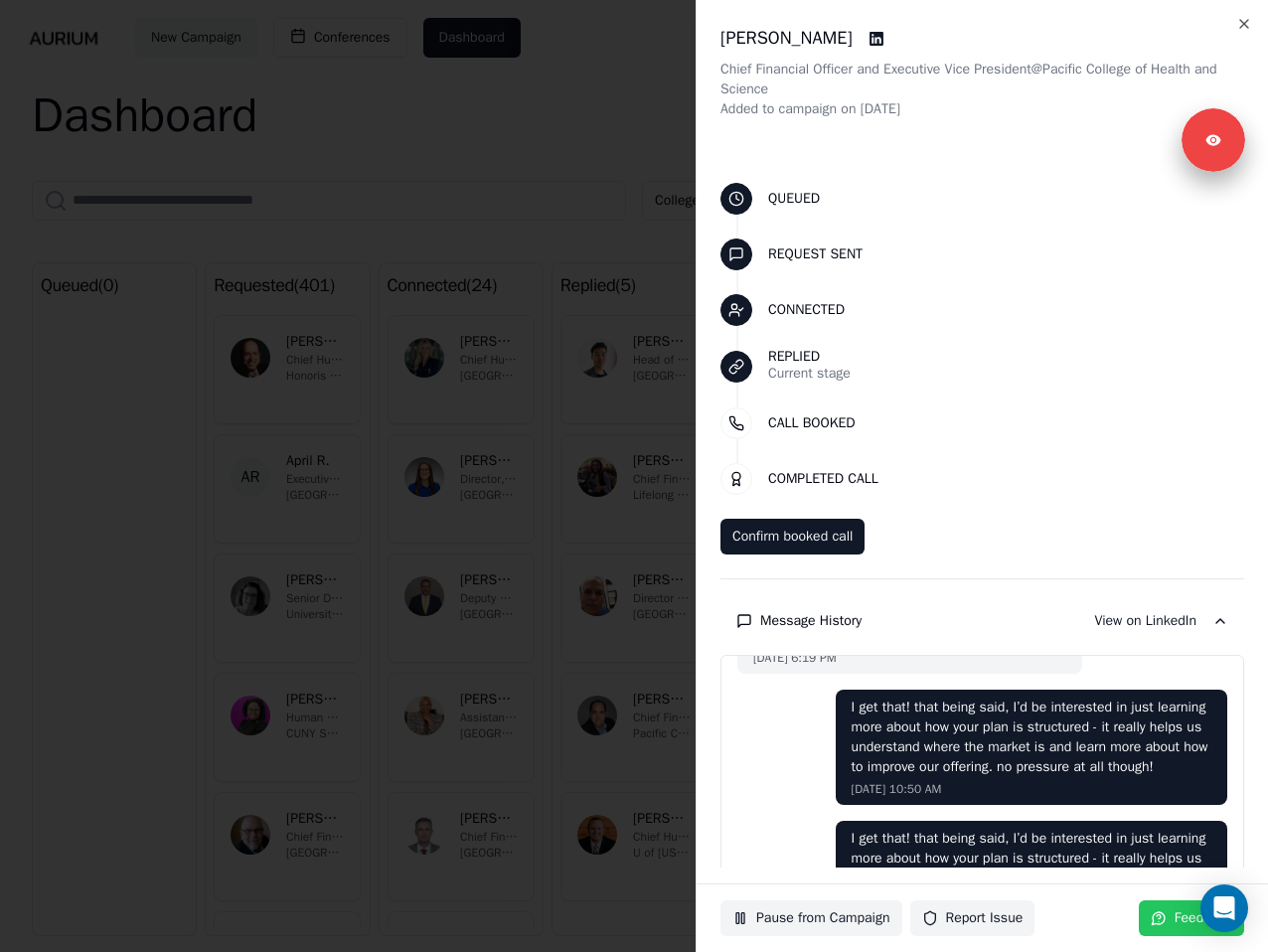 click at bounding box center [634, 476] 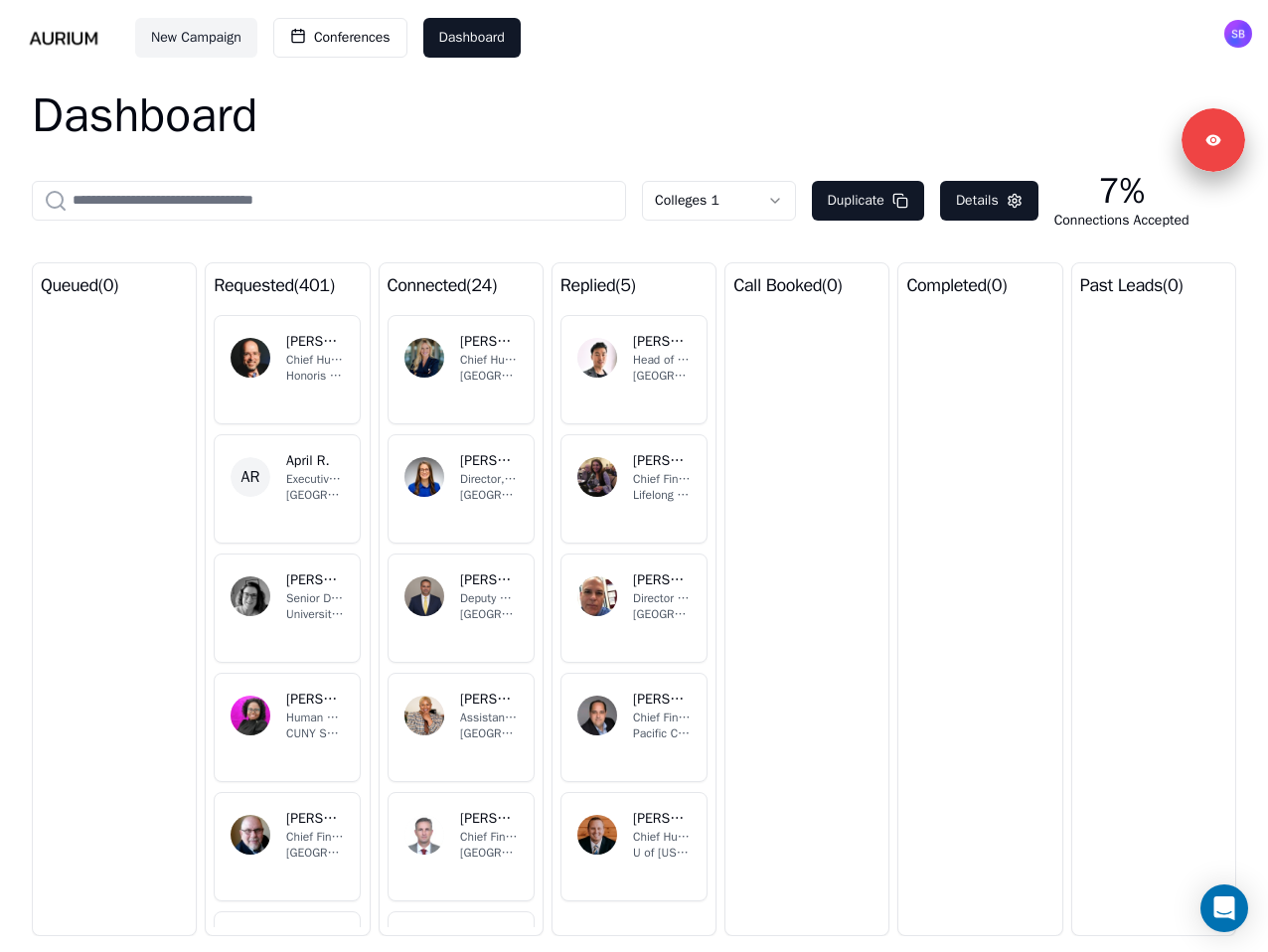 click on "U of [US_STATE] System Division of Agriculture" at bounding box center (662, 853) 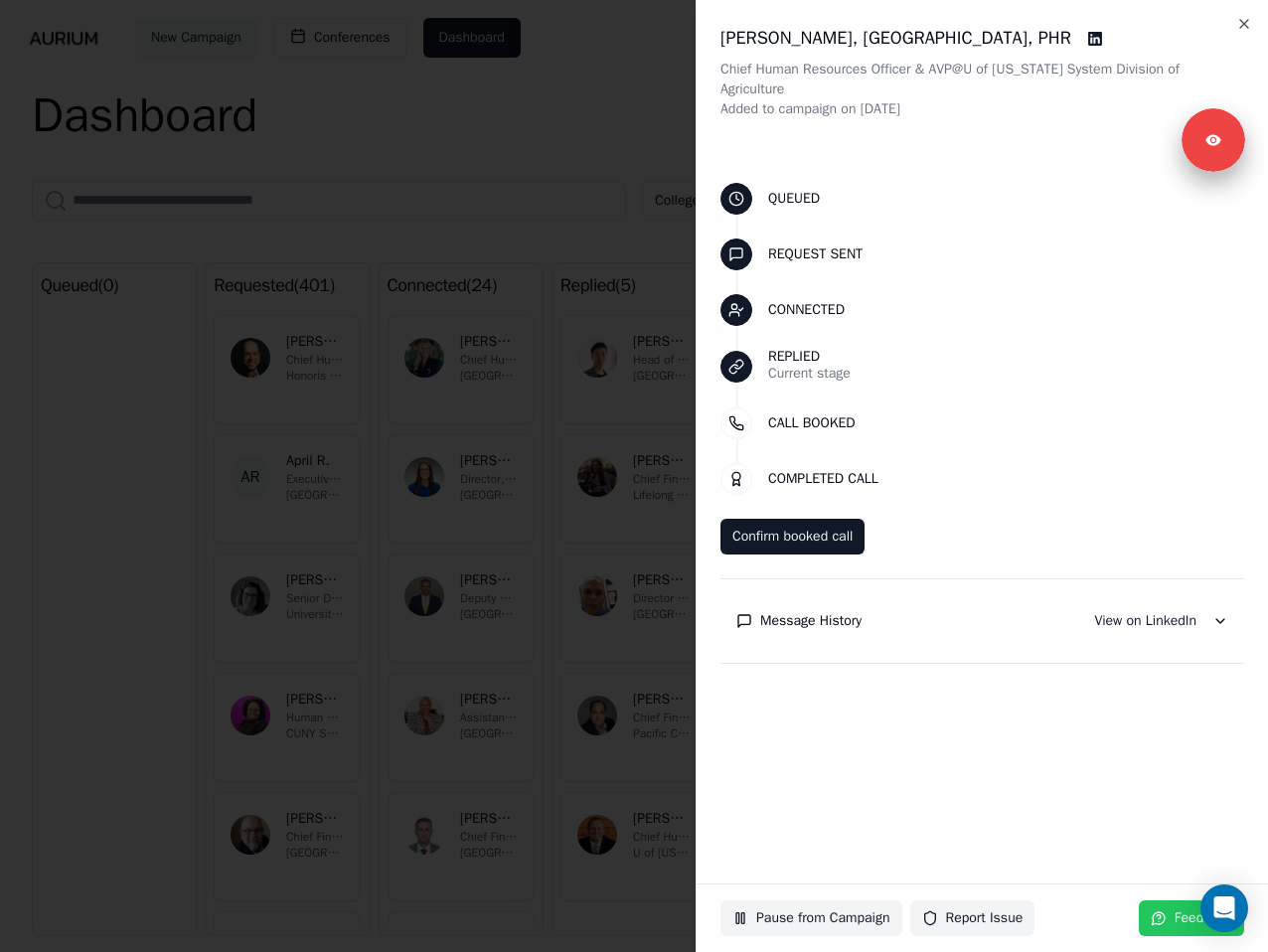 click on "Message History" at bounding box center (811, 621) 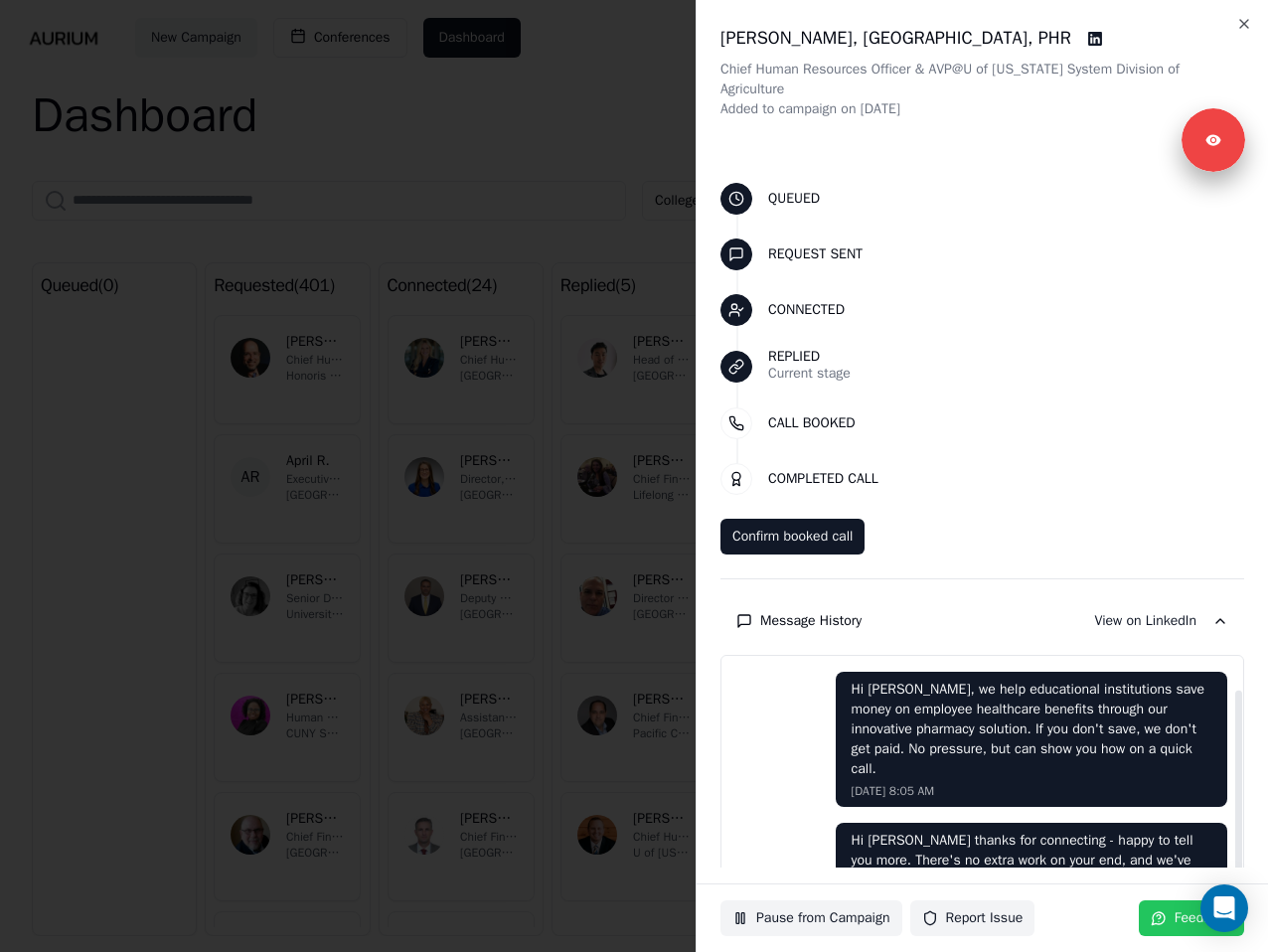scroll, scrollTop: 185, scrollLeft: 0, axis: vertical 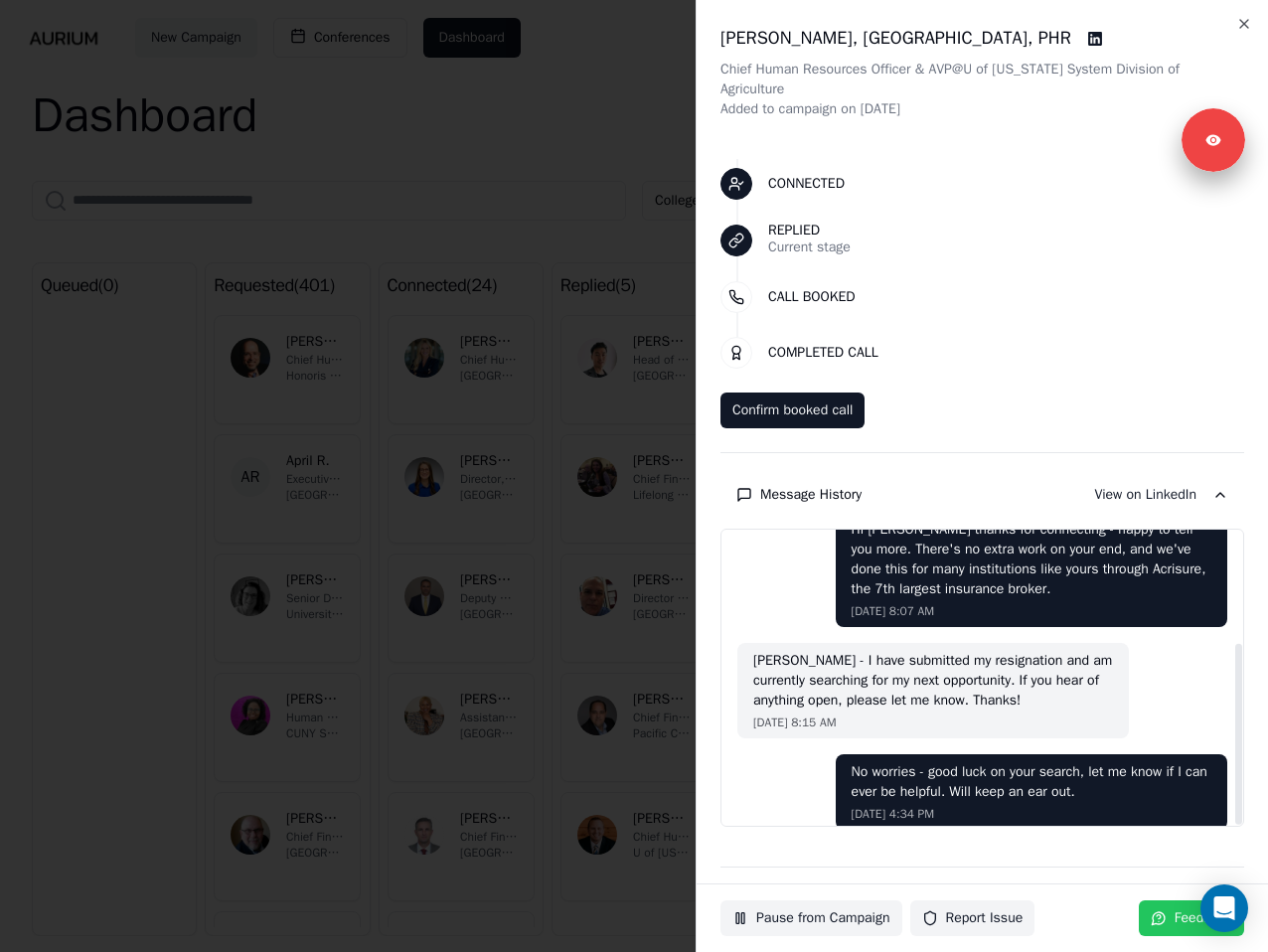 click at bounding box center (634, 476) 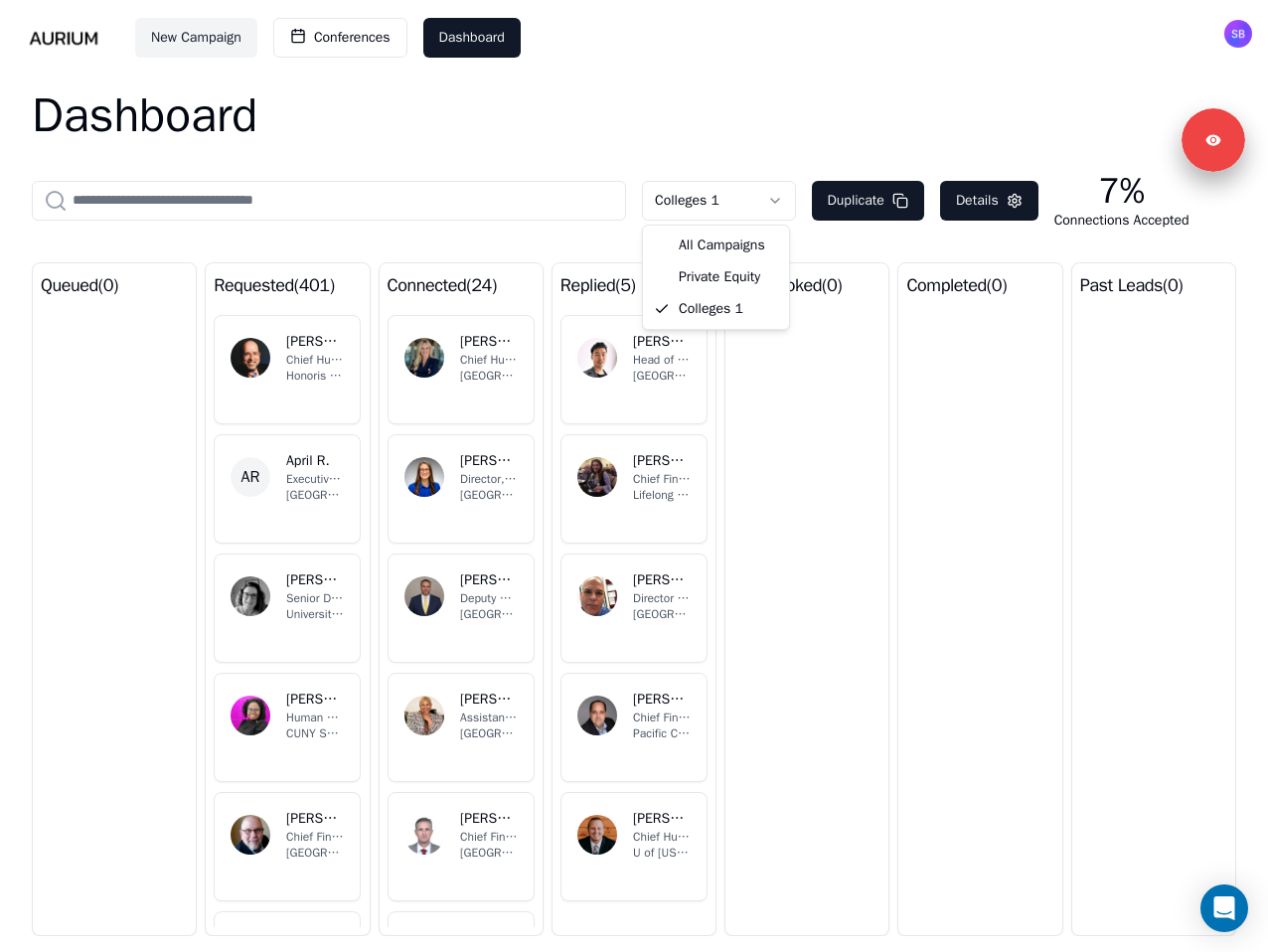 click on "New Campaign Conferences Dashboard Dashboard Colleges 1 Duplicate Details 7% Connections Accepted queued  ( 0 ) requested  ( 401 ) LR [PERSON_NAME] Chief Human Resources Officer Honoris United Universities [GEOGRAPHIC_DATA] April R. Executive Director and CHRO [GEOGRAPHIC_DATA][US_STATE] AS [PERSON_NAME] Senior Director & Chief Human Resources Officer University of [US_STATE] System [PERSON_NAME] [PERSON_NAME] Human Resources Benefits Manager CUNY School of Professional Studies [PERSON_NAME] [PERSON_NAME] Chief Financial Officer Western Seminary AM [PERSON_NAME], MBA Director of Finance (UH Corp) [GEOGRAPHIC_DATA] [PERSON_NAME] School of Medicine RC [PERSON_NAME] Chief Financial Officer Harvard University MC [PERSON_NAME] Director, Compensation & Benefits Arcadia University connected  ( 24 ) SF [PERSON_NAME], SPHR, SHRM-SCP, FACHE Chief Human Resources Officer Rice University RO [PERSON_NAME] Director, Benefits & Well-Being [GEOGRAPHIC_DATA] ER [PERSON_NAME] Deputy Chief Human Resources Dallas College NP [PERSON_NAME] DW 5" at bounding box center [634, 476] 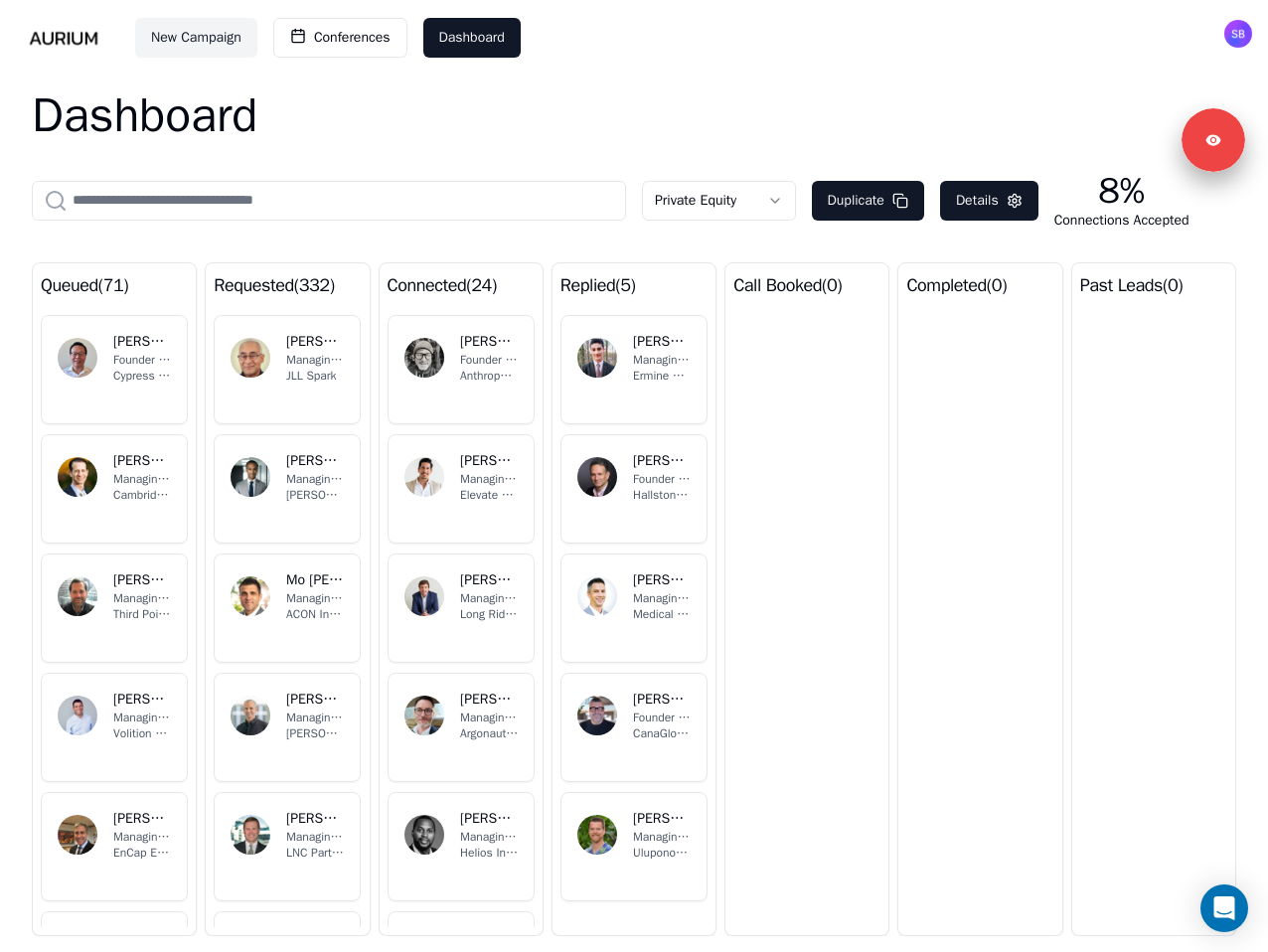 click on "Dashboard Private Equity Duplicate Details 8% Connections Accepted queued  ( 71 ) WS [PERSON_NAME] Founder & Managing Partner Cypress Capital Group BG [PERSON_NAME] Managing Partner Cambridge Capital LLC RS [PERSON_NAME] Managing Partner - Third Point Ventures Third Point LLC RH [PERSON_NAME] Managing Partner Volition Capital SC [PERSON_NAME] Managing Partner EnCap Energy Transition [PERSON_NAME] [PERSON_NAME] Managing Partner and Founder [PERSON_NAME] Street Capital Partners SS [PERSON_NAME]-Noor Founder + Managing Partner Civilization Ventures SR [PERSON_NAME][DATE] Managing Partner JFFVentures requested  ( 332 ) RS [PERSON_NAME] Managing Partner JLL Spark CO [PERSON_NAME] Managing Partner [PERSON_NAME] Capital Group MB Mo [PERSON_NAME] Managing Partner ACON Investments CP [PERSON_NAME] Managing Partner [PERSON_NAME] Partners [PERSON_NAME] Managing Partner LNC Partners CS [PERSON_NAME] Founder & Managing Partner WestView Capital Partners BF [PERSON_NAME] Founder and Managing Partner ParaFi Capital MG [PERSON_NAME] Managing Partner connected  ( )" at bounding box center [634, 514] 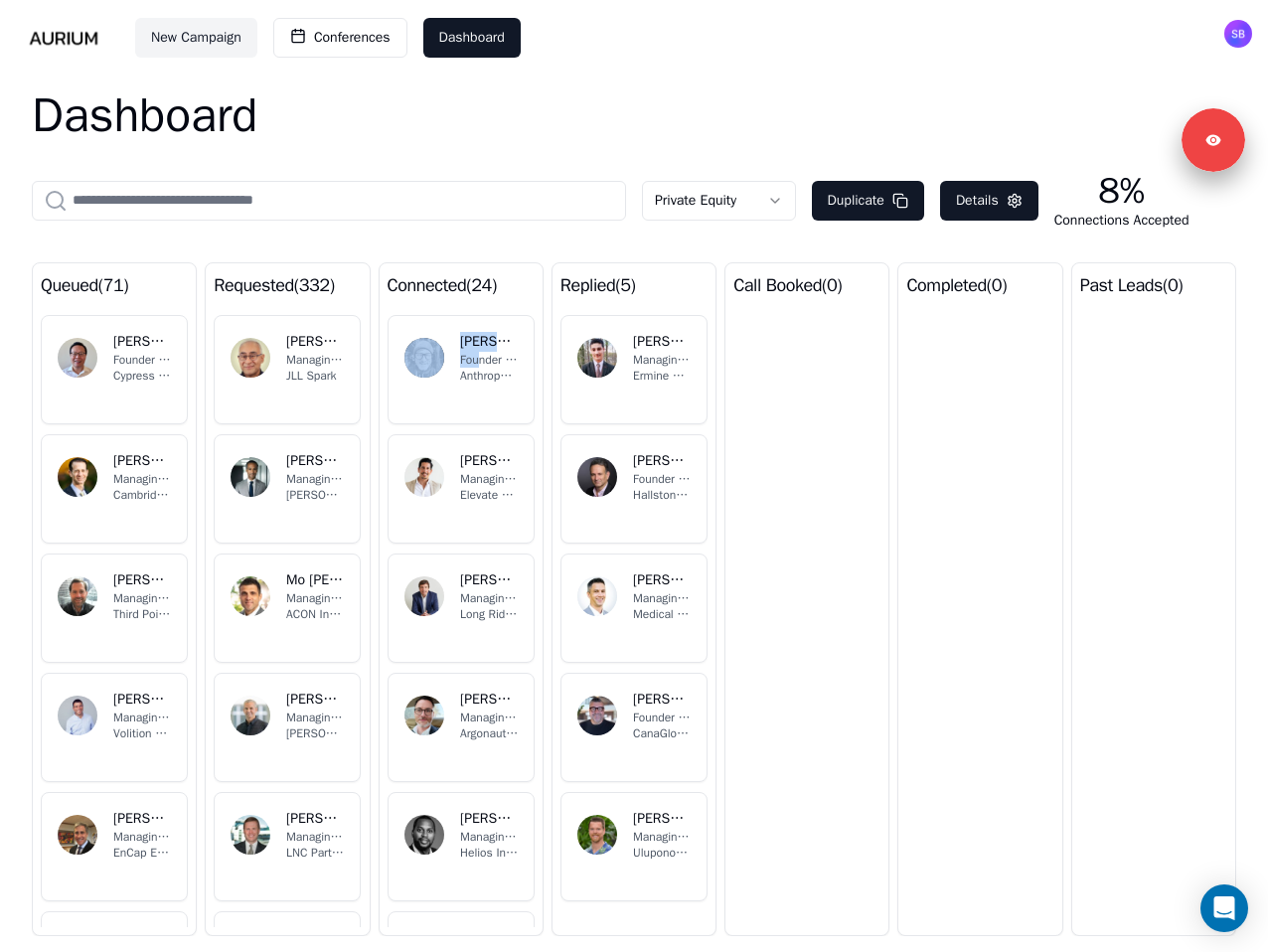 drag, startPoint x: 480, startPoint y: 362, endPoint x: 513, endPoint y: 301, distance: 69.354164 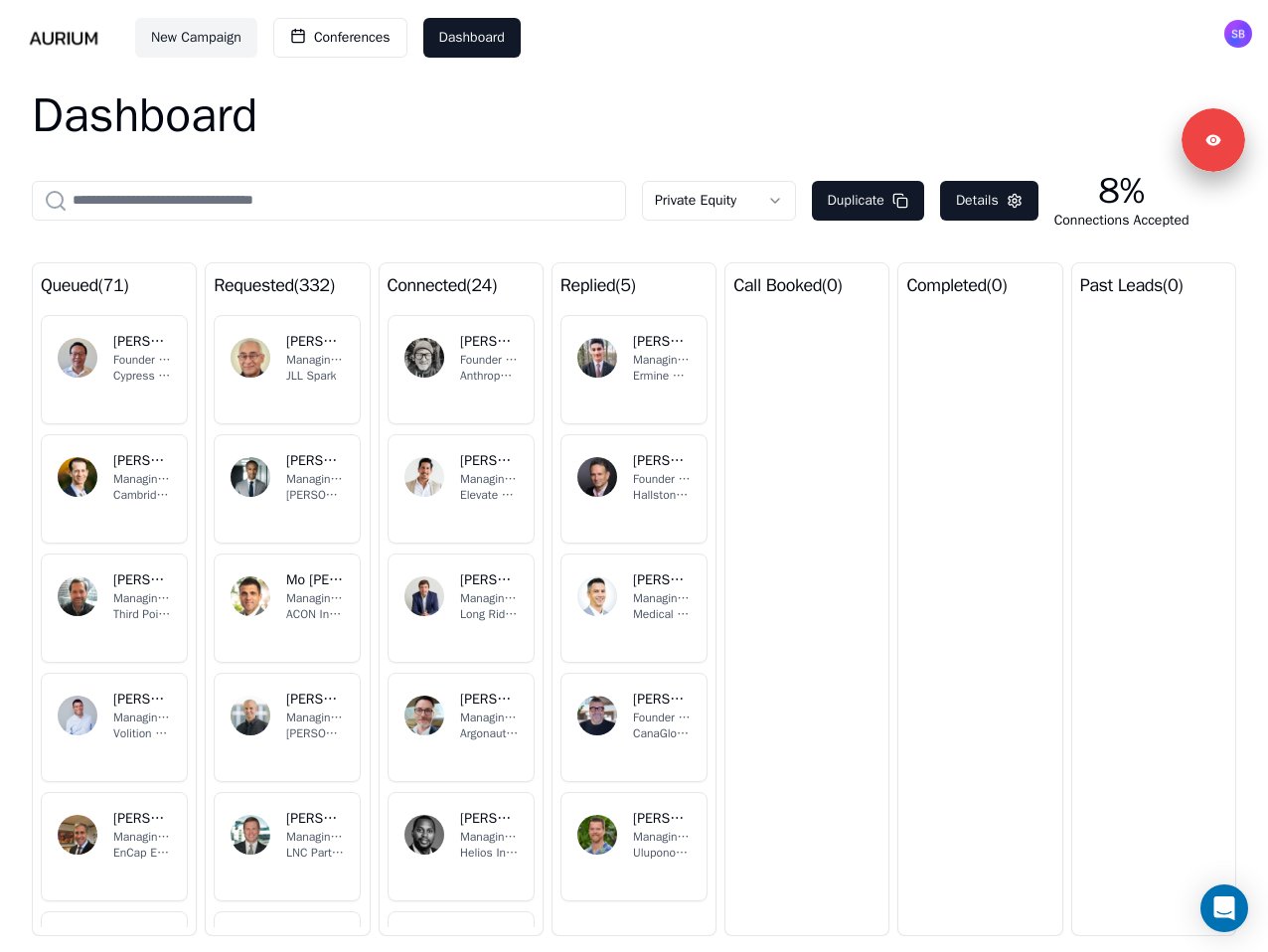 click on "Dashboard Private Equity Duplicate Details 8% Connections Accepted queued  ( 71 ) WS [PERSON_NAME] Founder & Managing Partner Cypress Capital Group BG [PERSON_NAME] Managing Partner Cambridge Capital LLC RS [PERSON_NAME] Managing Partner - Third Point Ventures Third Point LLC RH [PERSON_NAME] Managing Partner Volition Capital SC [PERSON_NAME] Managing Partner EnCap Energy Transition [PERSON_NAME] [PERSON_NAME] Managing Partner and Founder [PERSON_NAME] Street Capital Partners SS [PERSON_NAME]-Noor Founder + Managing Partner Civilization Ventures SR [PERSON_NAME][DATE] Managing Partner JFFVentures requested  ( 332 ) RS [PERSON_NAME] Managing Partner JLL Spark CO [PERSON_NAME] Managing Partner [PERSON_NAME] Capital Group MB Mo [PERSON_NAME] Managing Partner ACON Investments CP [PERSON_NAME] Managing Partner [PERSON_NAME] Partners [PERSON_NAME] Managing Partner LNC Partners CS [PERSON_NAME] Founder & Managing Partner WestView Capital Partners BF [PERSON_NAME] Founder and Managing Partner ParaFi Capital MG [PERSON_NAME] Managing Partner connected  ( )" at bounding box center (634, 514) 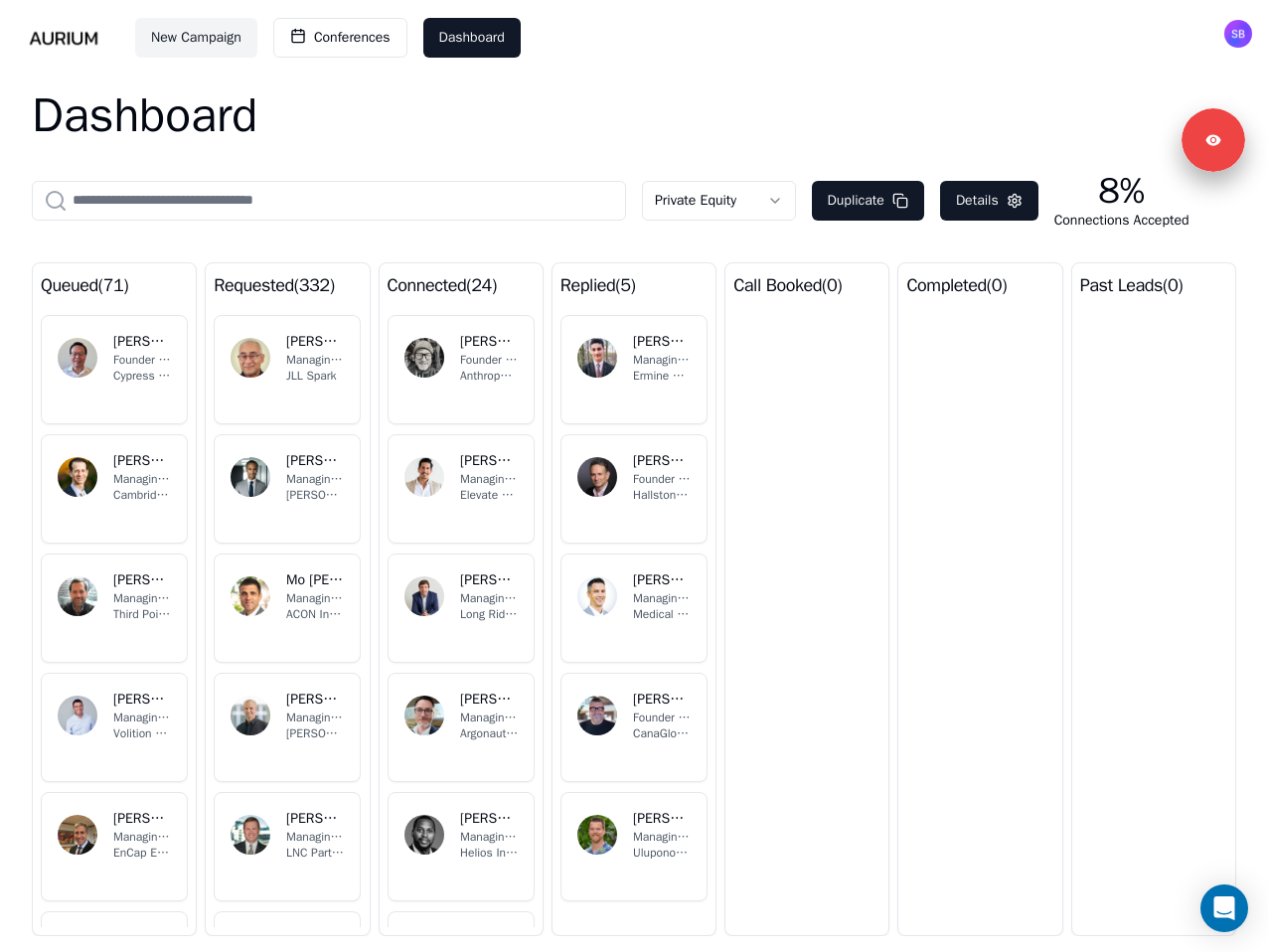 click on "Managing Partner" at bounding box center [662, 360] 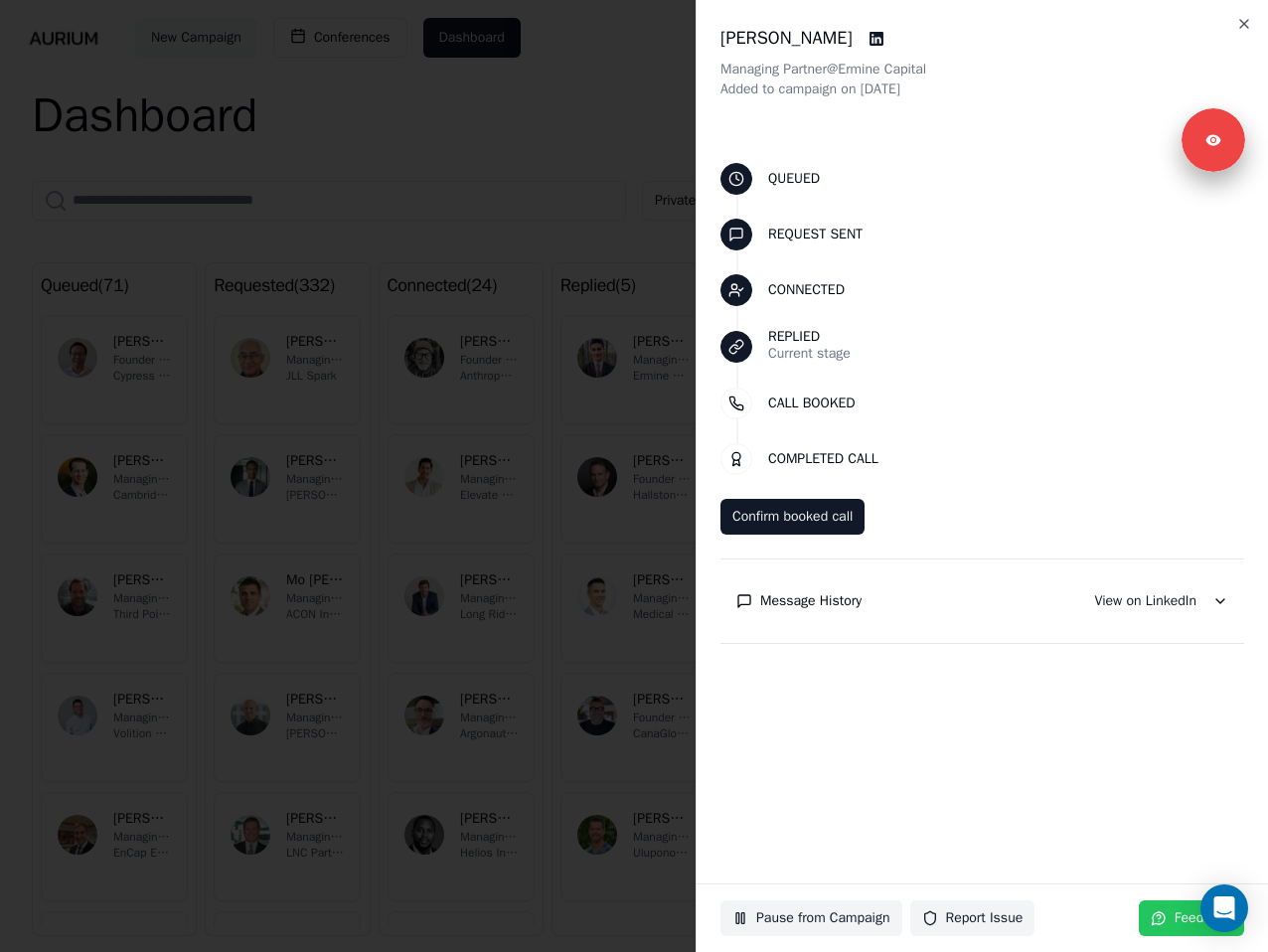 click on "Message History" at bounding box center (811, 601) 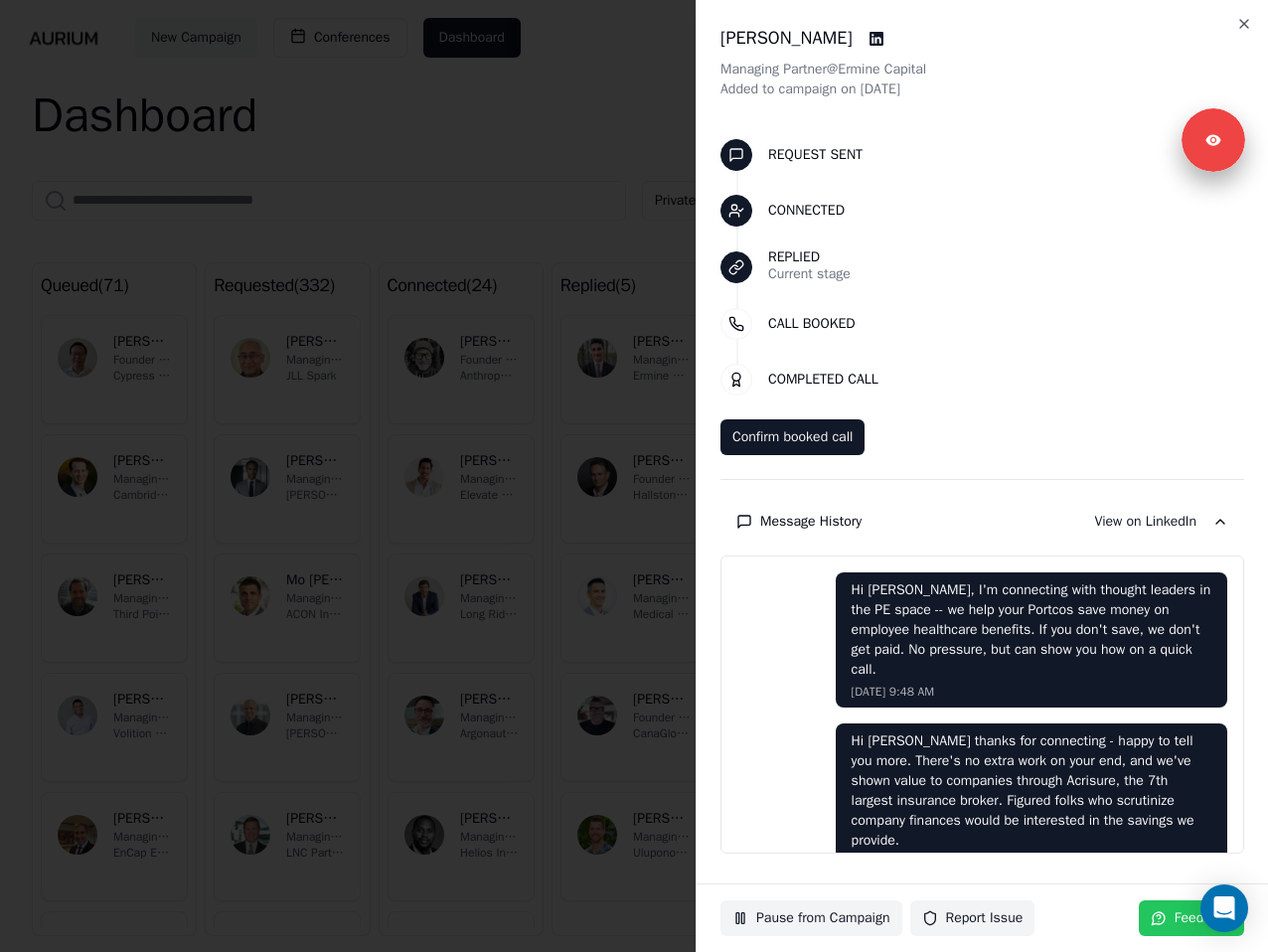scroll, scrollTop: 106, scrollLeft: 0, axis: vertical 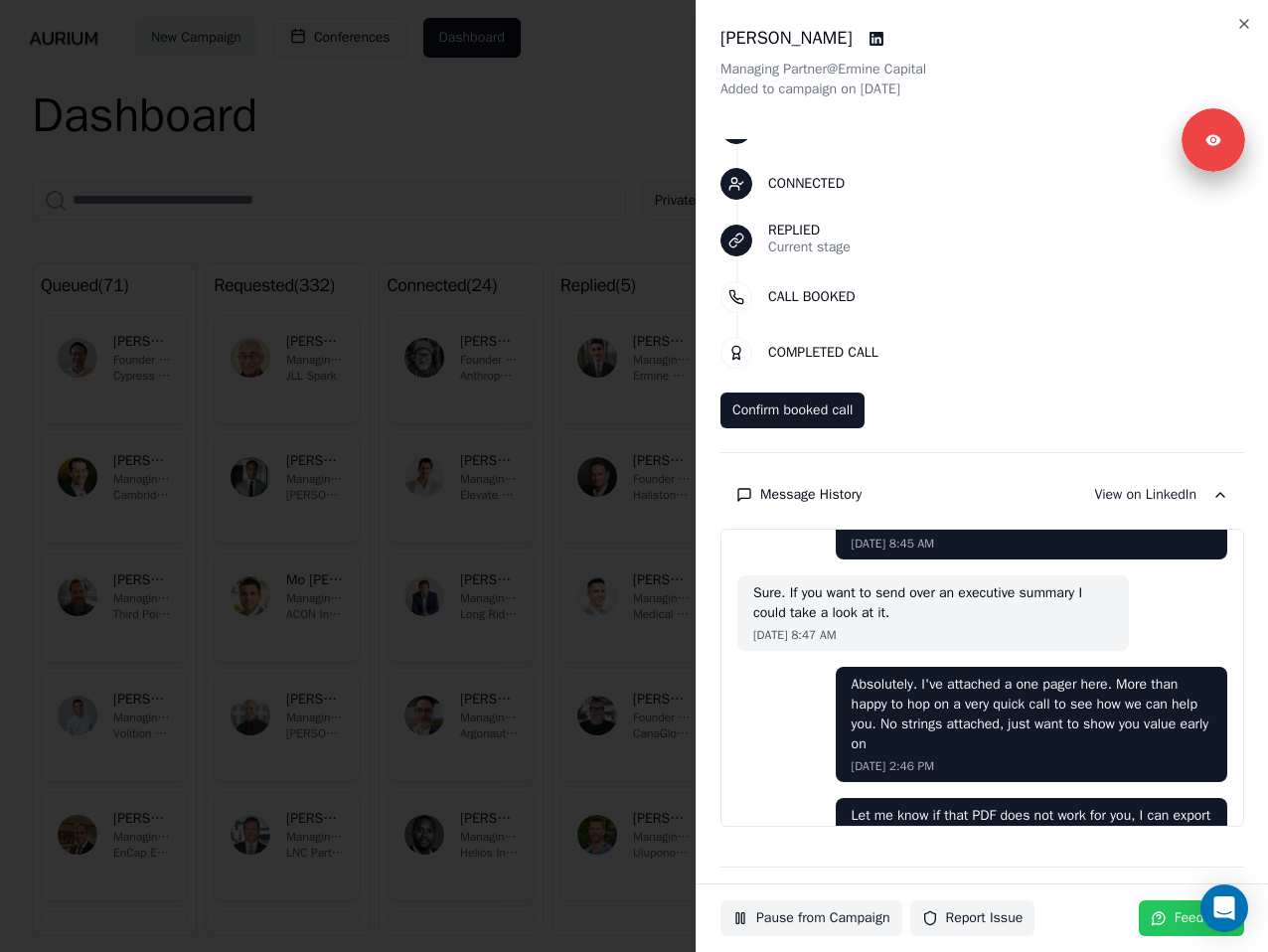 click at bounding box center [634, 476] 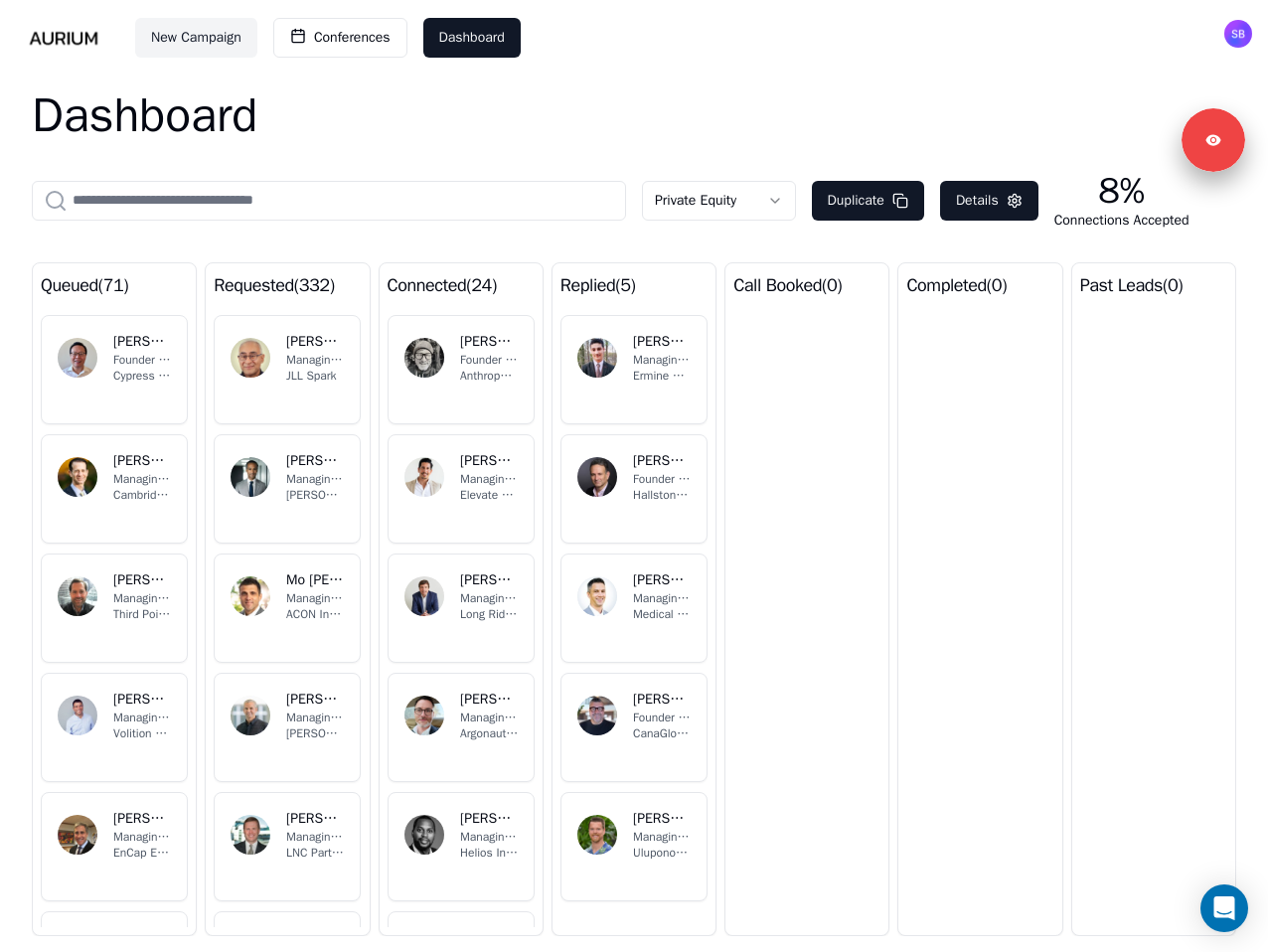click on "Founder | Managing Partner" at bounding box center [662, 479] 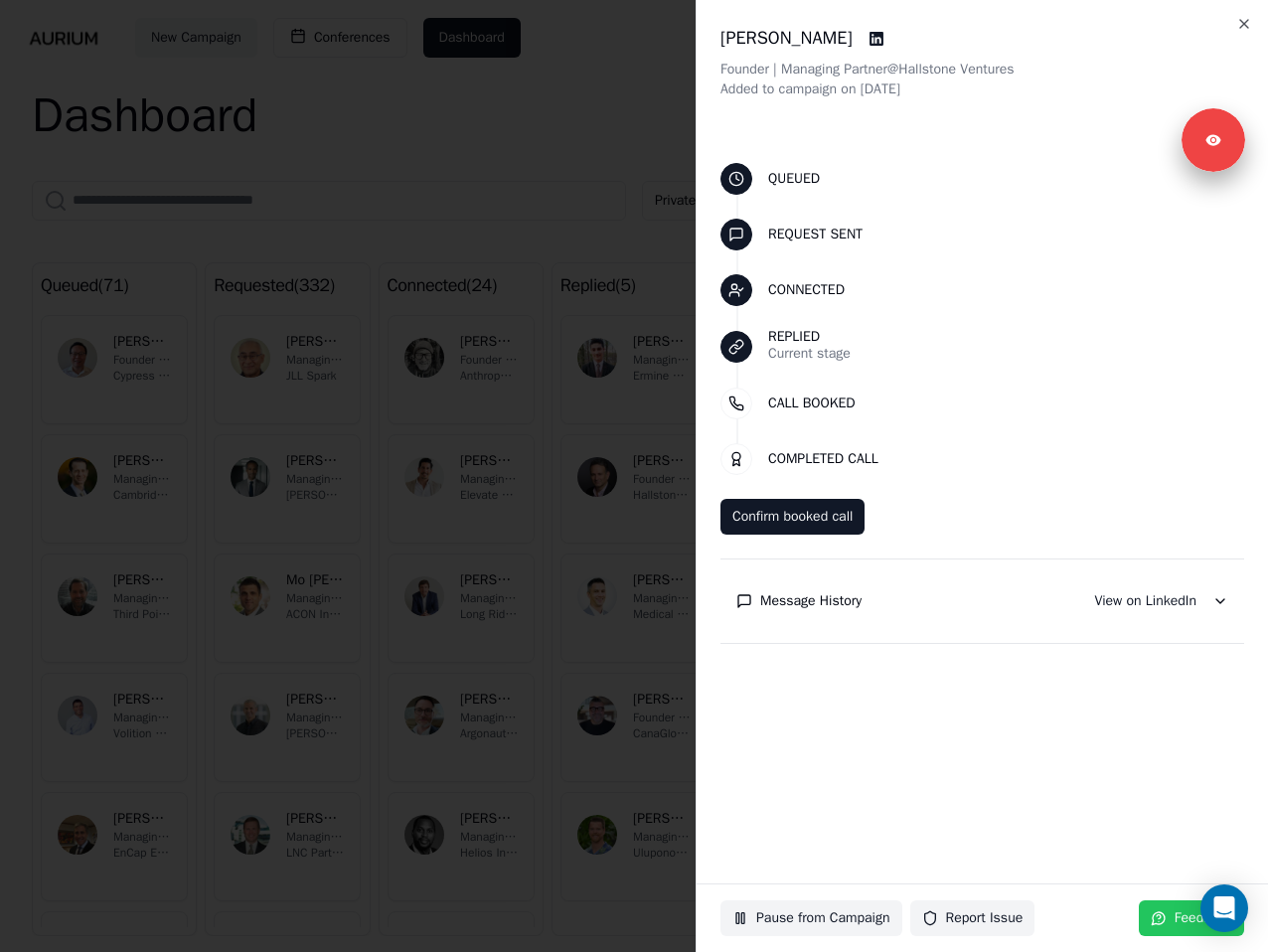 click on "Message History View on LinkedIn" at bounding box center [982, 601] 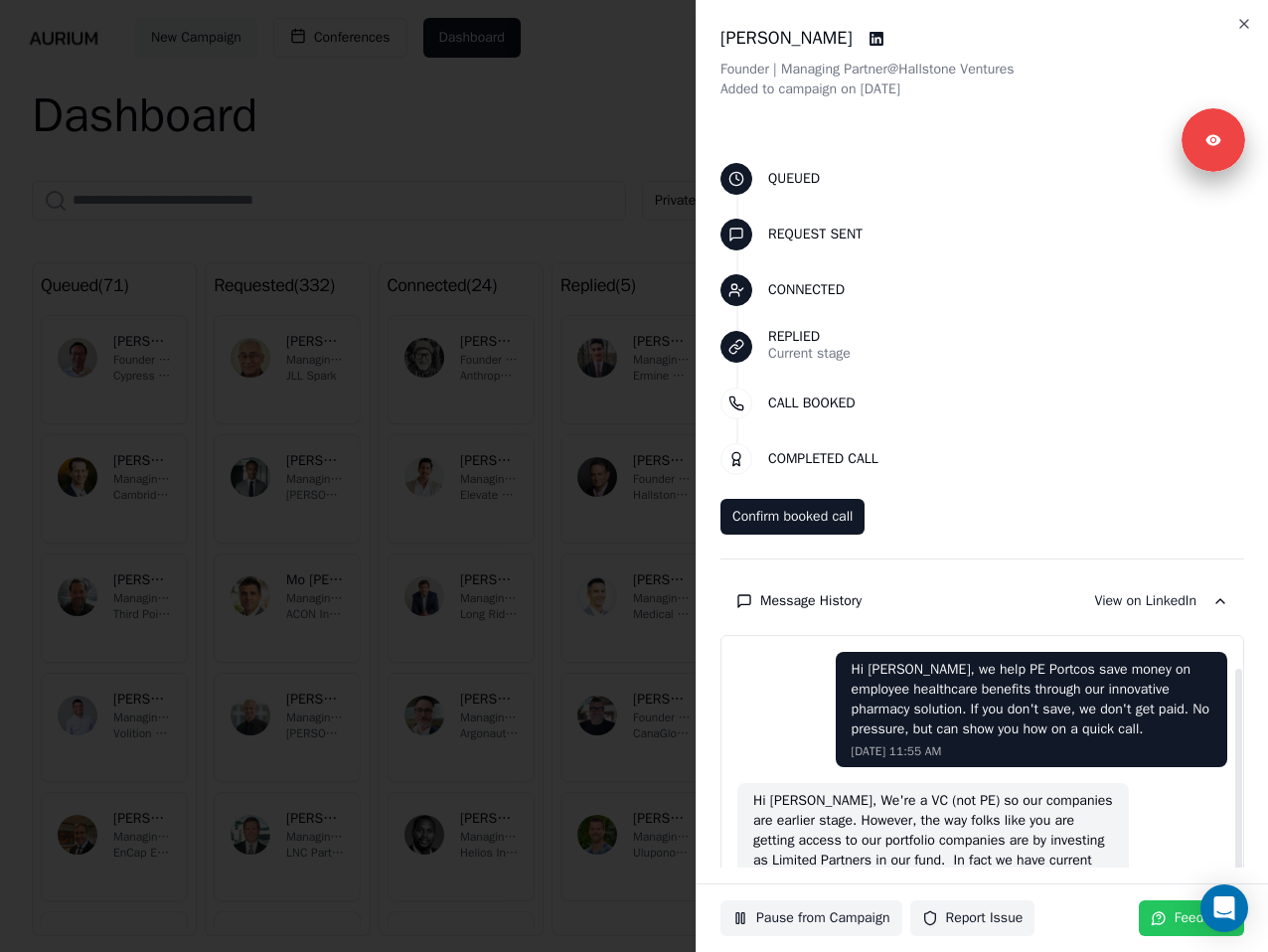 scroll, scrollTop: 62, scrollLeft: 0, axis: vertical 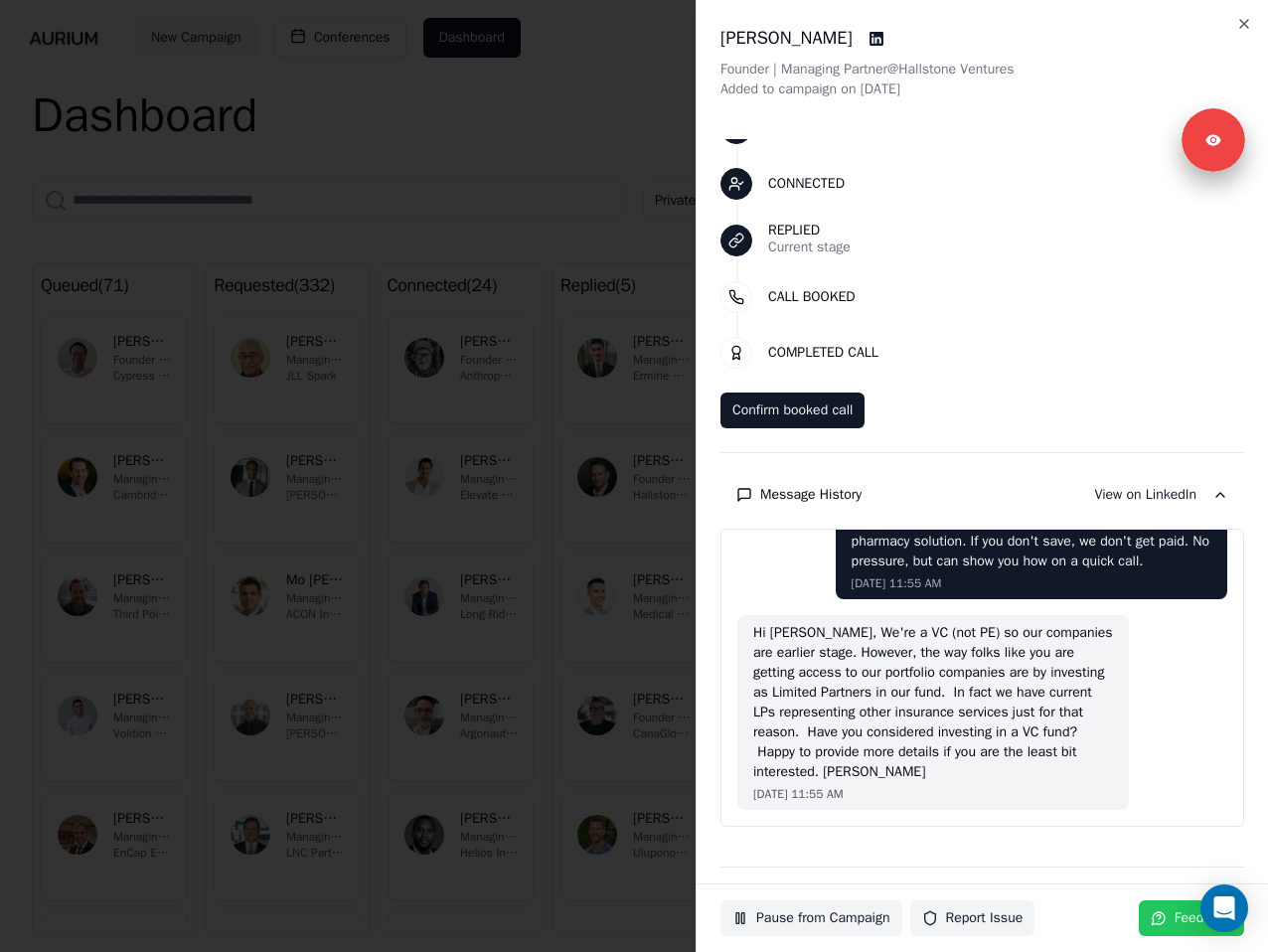 click at bounding box center [634, 476] 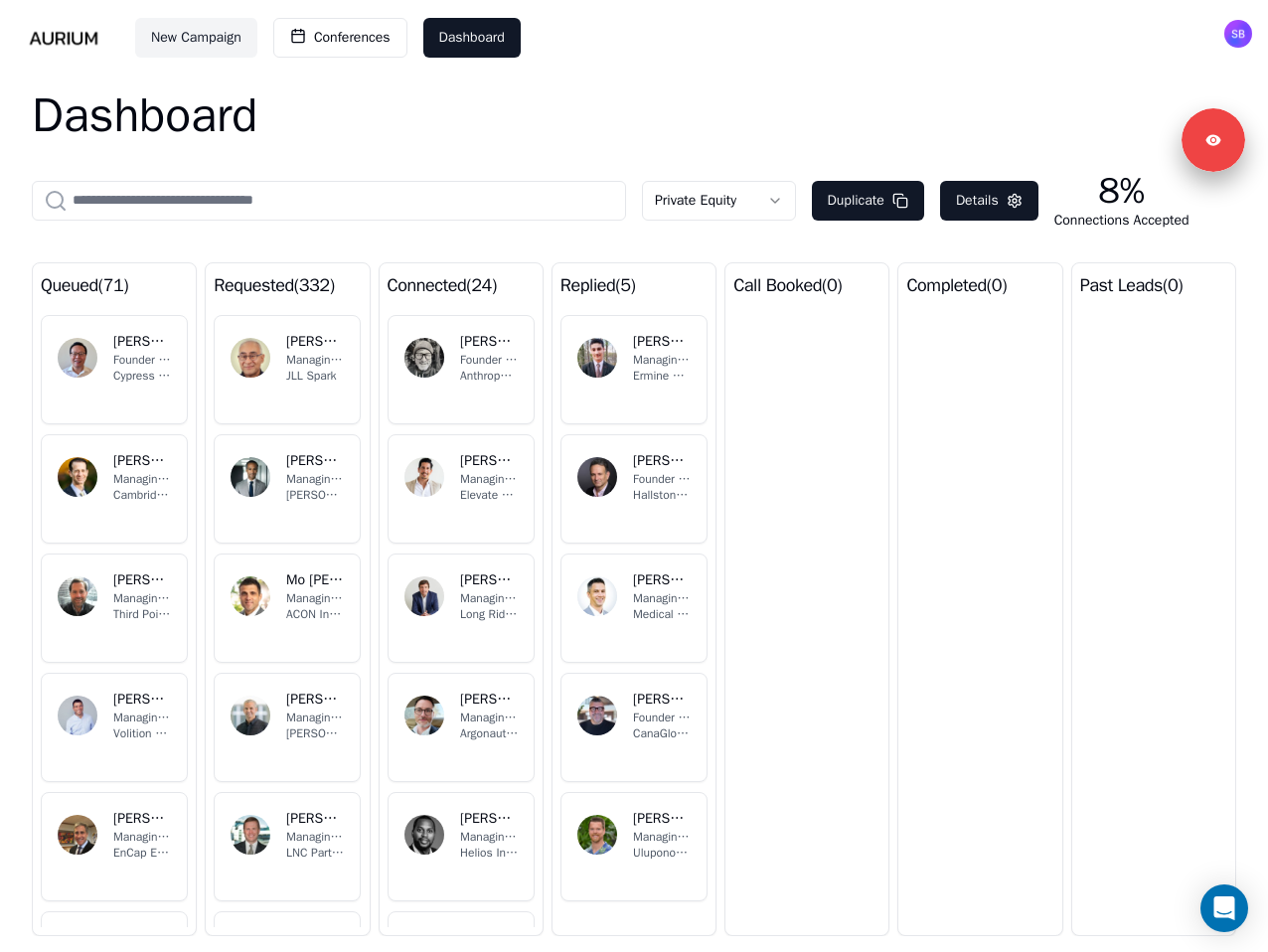 click on "Managing Partner" at bounding box center [662, 598] 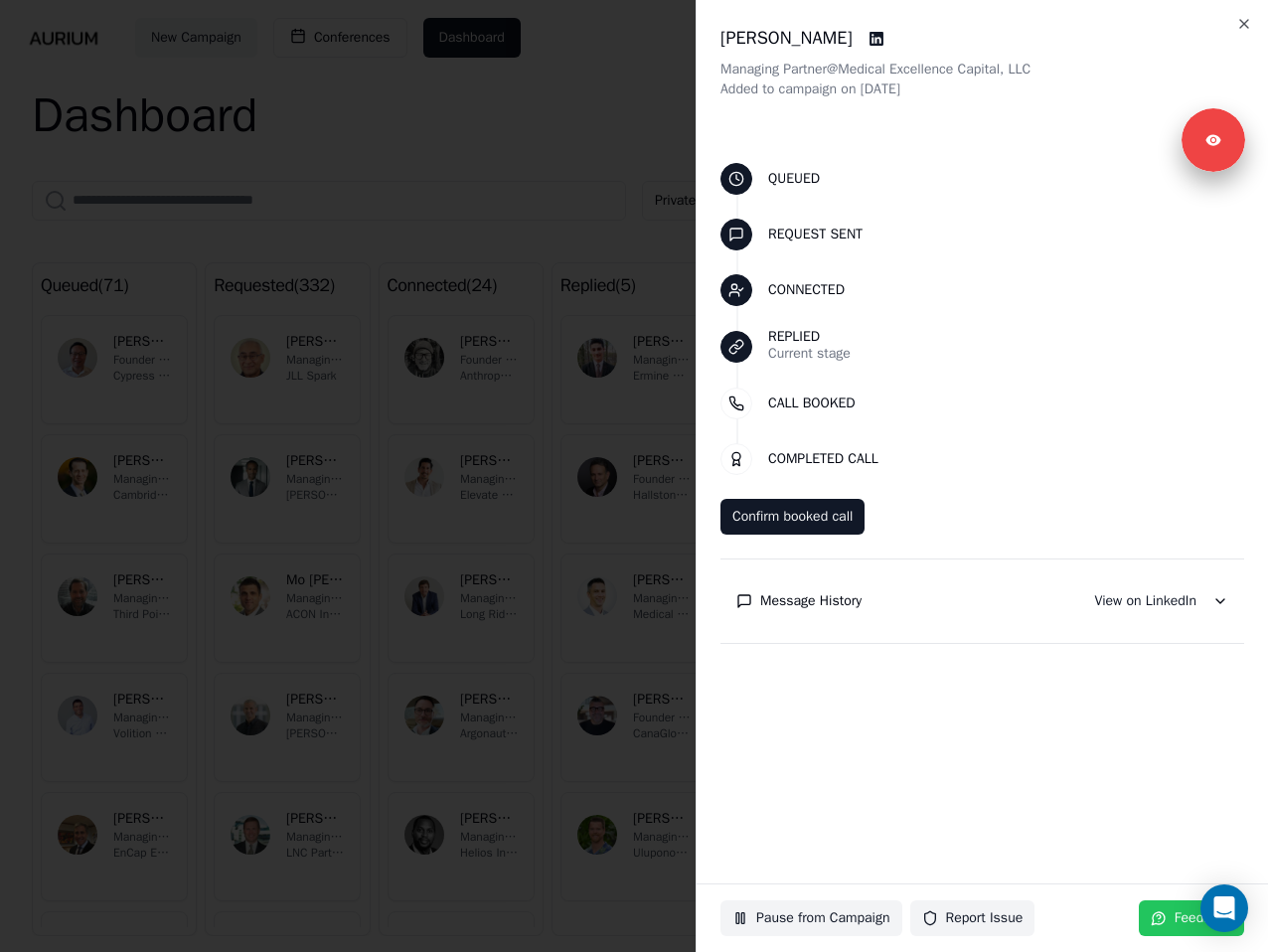 click on "Message History" at bounding box center (811, 601) 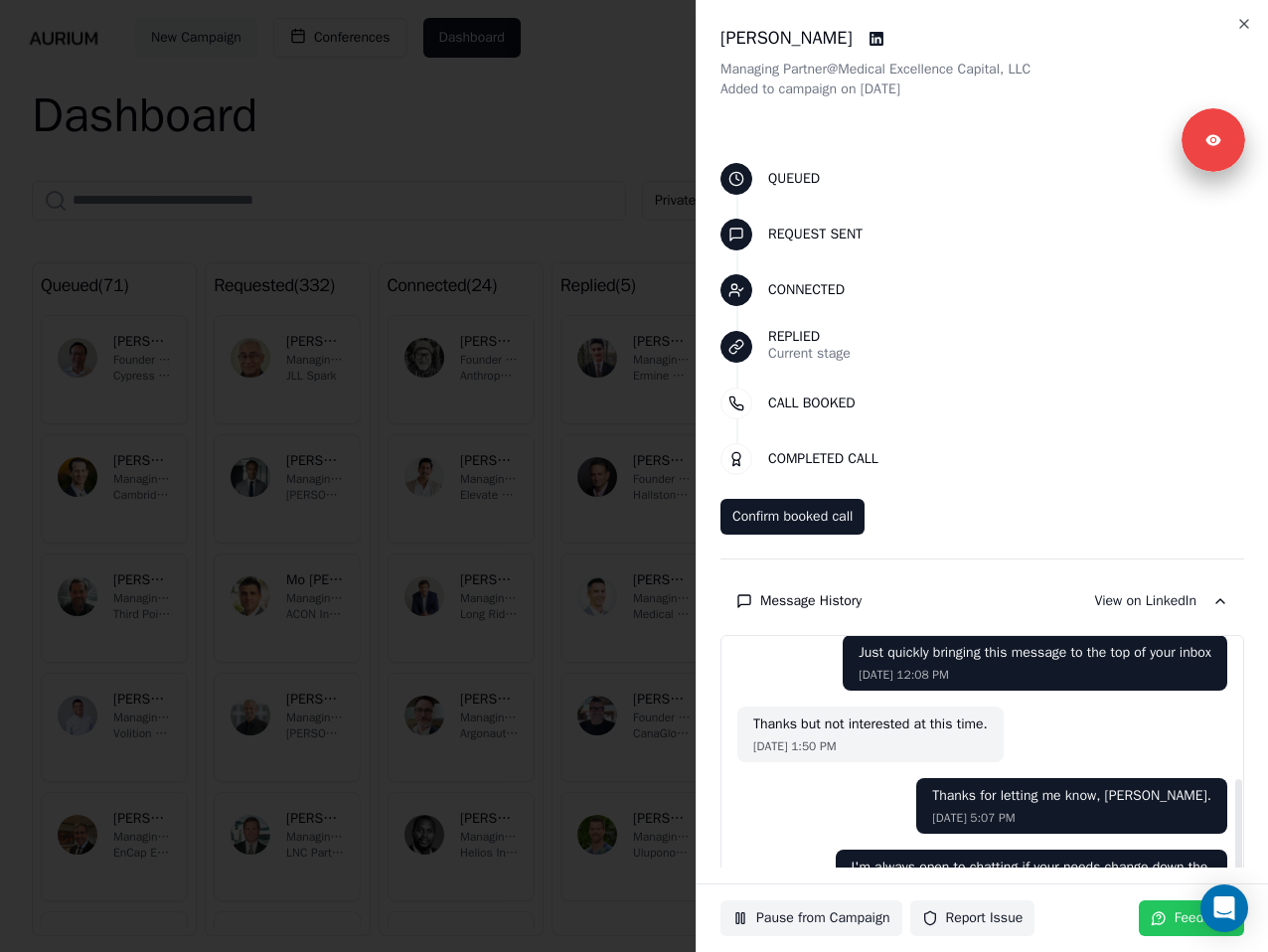 scroll, scrollTop: 328, scrollLeft: 0, axis: vertical 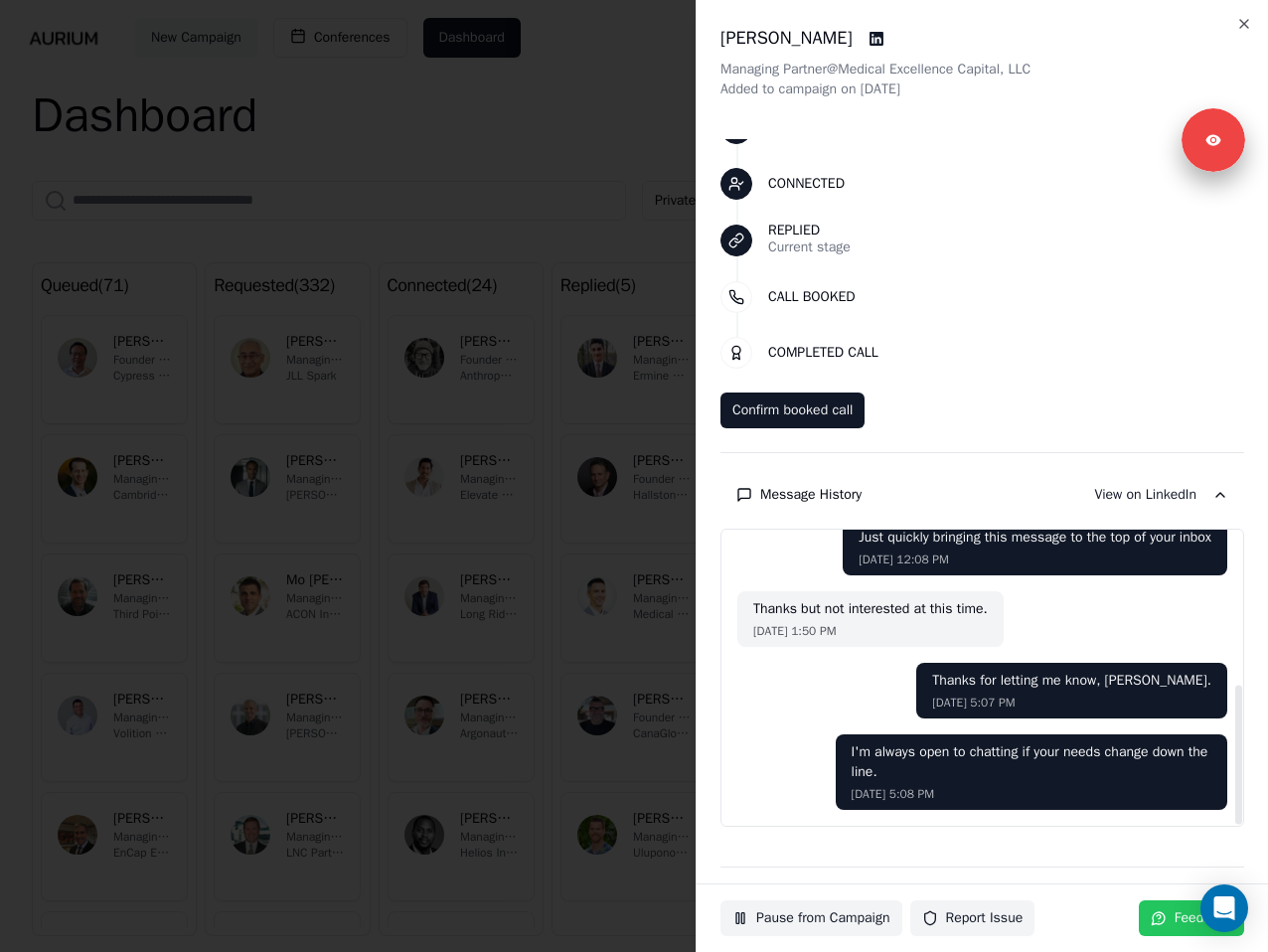 click at bounding box center [634, 476] 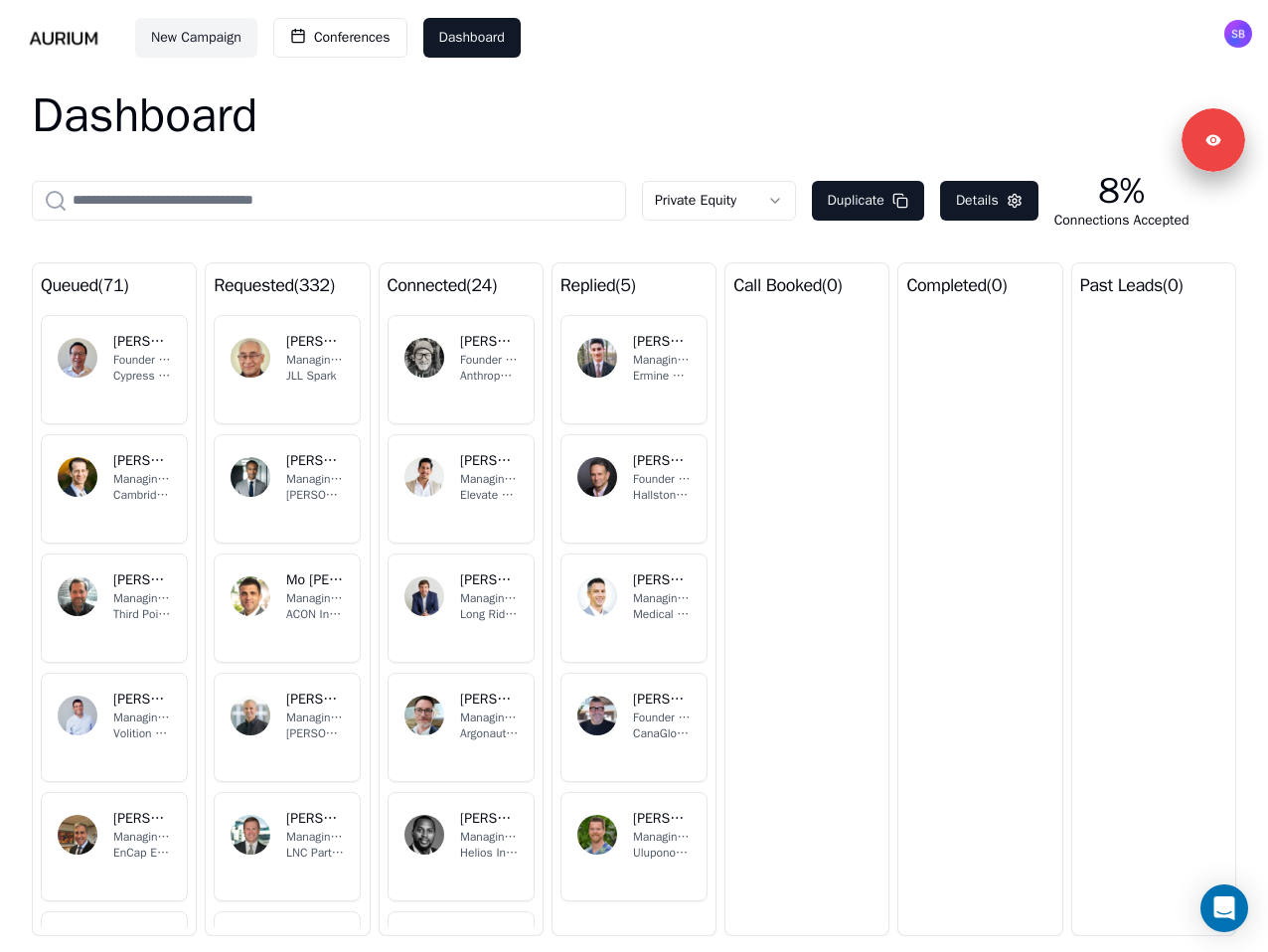 click on "Founder & Managing Partner" at bounding box center [662, 717] 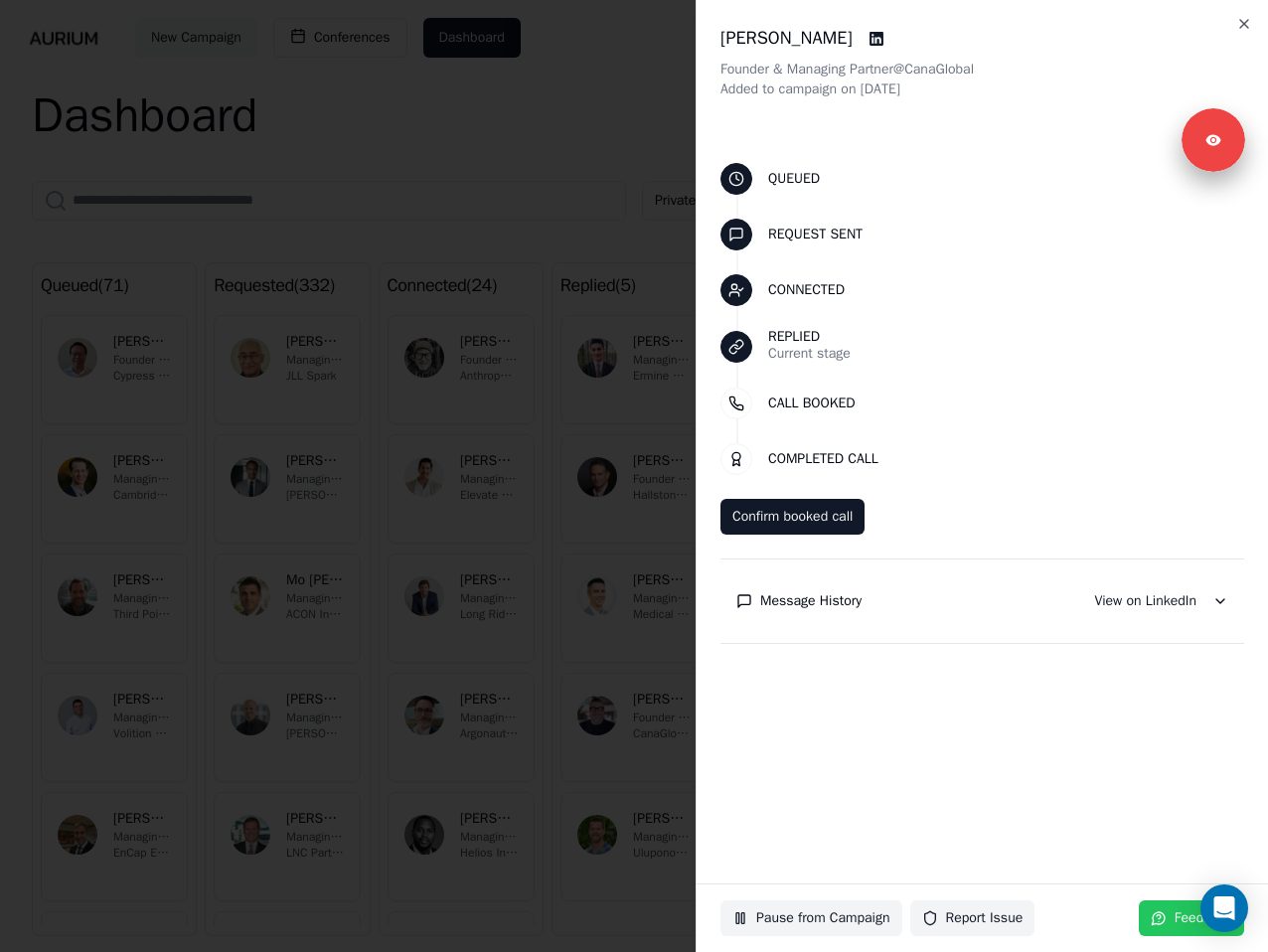 click on "Message History" at bounding box center [811, 601] 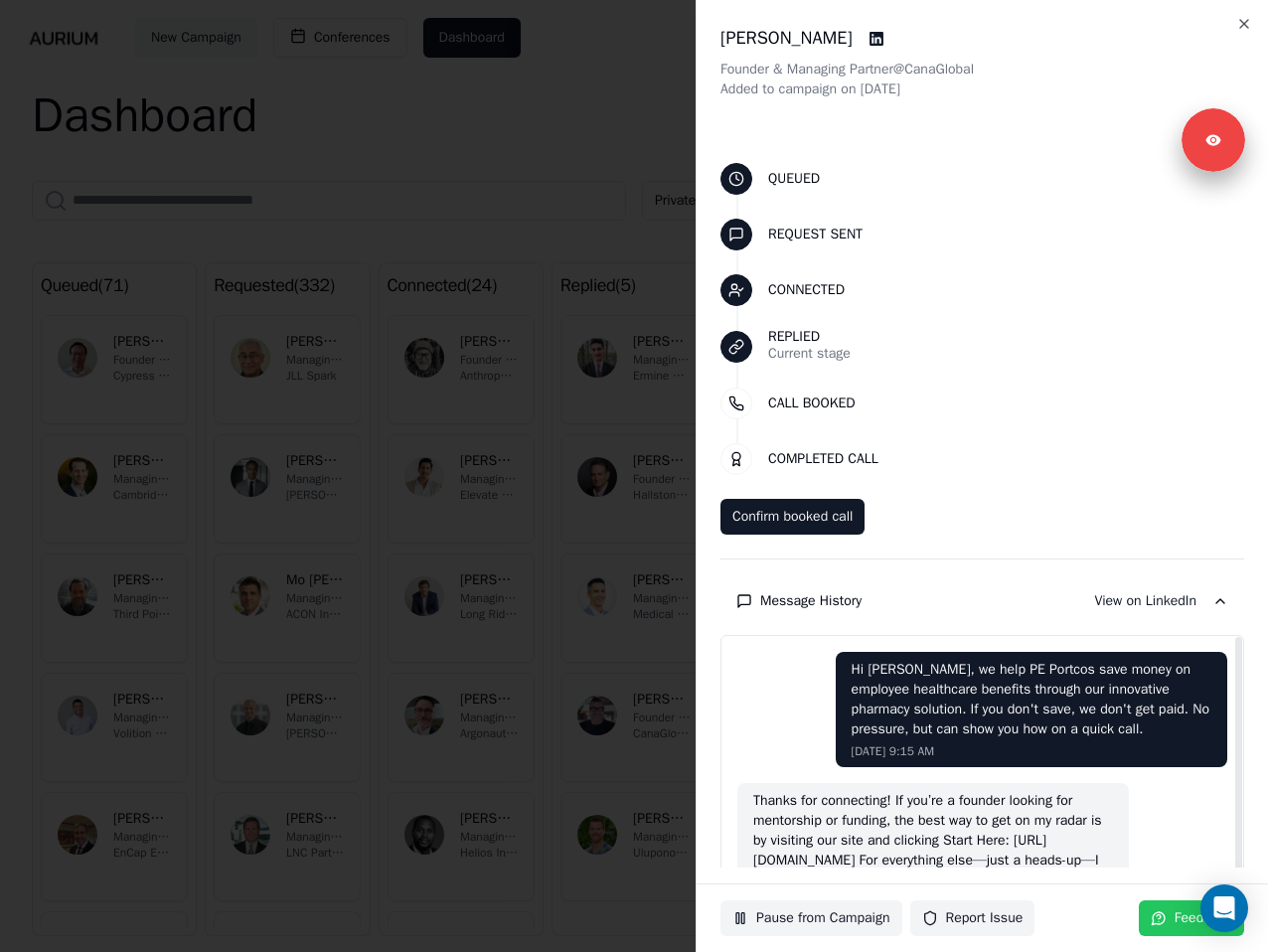 scroll, scrollTop: 42, scrollLeft: 0, axis: vertical 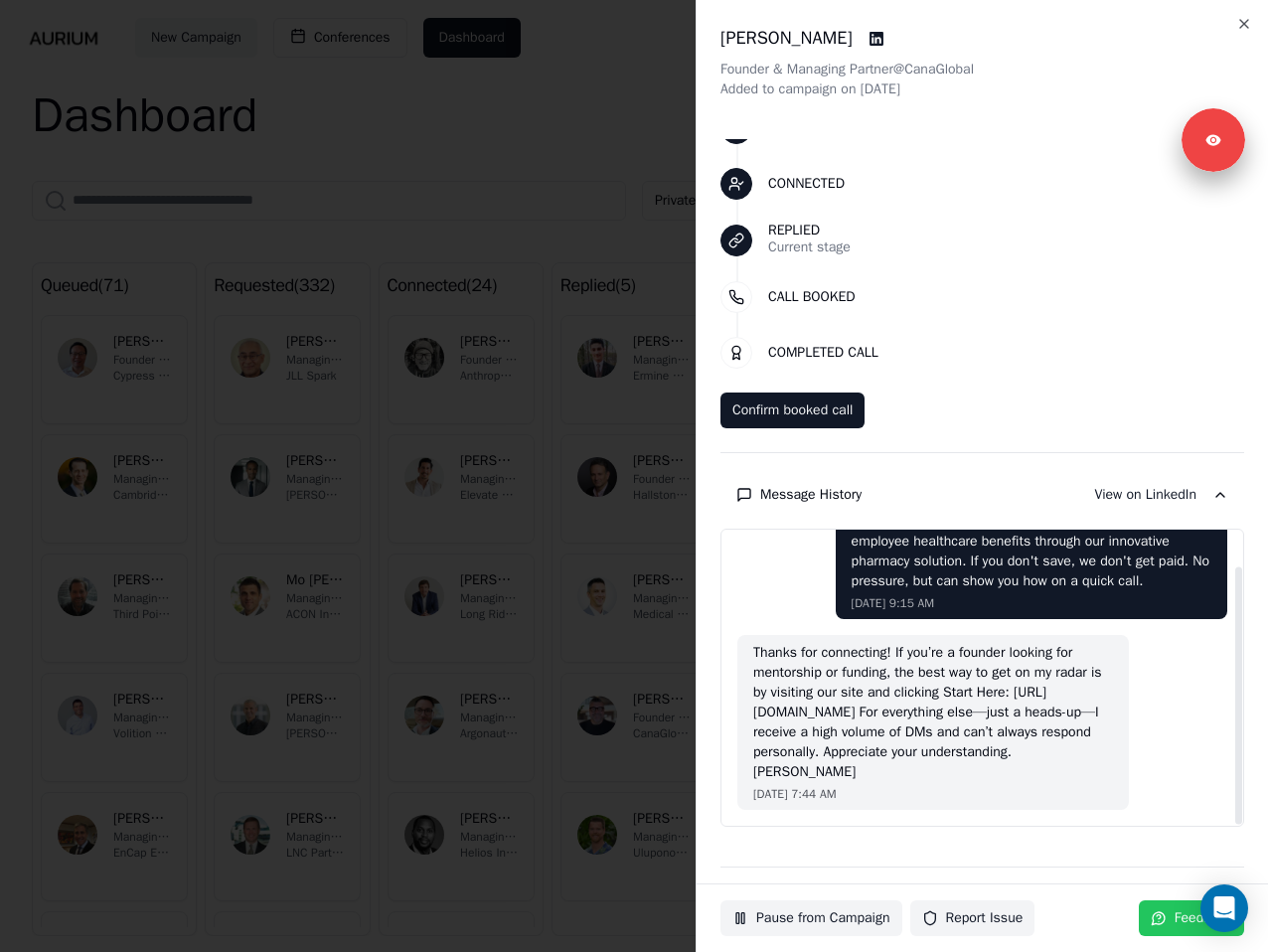 click at bounding box center [634, 476] 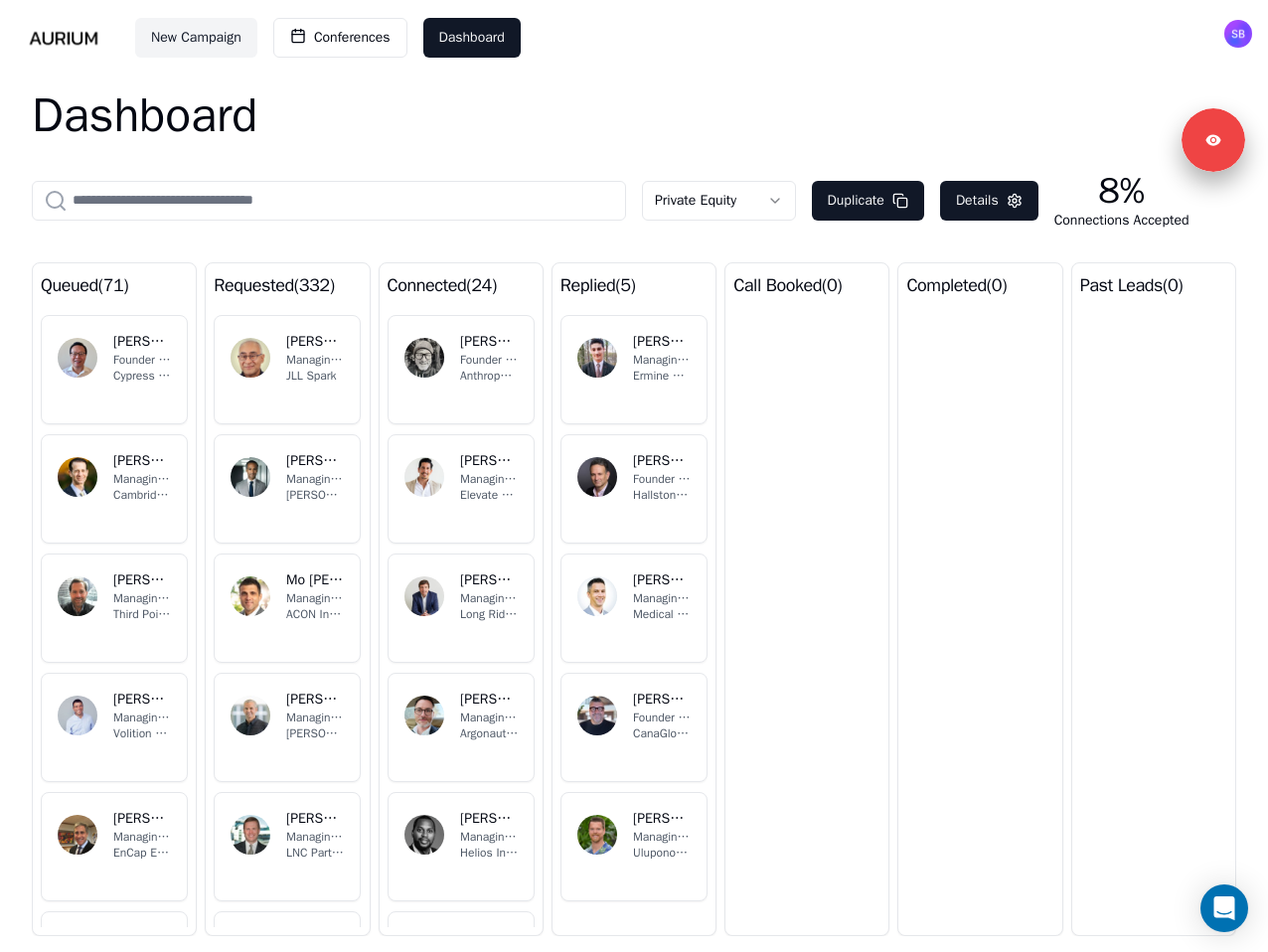 click on "[PERSON_NAME]" at bounding box center (662, 700) 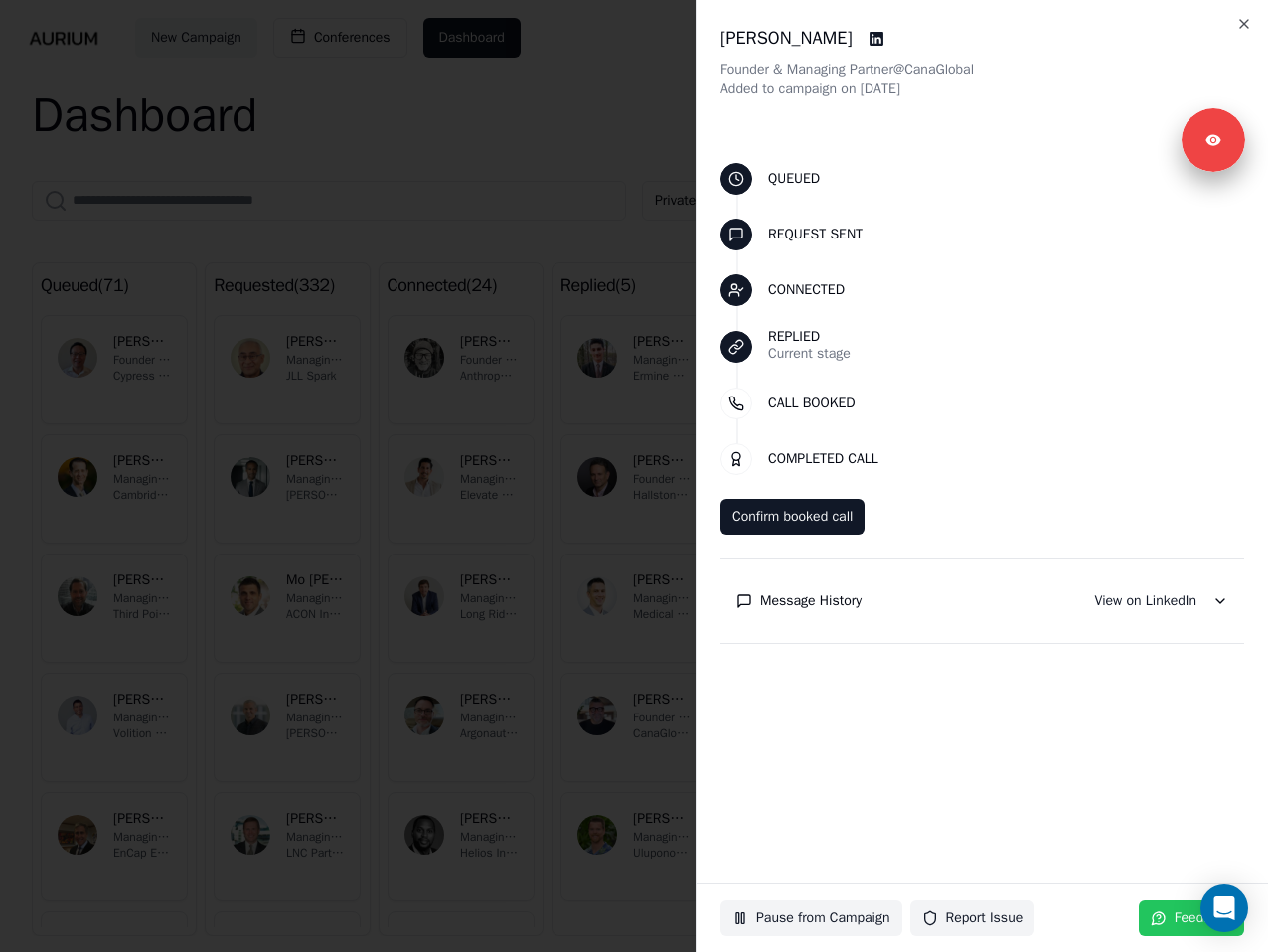 click on "Message History" at bounding box center (811, 601) 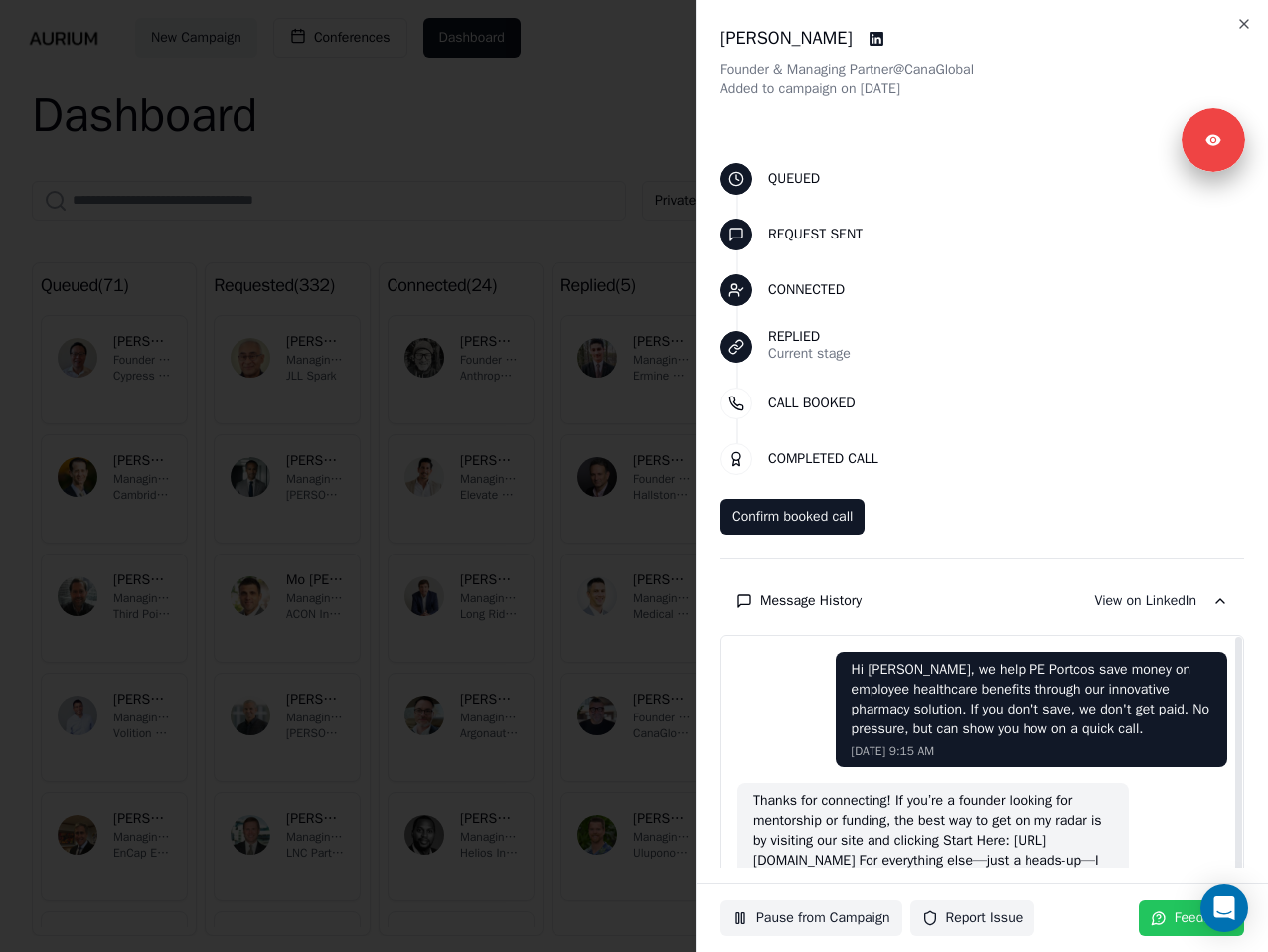 scroll, scrollTop: 42, scrollLeft: 0, axis: vertical 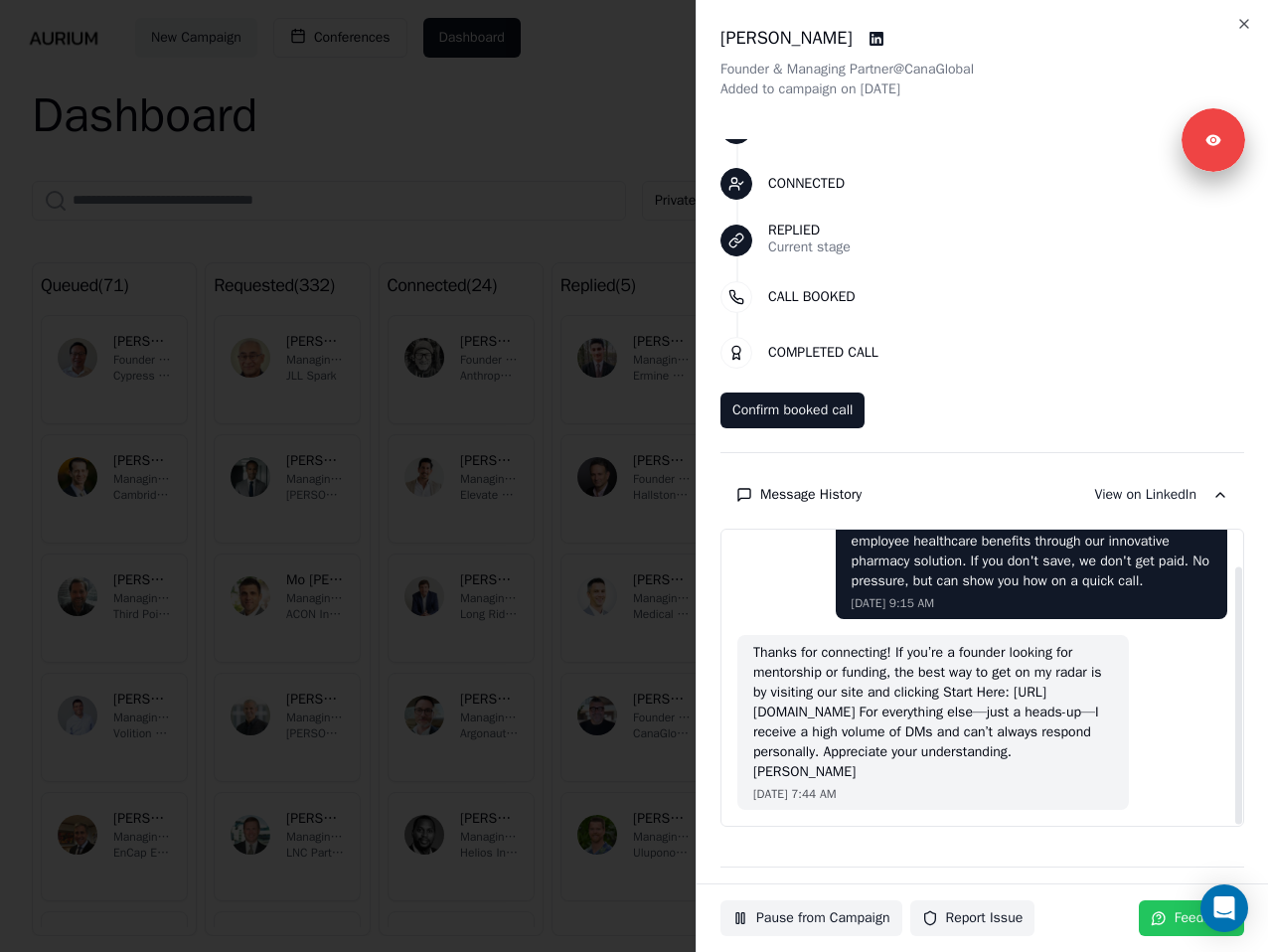 click on "Message History" at bounding box center (811, 495) 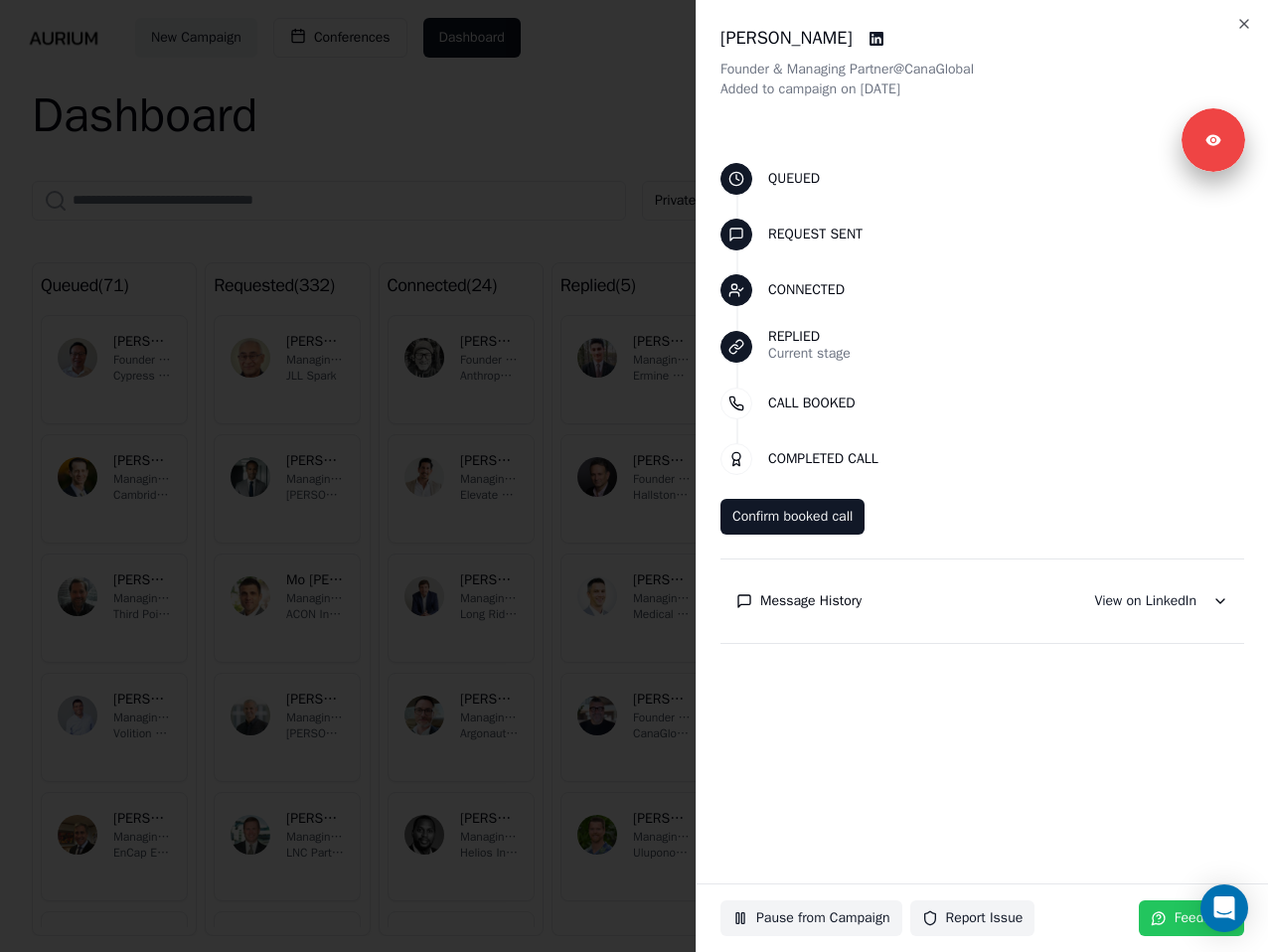 click on "Message History" at bounding box center [811, 601] 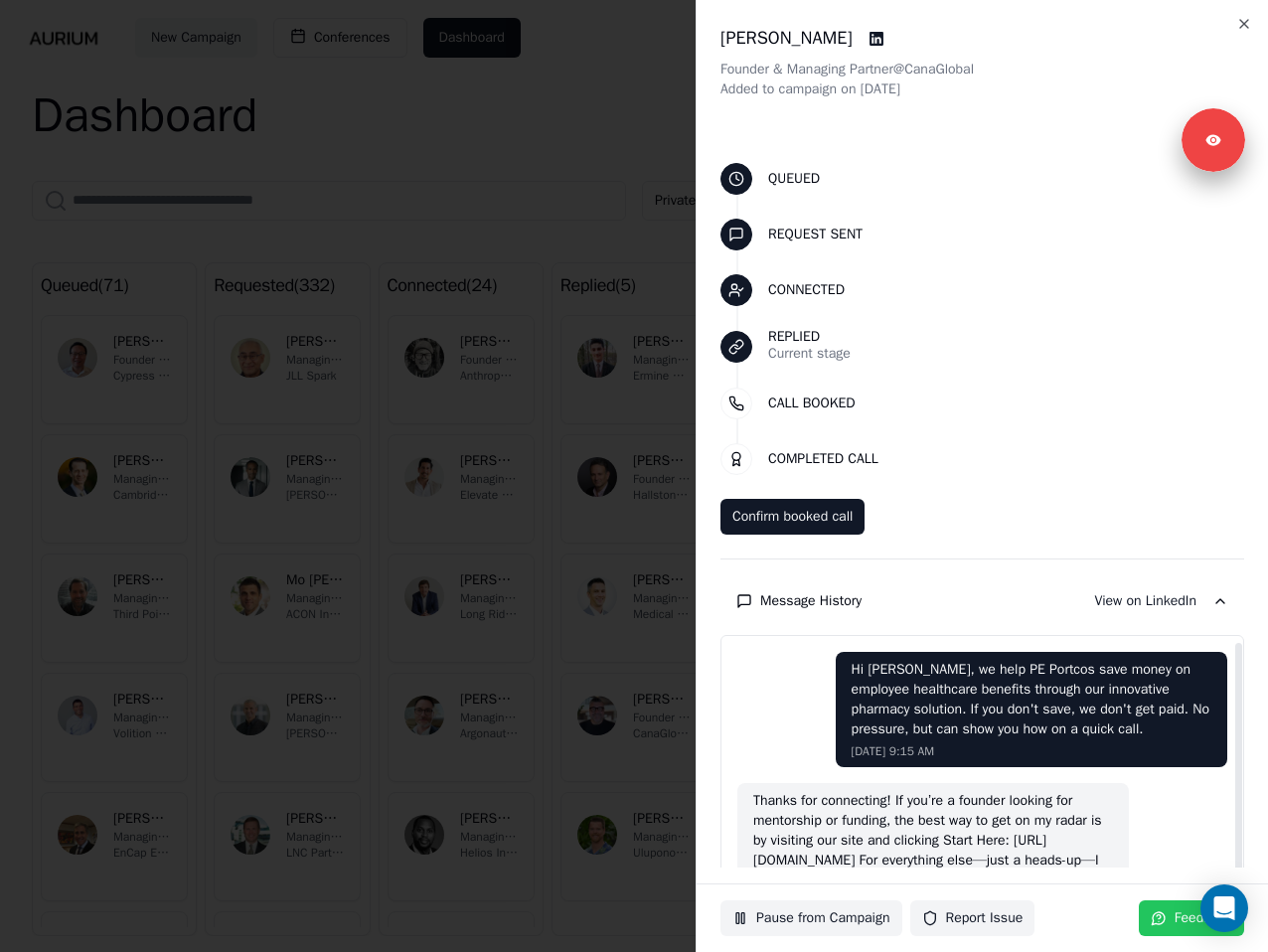 scroll, scrollTop: 42, scrollLeft: 0, axis: vertical 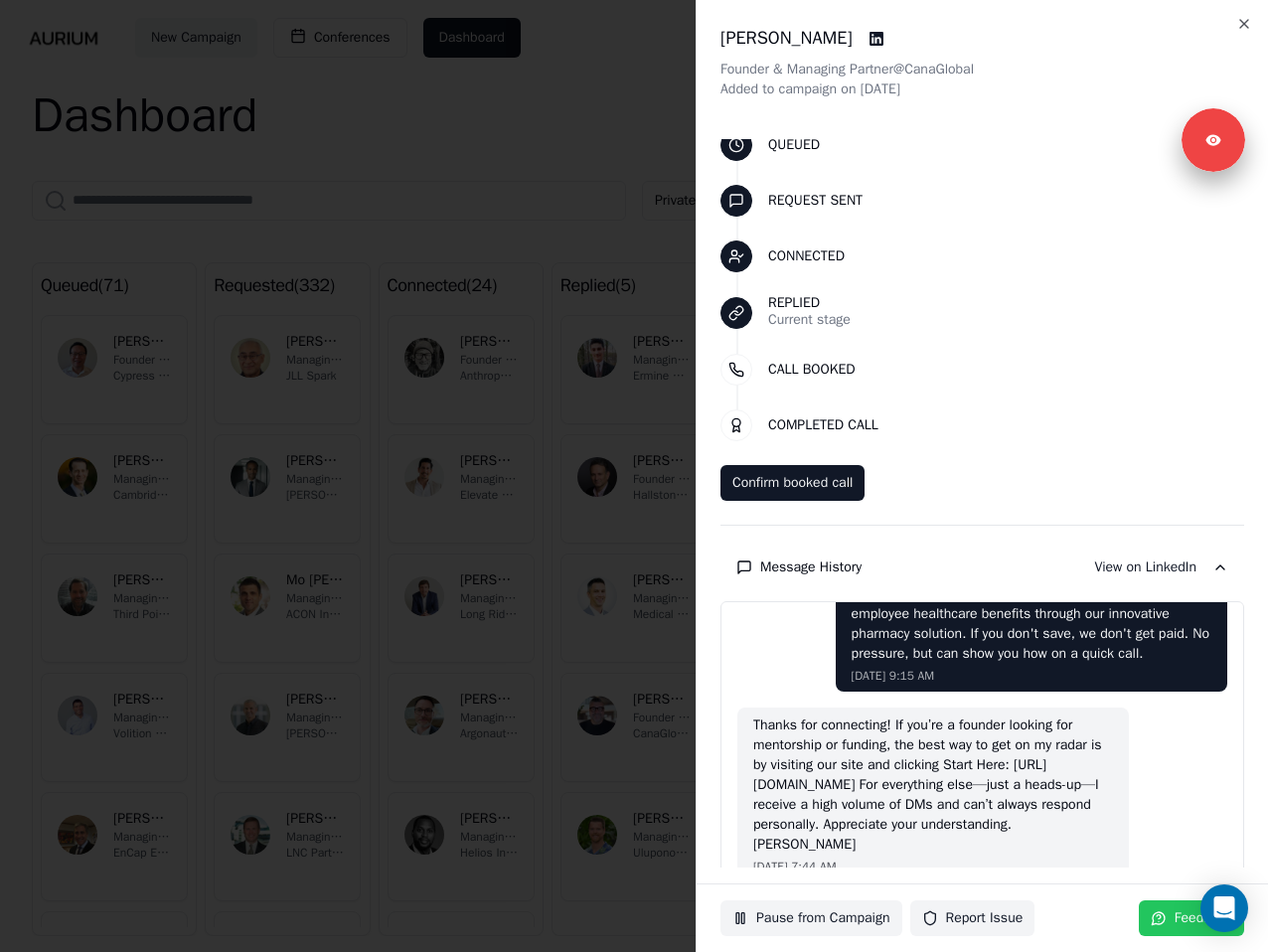 click on "Message History" at bounding box center (811, 567) 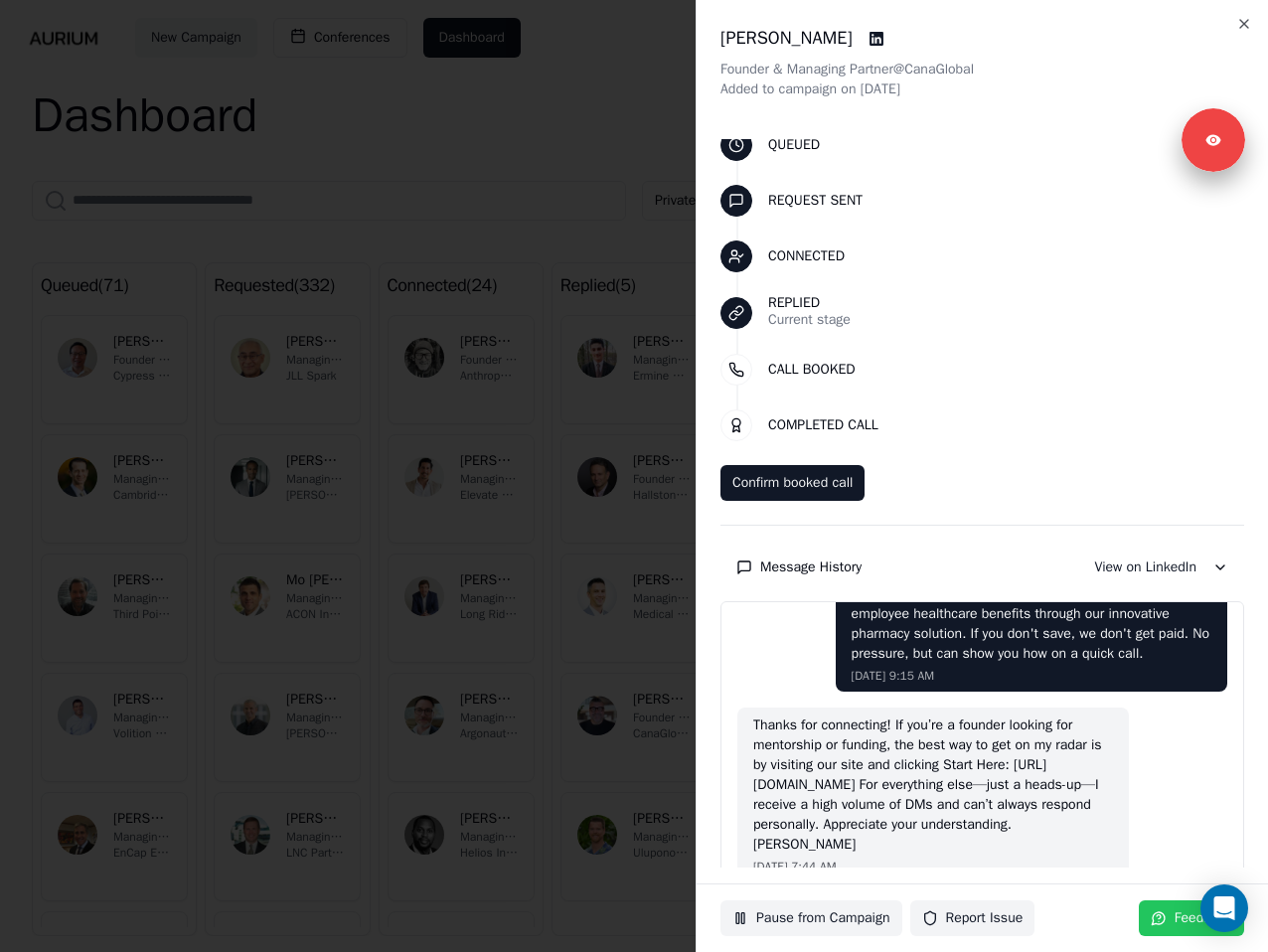 scroll, scrollTop: 0, scrollLeft: 0, axis: both 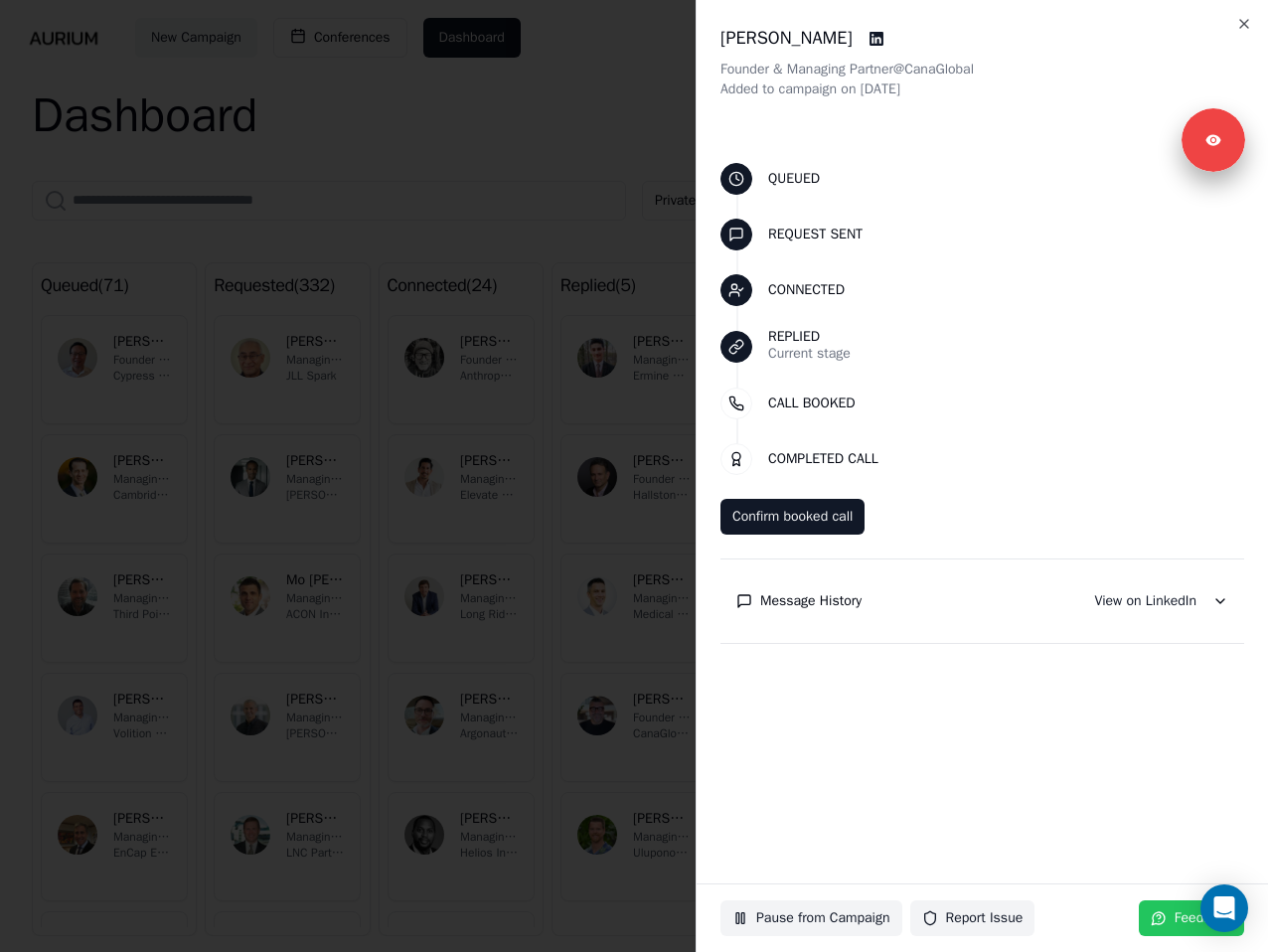 click at bounding box center [634, 476] 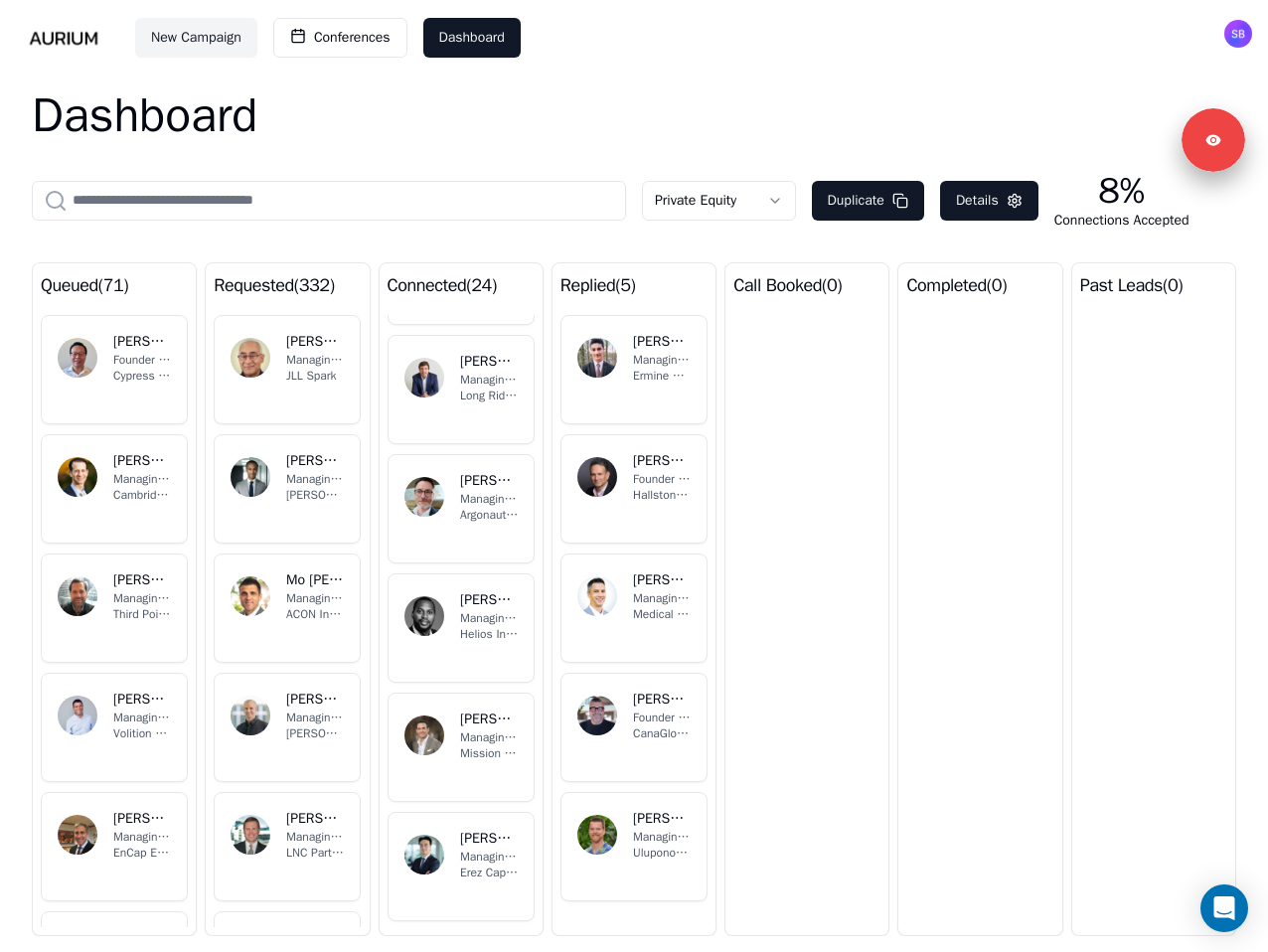 scroll, scrollTop: 221, scrollLeft: 0, axis: vertical 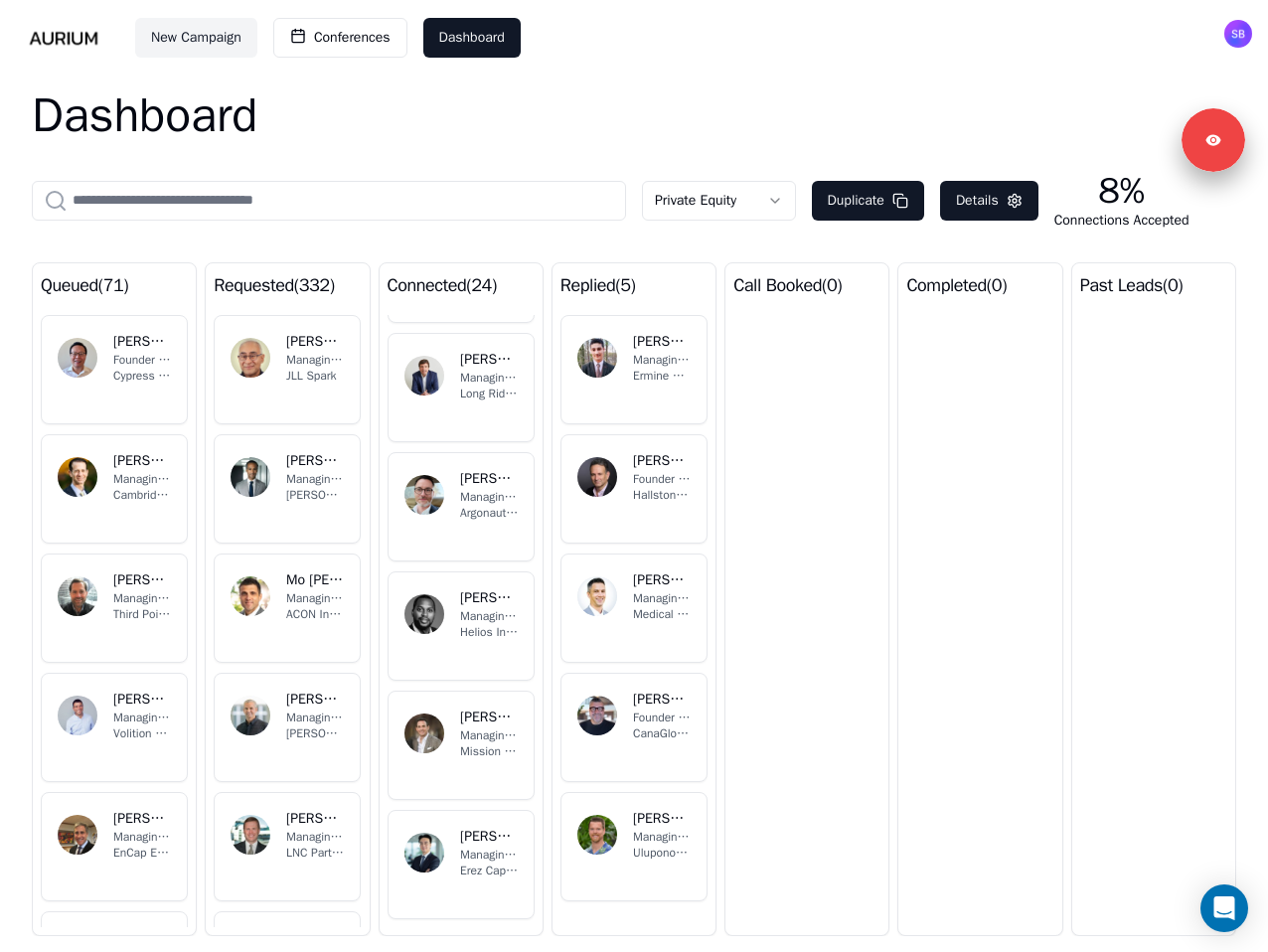 click on "[PERSON_NAME]" at bounding box center [662, 819] 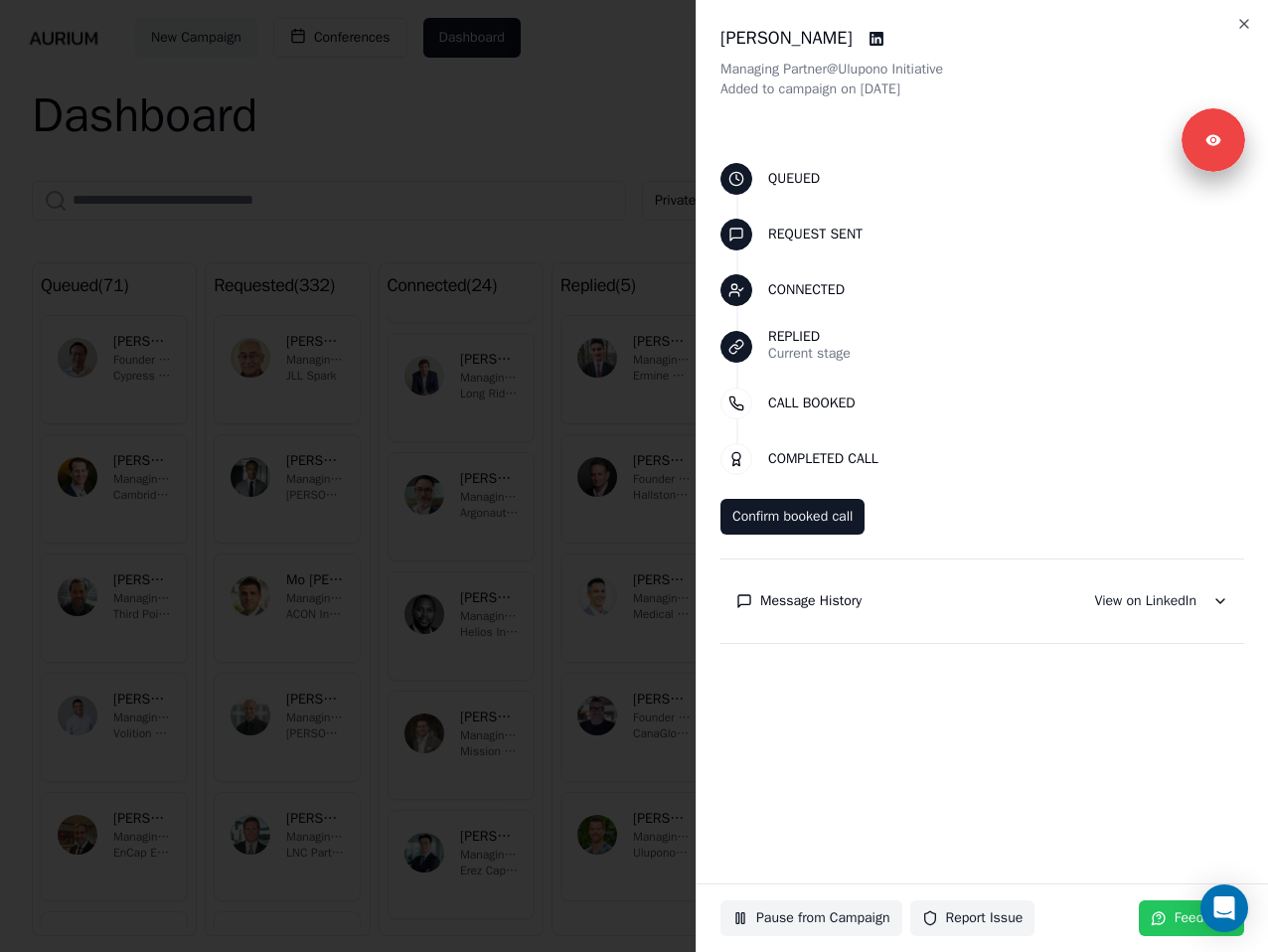 click on "Message History" at bounding box center (811, 601) 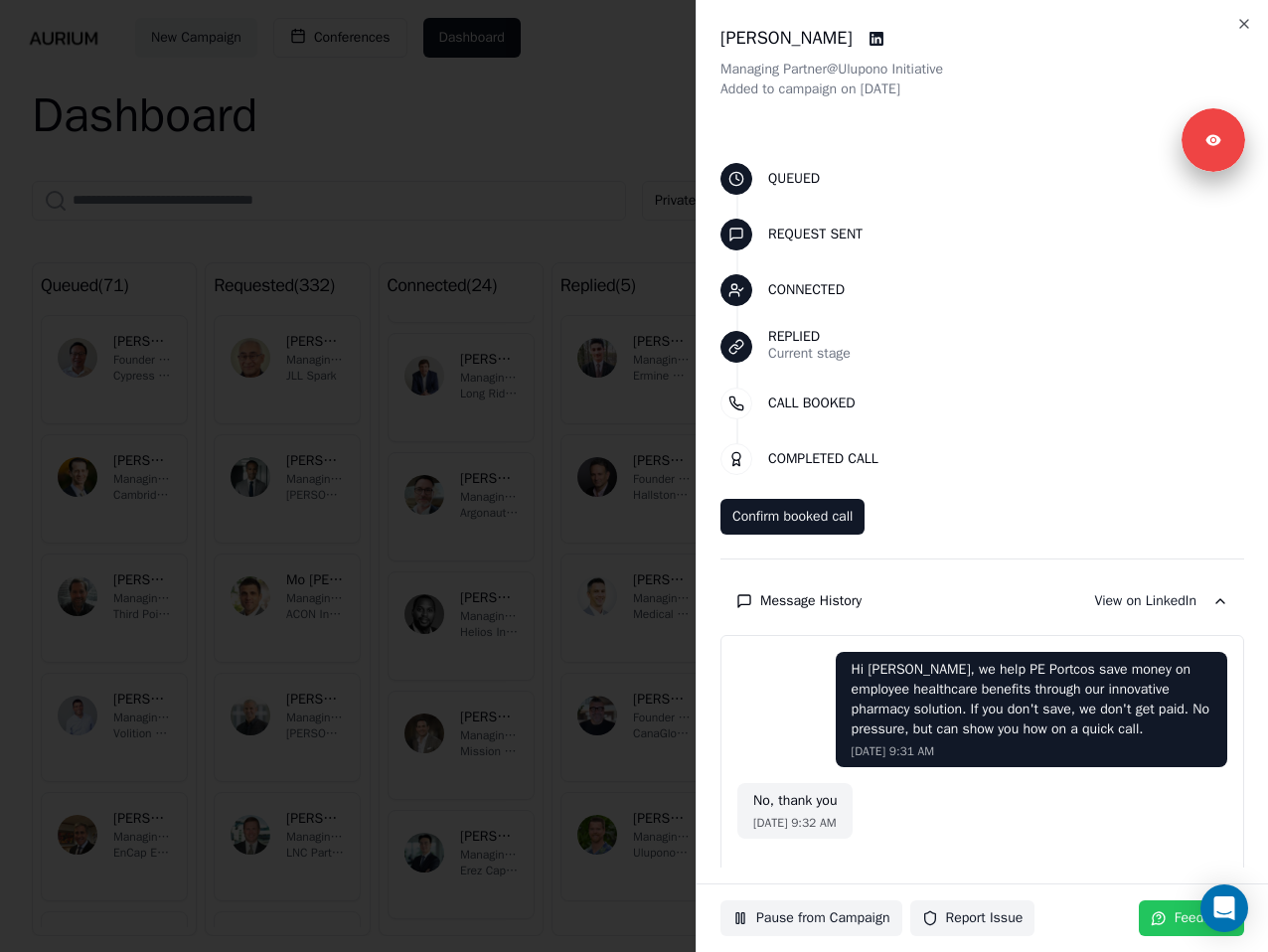 scroll, scrollTop: 106, scrollLeft: 0, axis: vertical 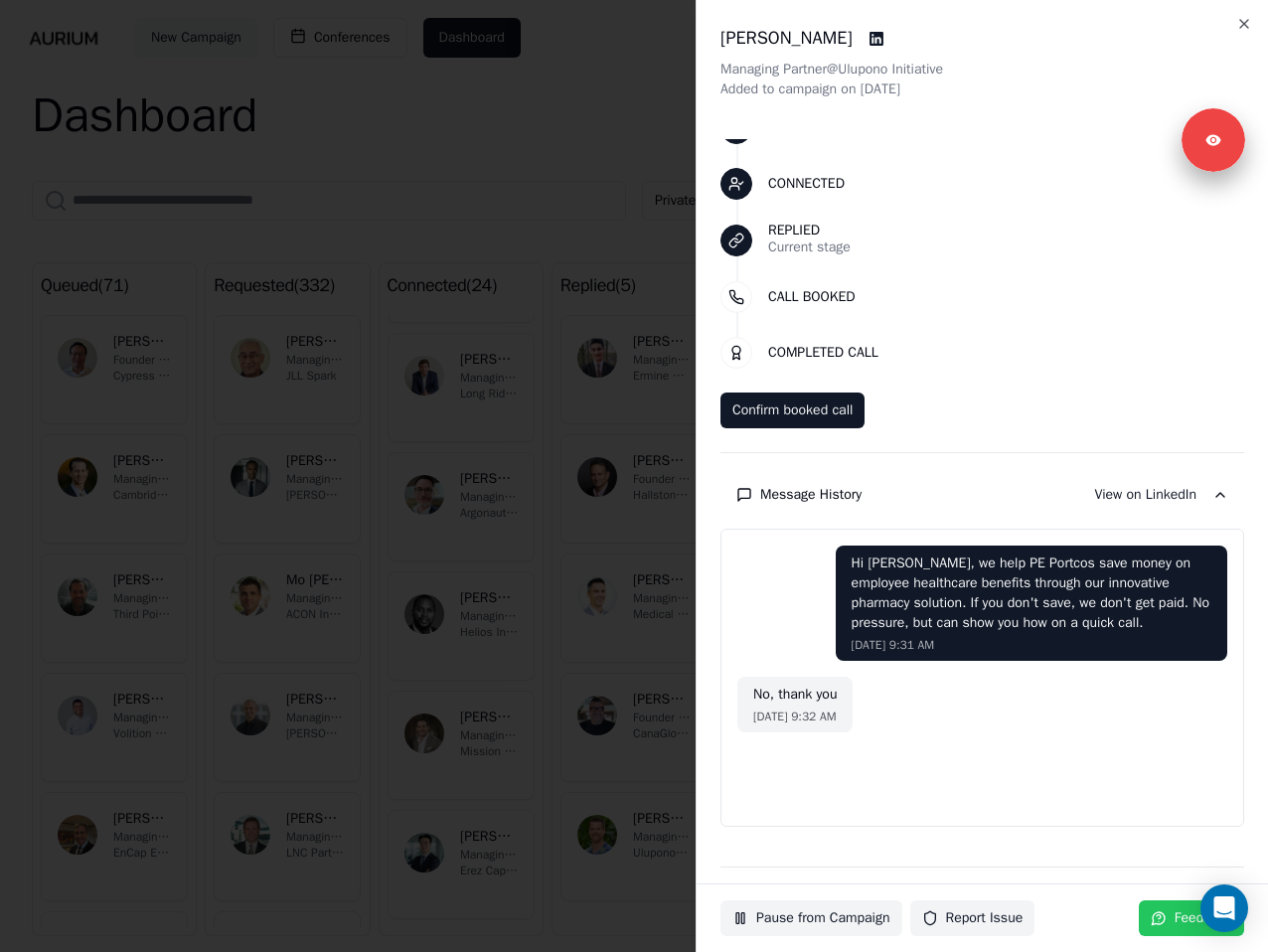 click at bounding box center [634, 476] 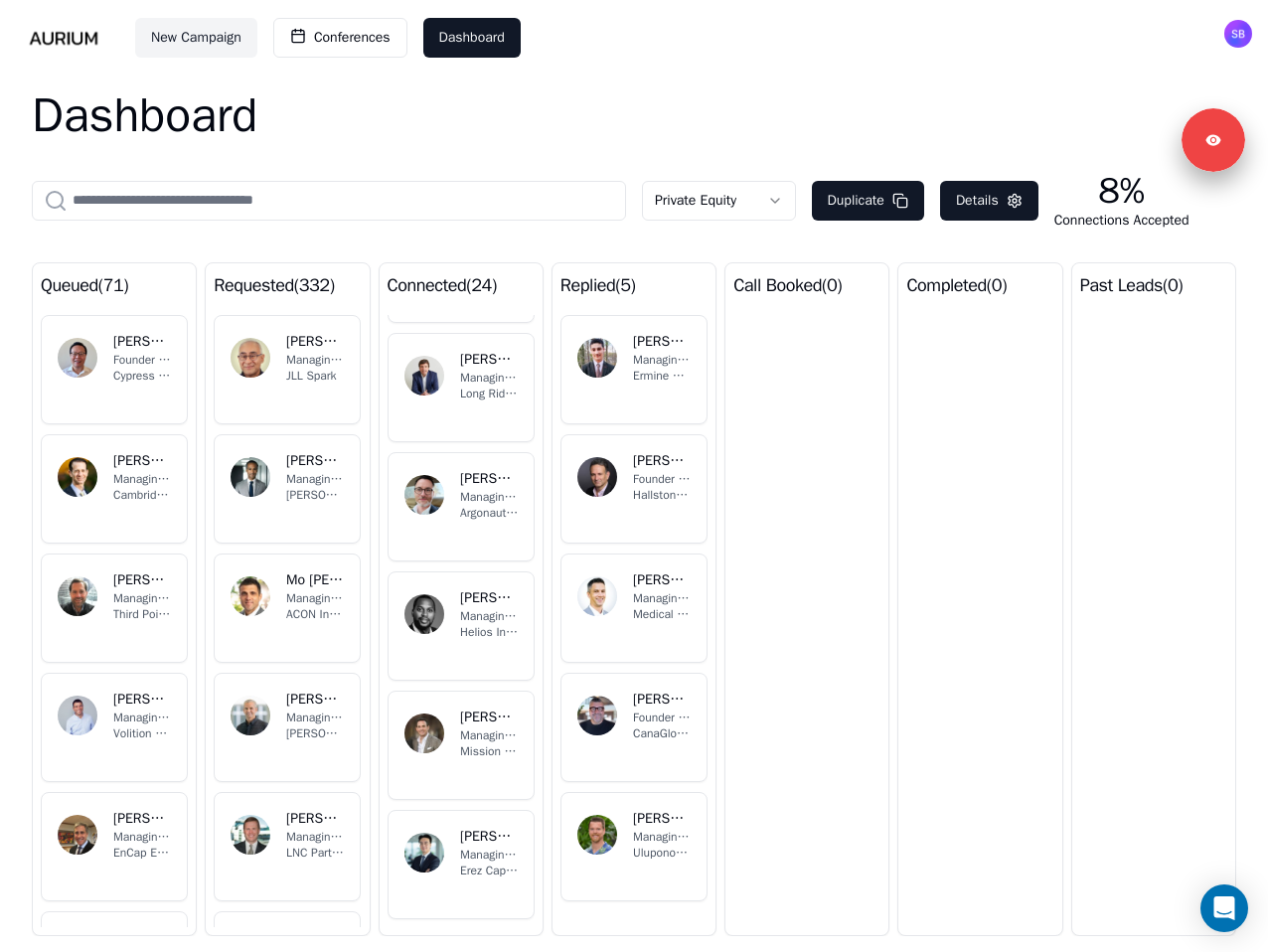 click on "New Campaign Conferences Dashboard Dashboard Private Equity Duplicate Details 8% Connections Accepted queued  ( 71 ) WS [PERSON_NAME] Founder & Managing Partner Cypress Capital Group BG [PERSON_NAME] Managing Partner Cambridge Capital LLC RS [PERSON_NAME] Managing Partner - Third Point Ventures Third Point LLC RH [PERSON_NAME] Managing Partner Volition Capital SC [PERSON_NAME] Managing Partner EnCap Energy Transition [PERSON_NAME] [PERSON_NAME] Managing Partner and Founder [PERSON_NAME] Street Capital Partners SS [PERSON_NAME]-Noor Founder + Managing Partner Civilization Ventures SR [PERSON_NAME][DATE] Managing Partner JFFVentures requested  ( 332 ) RS [PERSON_NAME] Managing Partner JLL Spark CO [PERSON_NAME] Managing Partner [PERSON_NAME] Capital Group MB Mo [PERSON_NAME] Managing Partner ACON Investments CP [PERSON_NAME] Managing Partner [PERSON_NAME] Partners [PERSON_NAME] Managing Partner LNC Partners CS [PERSON_NAME] Founder & Managing Partner WestView Capital Partners BF [PERSON_NAME] Founder and Managing Partner ParaFi Capital MG connected" at bounding box center [634, 476] 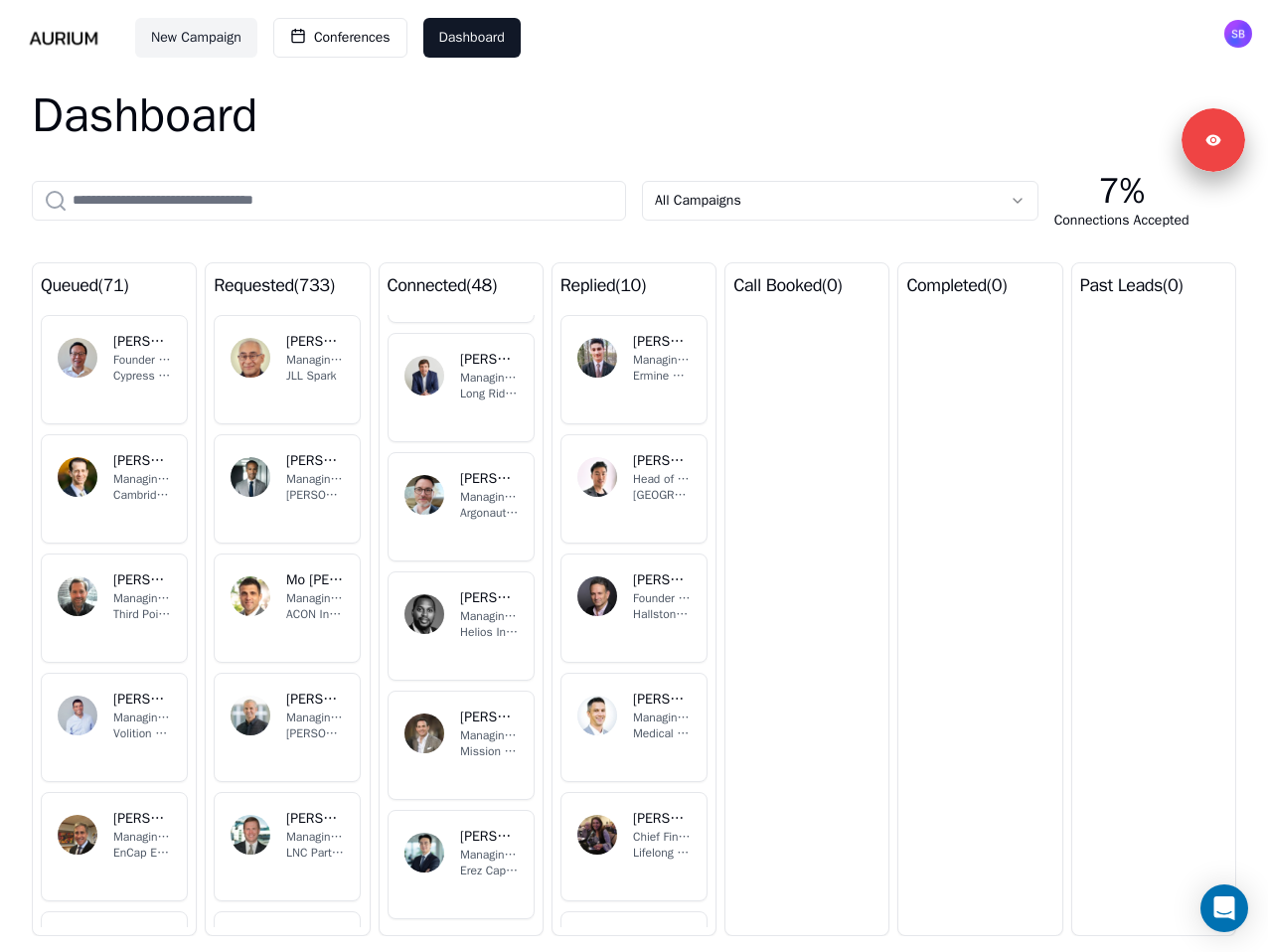 click on "Dashboard" at bounding box center [634, 115] 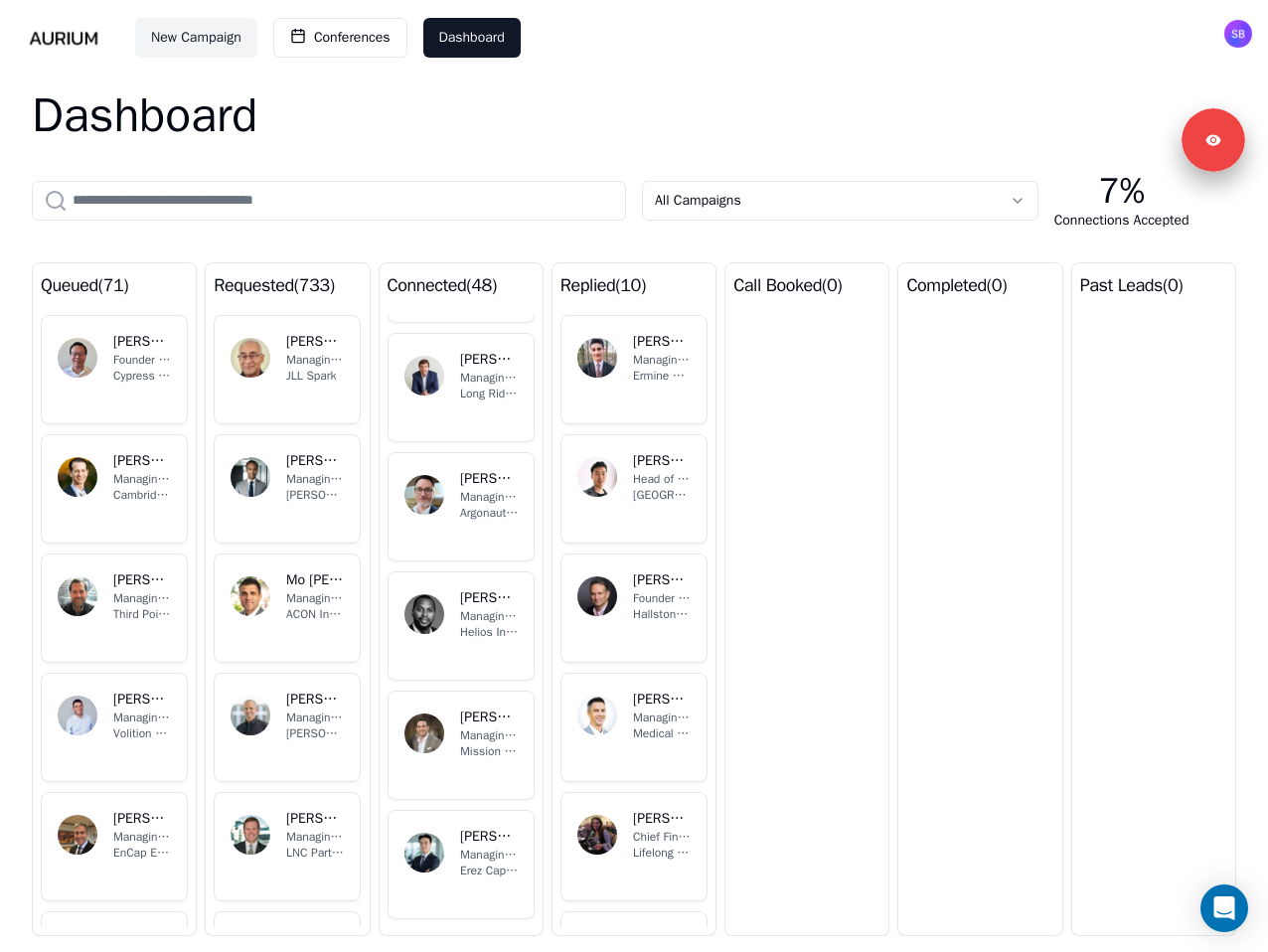 click on "Managing Partner" at bounding box center (662, 360) 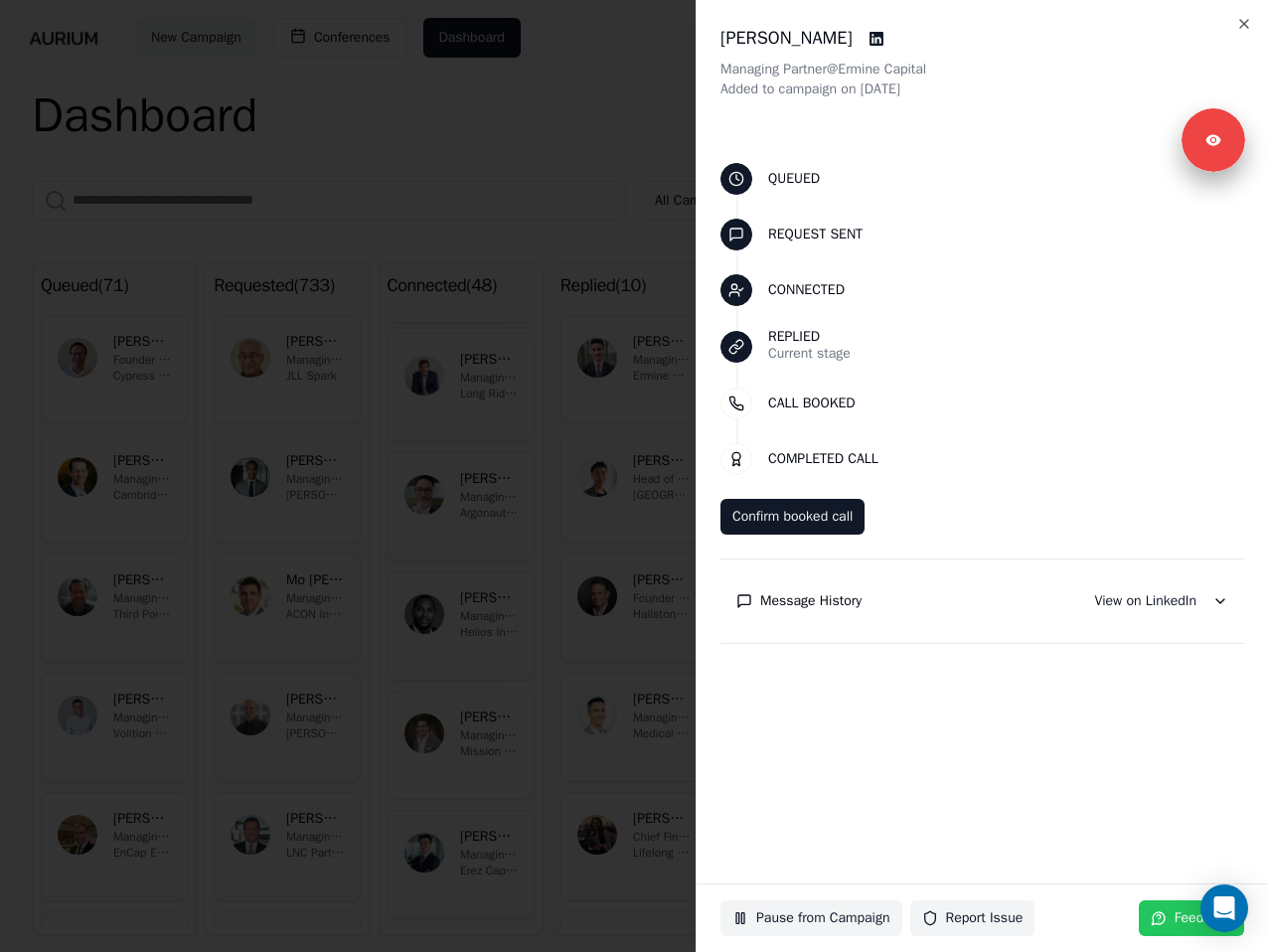 click on "Message History View on LinkedIn" at bounding box center [982, 601] 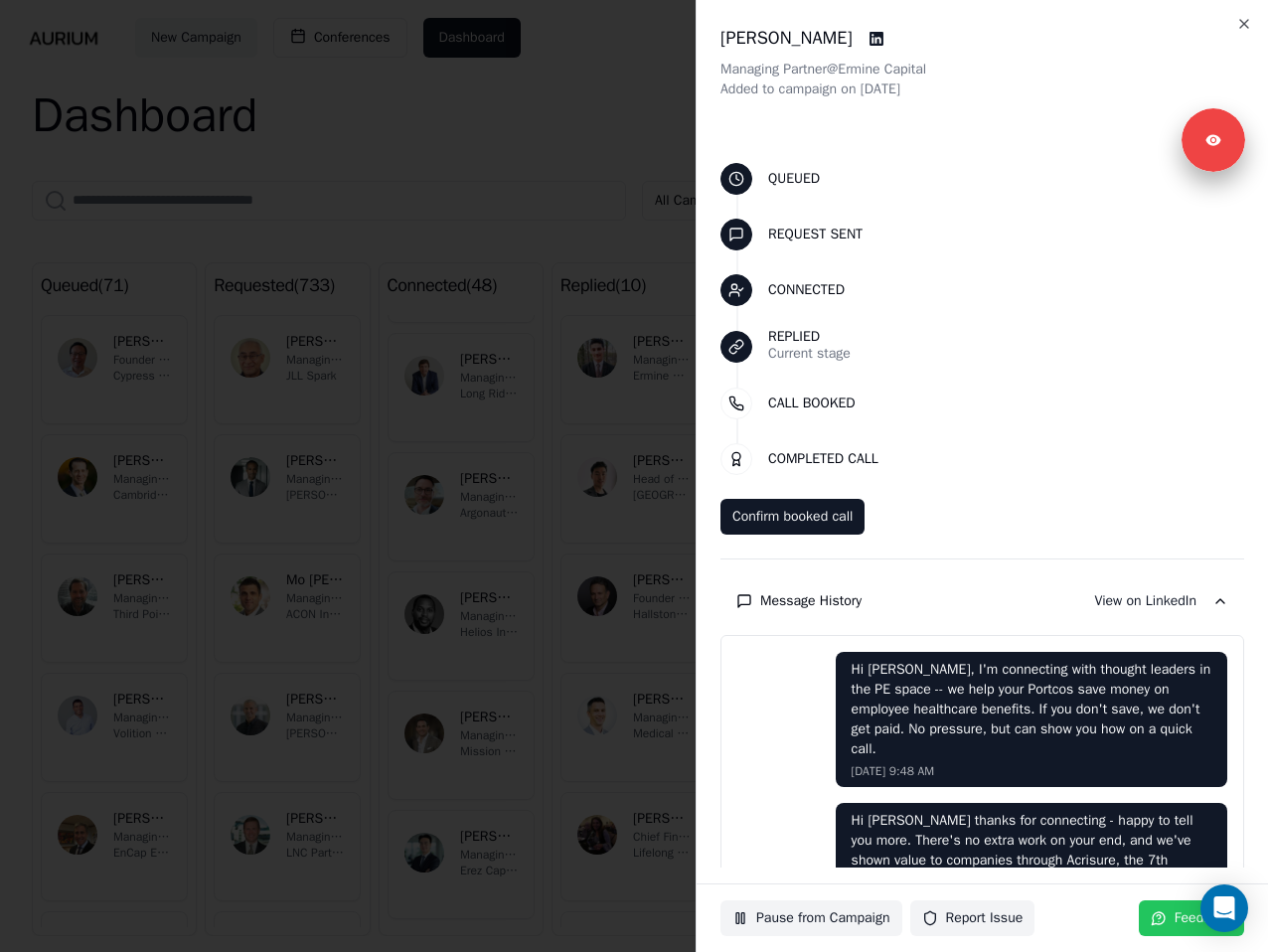 click at bounding box center [634, 476] 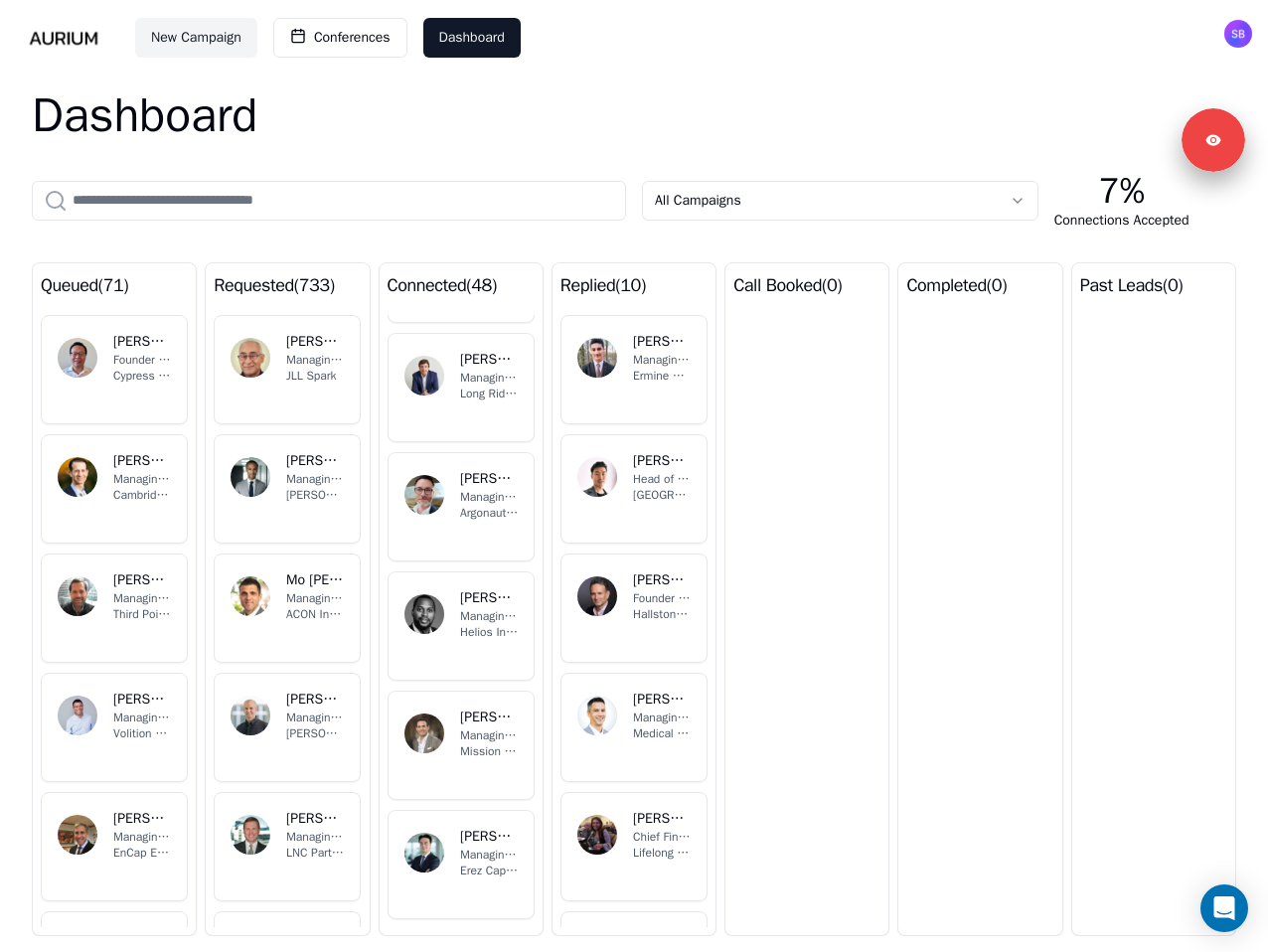 click on "[GEOGRAPHIC_DATA]" at bounding box center [662, 495] 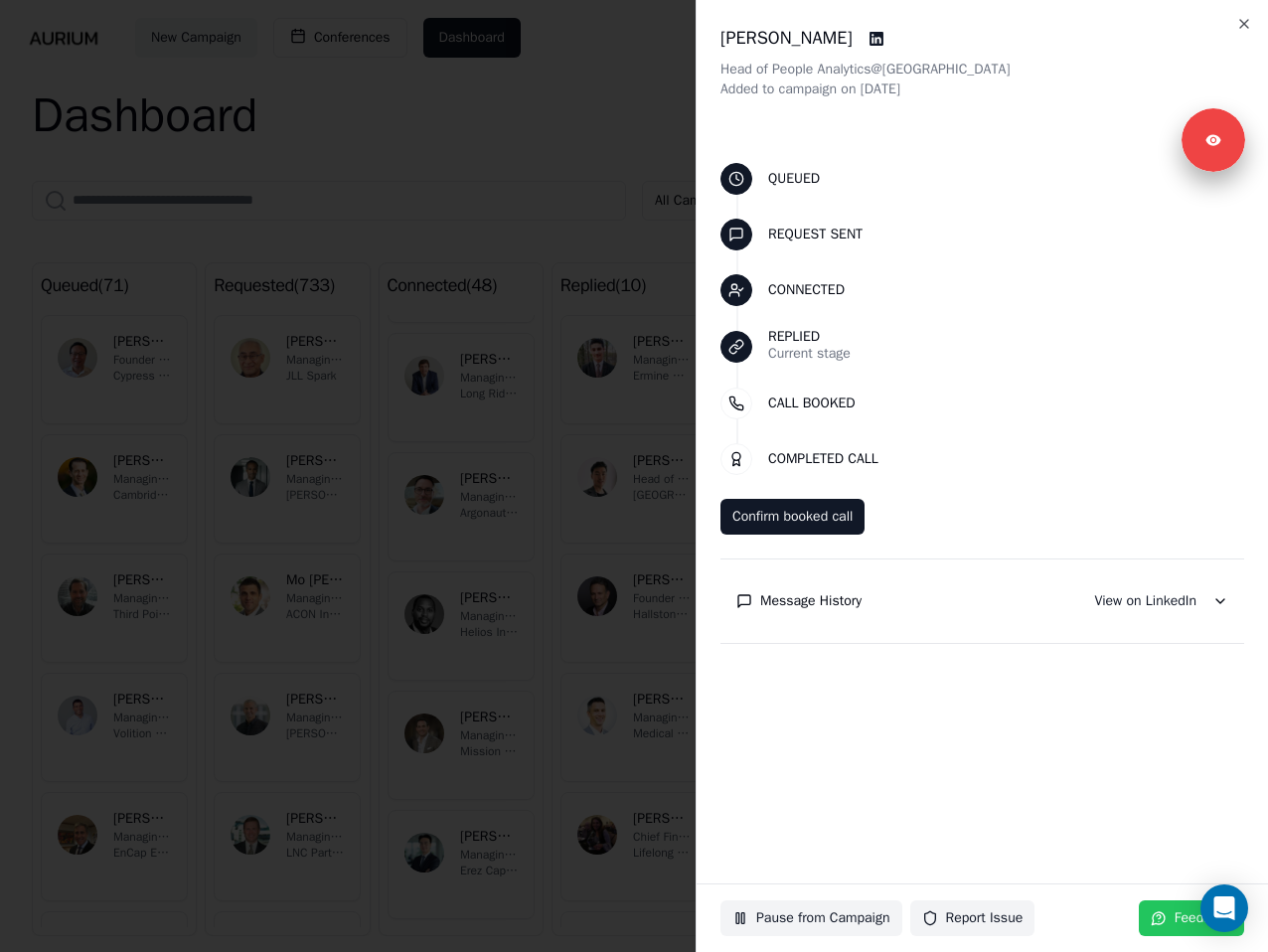 click on "Message History" at bounding box center (811, 601) 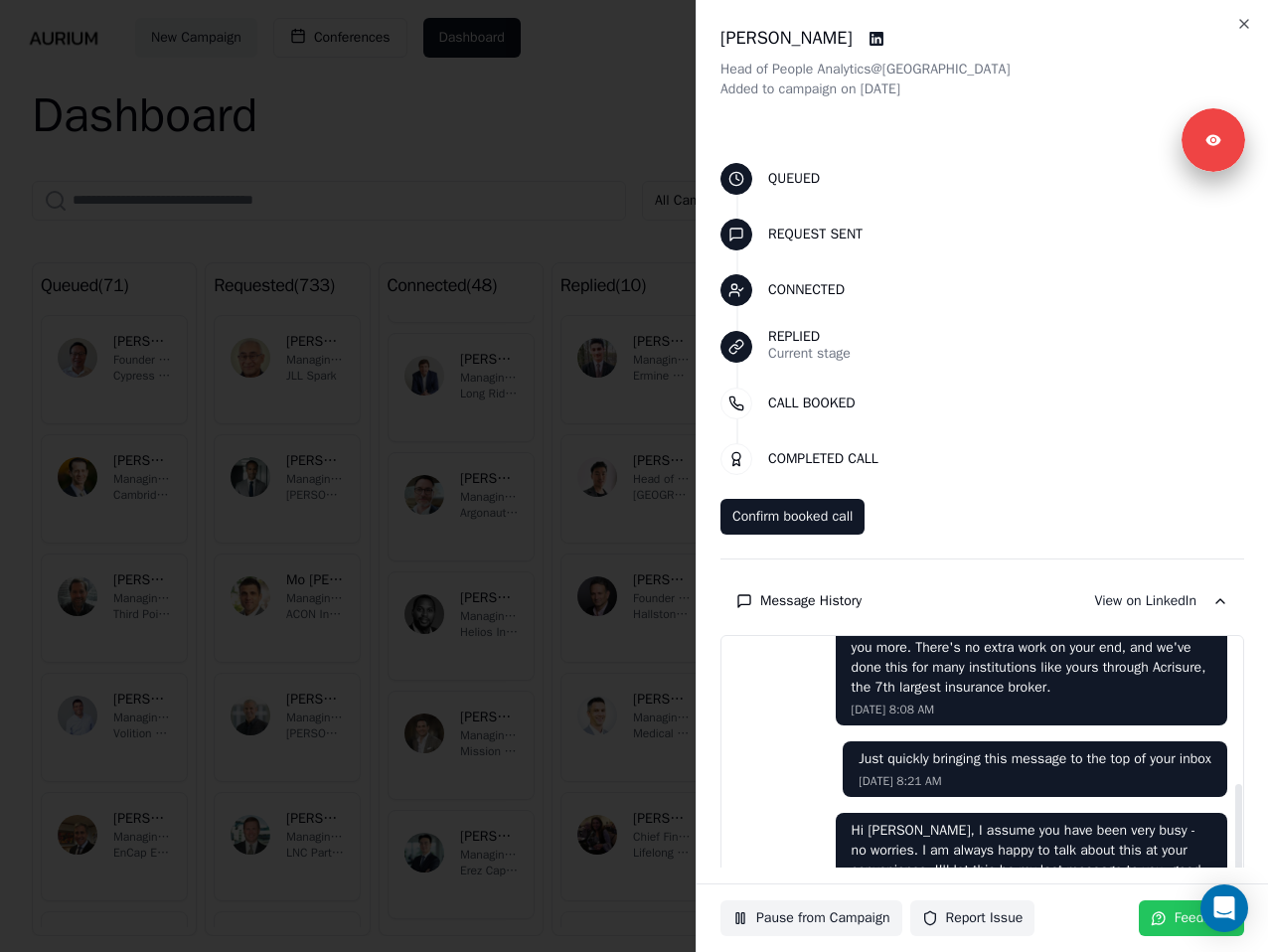 scroll, scrollTop: 296, scrollLeft: 0, axis: vertical 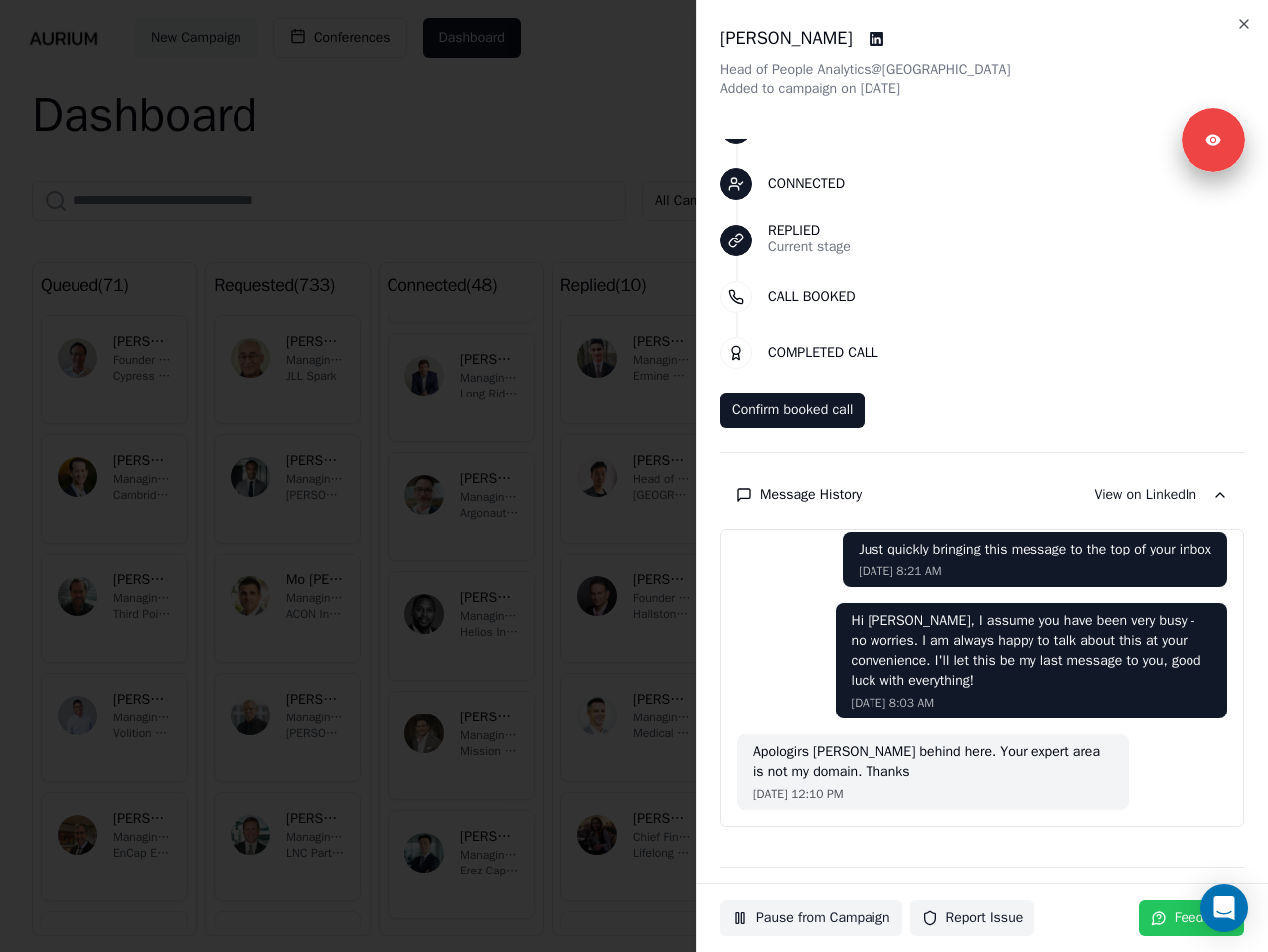click at bounding box center [634, 476] 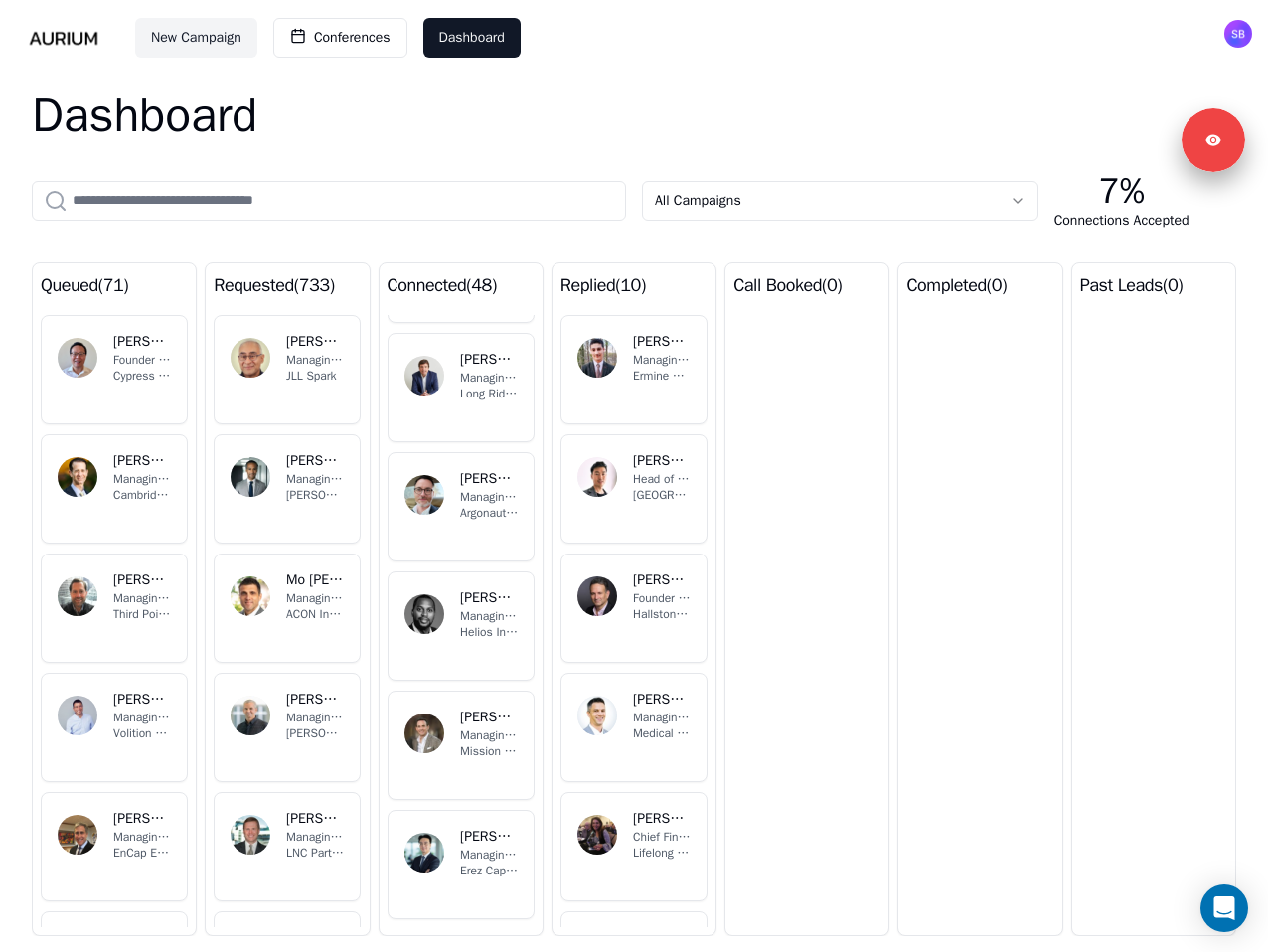 click at bounding box center (329, 201) 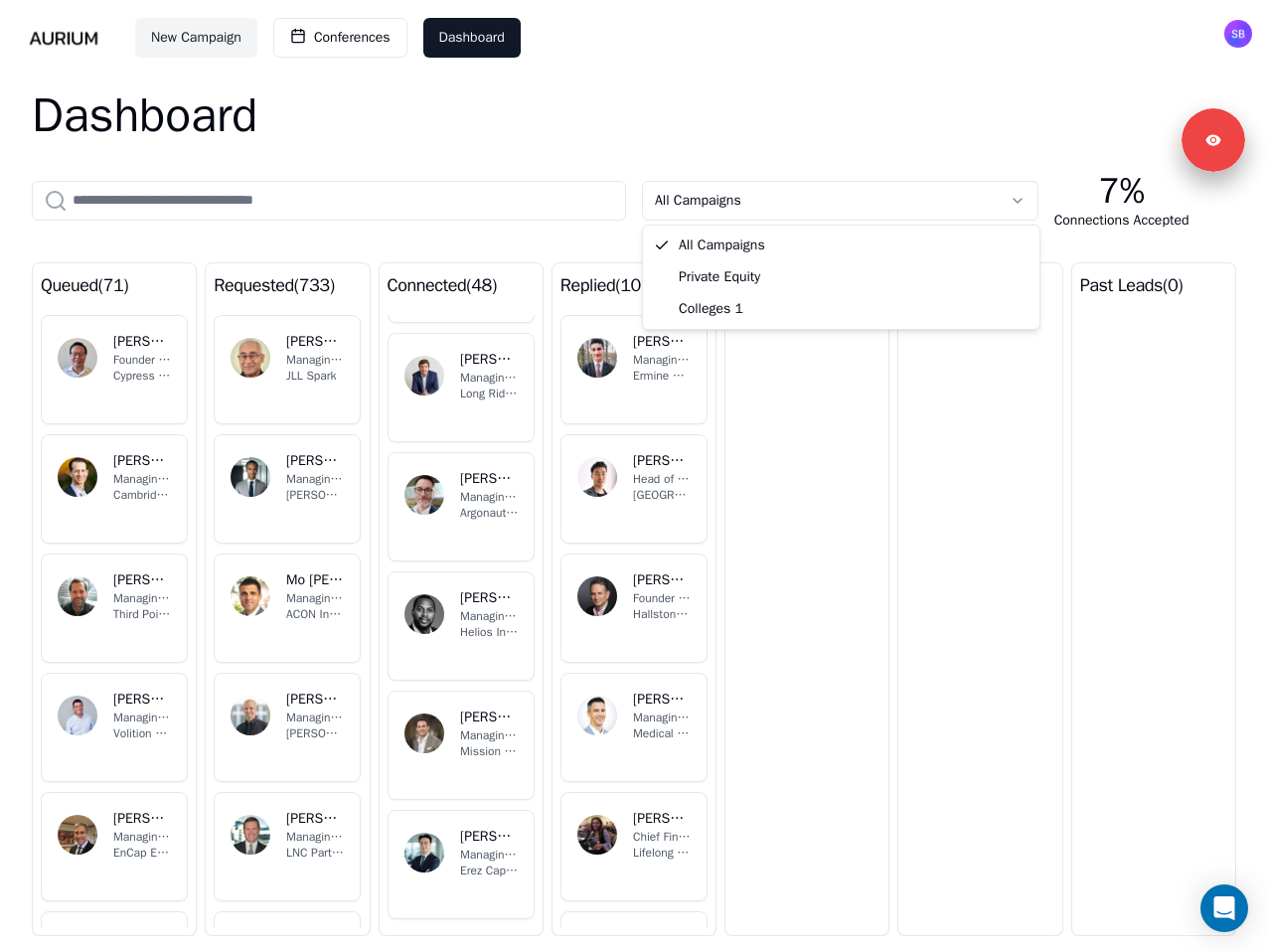 click on "New Campaign Conferences Dashboard Dashboard All Campaigns 7% Connections Accepted queued  ( 71 ) WS [PERSON_NAME] Founder & Managing Partner Cypress Capital Group BG [PERSON_NAME] Managing Partner Cambridge Capital LLC RS [PERSON_NAME] Managing Partner - Third Point Ventures Third Point LLC RH [PERSON_NAME] Managing Partner Volition Capital SC [PERSON_NAME] Managing Partner EnCap Energy Transition [PERSON_NAME] [PERSON_NAME] Managing Partner and Founder [PERSON_NAME] Street Capital Partners SS [PERSON_NAME]-Noor Founder + Managing Partner Civilization Ventures SR [PERSON_NAME][DATE] Managing Partner JFFVentures requested  ( 733 ) RS [PERSON_NAME] Managing Partner JLL Spark CO [PERSON_NAME] Managing Partner [PERSON_NAME] Capital Group MB Mo [PERSON_NAME] Managing Partner ACON Investments CP [PERSON_NAME] Managing Partner [PERSON_NAME] Partners [PERSON_NAME] Managing Partner LNC Partners CS [PERSON_NAME] Founder & Managing Partner WestView Capital Partners BF [PERSON_NAME] Founder and Managing Partner ParaFi Capital MG [PERSON_NAME] connected  ( 48" at bounding box center (634, 476) 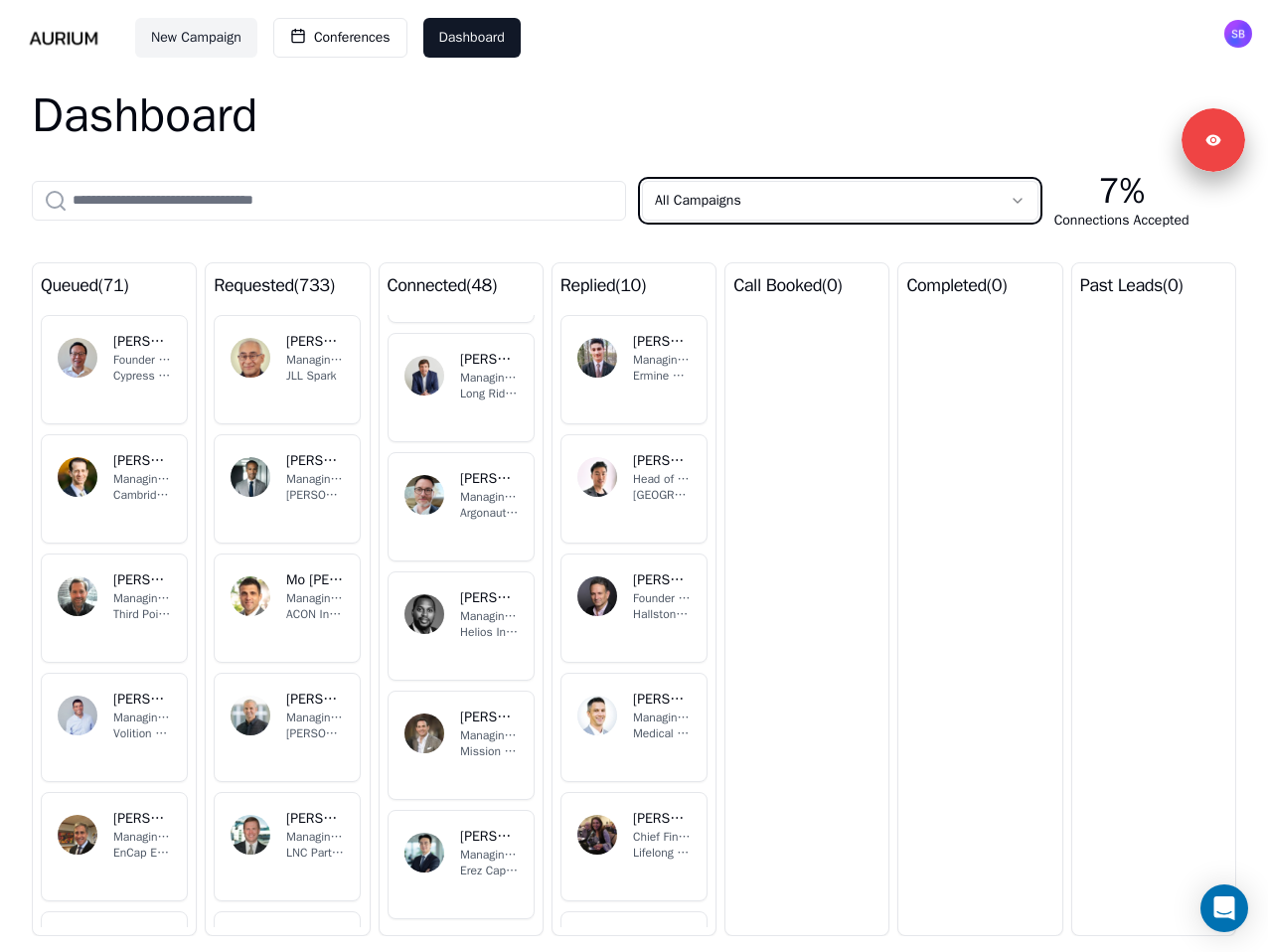 click on "New Campaign Conferences Dashboard Dashboard All Campaigns 7% Connections Accepted queued  ( 71 ) WS [PERSON_NAME] Founder & Managing Partner Cypress Capital Group BG [PERSON_NAME] Managing Partner Cambridge Capital LLC RS [PERSON_NAME] Managing Partner - Third Point Ventures Third Point LLC RH [PERSON_NAME] Managing Partner Volition Capital SC [PERSON_NAME] Managing Partner EnCap Energy Transition [PERSON_NAME] [PERSON_NAME] Managing Partner and Founder [PERSON_NAME] Street Capital Partners SS [PERSON_NAME]-Noor Founder + Managing Partner Civilization Ventures SR [PERSON_NAME][DATE] Managing Partner JFFVentures requested  ( 733 ) RS [PERSON_NAME] Managing Partner JLL Spark CO [PERSON_NAME] Managing Partner [PERSON_NAME] Capital Group MB Mo [PERSON_NAME] Managing Partner ACON Investments CP [PERSON_NAME] Managing Partner [PERSON_NAME] Partners [PERSON_NAME] Managing Partner LNC Partners CS [PERSON_NAME] Founder & Managing Partner WestView Capital Partners BF [PERSON_NAME] Founder and Managing Partner ParaFi Capital MG [PERSON_NAME] connected  ( 48" at bounding box center (634, 476) 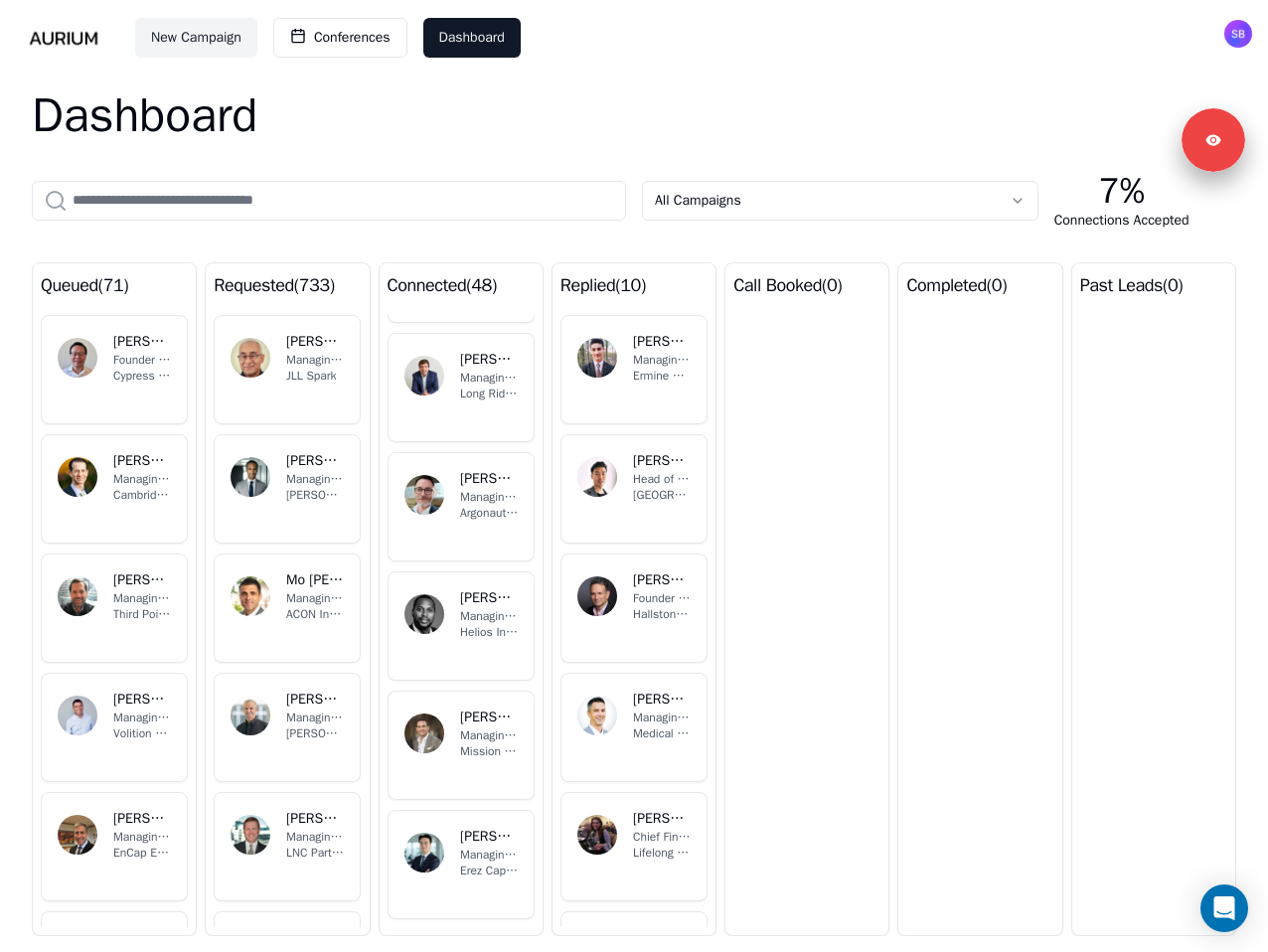 click on "Dashboard" at bounding box center [634, 115] 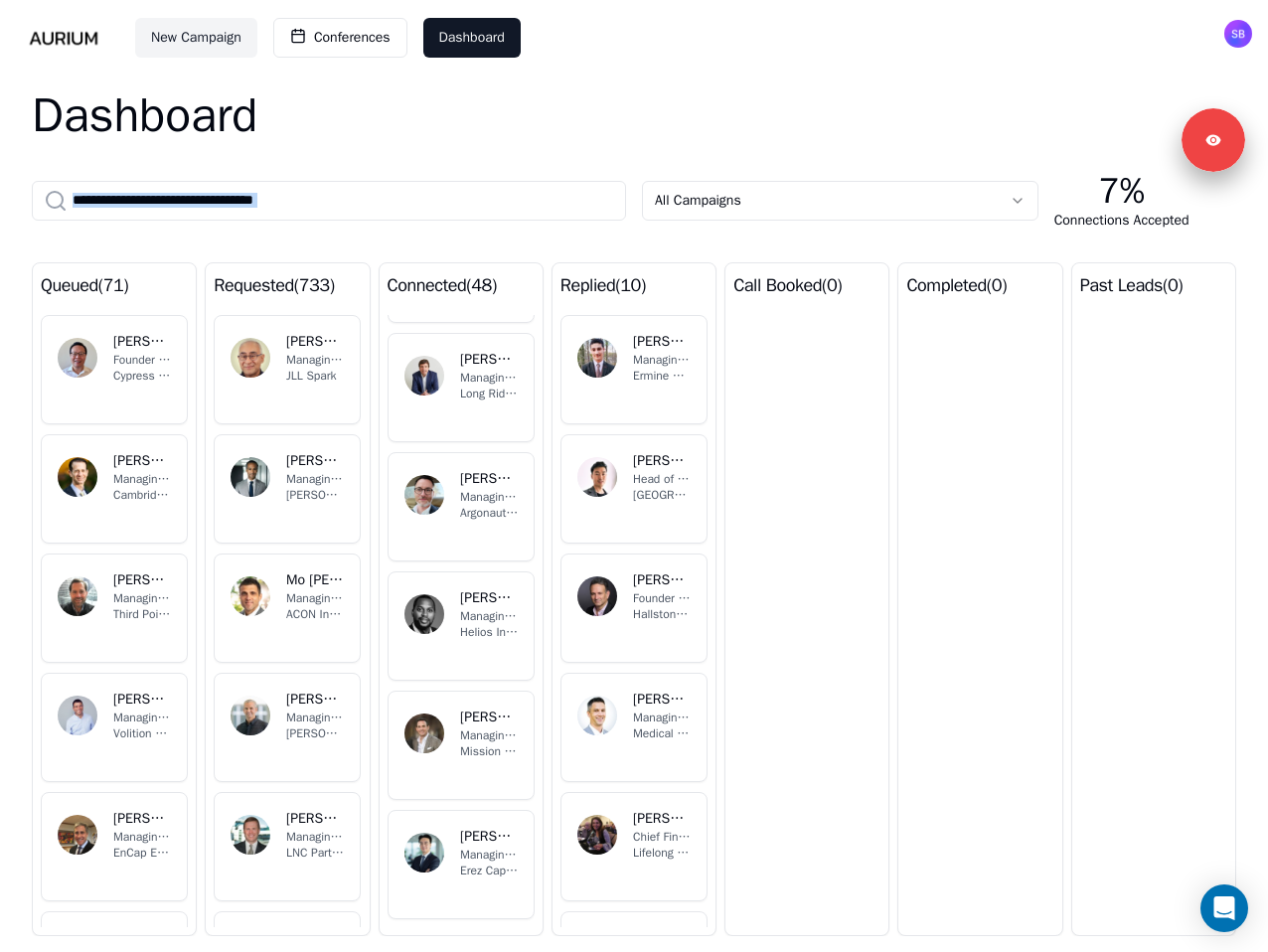 drag, startPoint x: 787, startPoint y: 129, endPoint x: 796, endPoint y: 185, distance: 56.718604 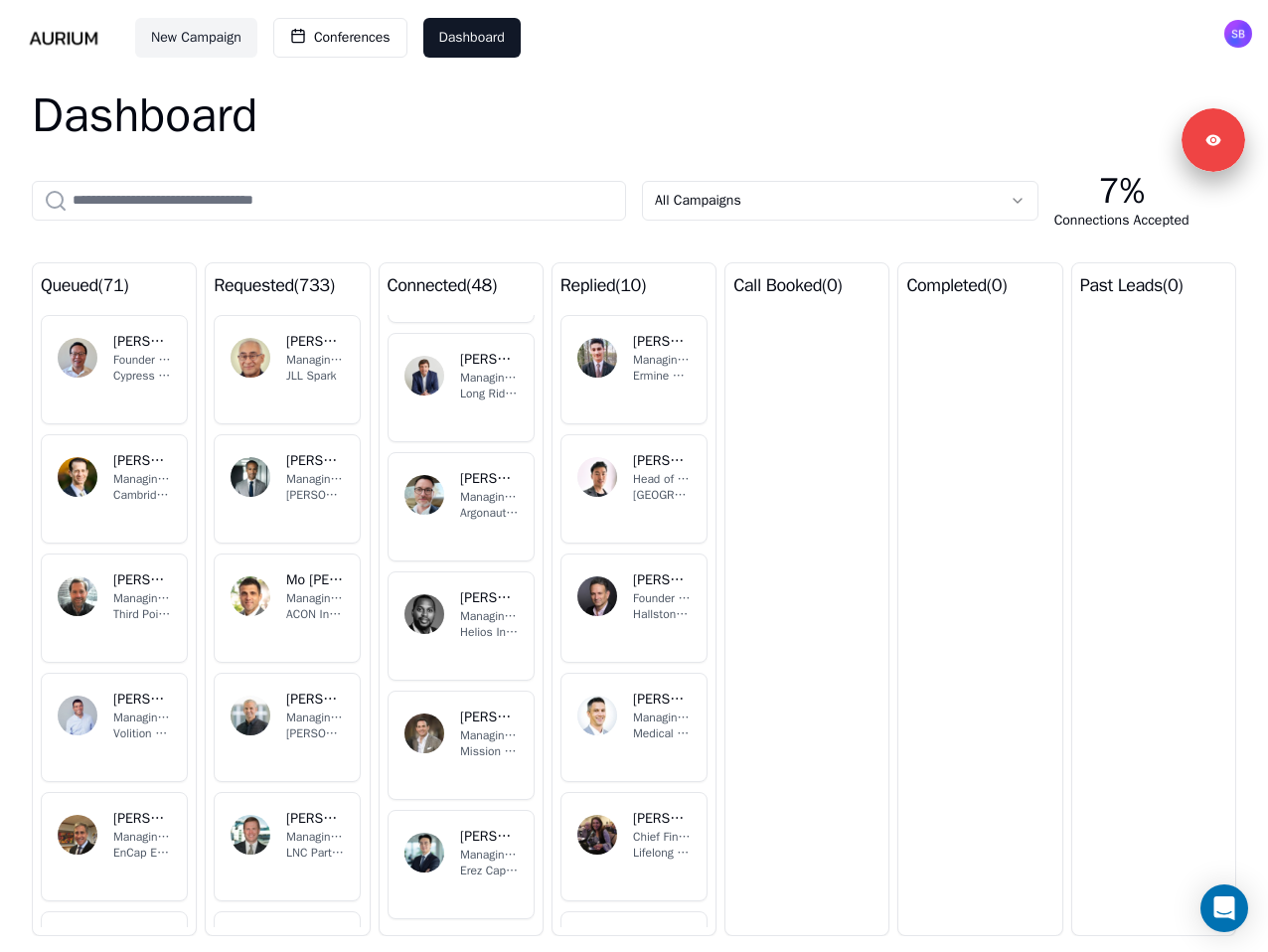 click on "Dashboard" at bounding box center (634, 115) 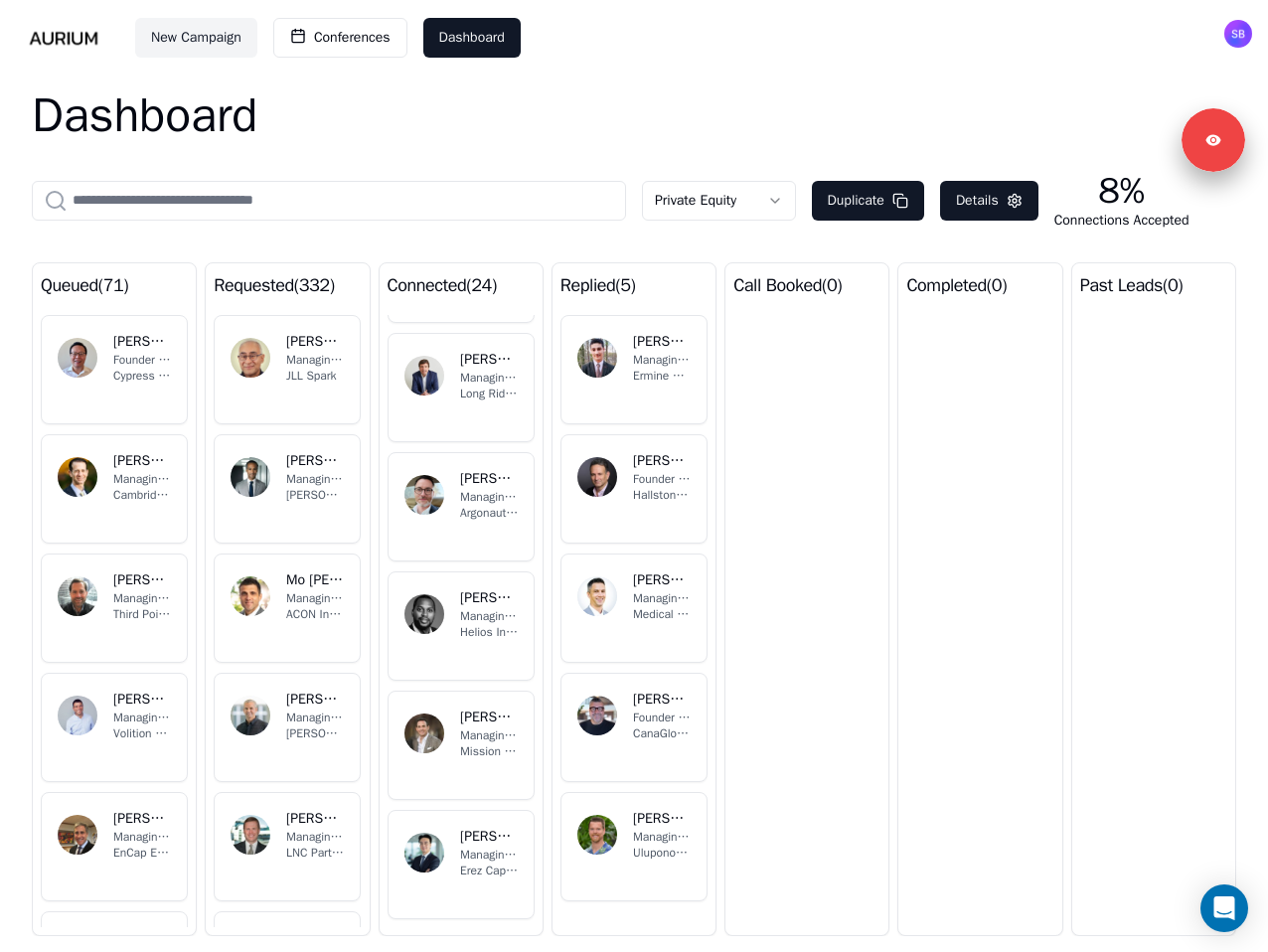 click on "Dashboard" at bounding box center (634, 115) 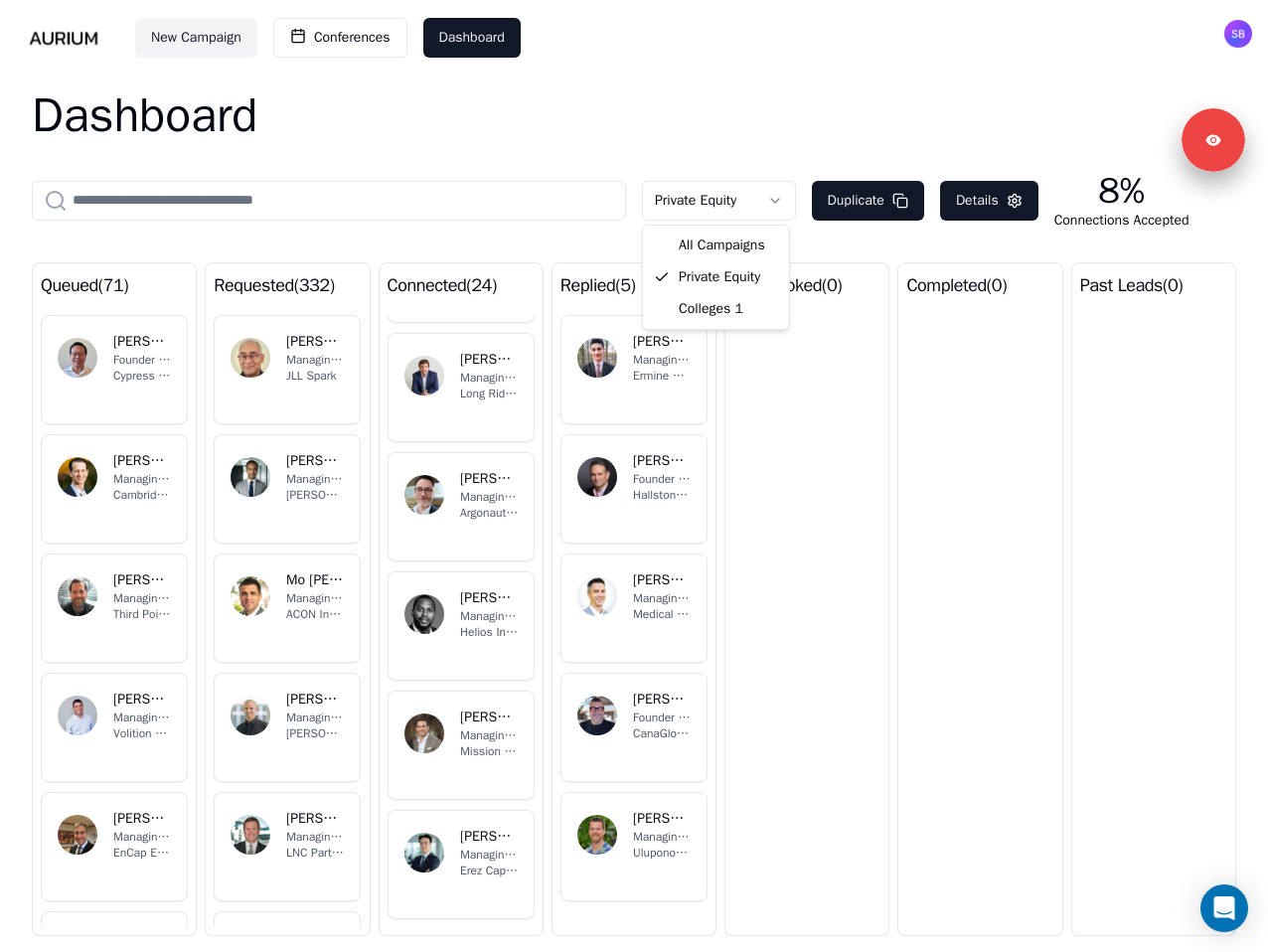 click on "New Campaign Conferences Dashboard Dashboard Private Equity Duplicate Details 8% Connections Accepted queued  ( 71 ) WS [PERSON_NAME] Founder & Managing Partner Cypress Capital Group BG [PERSON_NAME] Managing Partner Cambridge Capital LLC RS [PERSON_NAME] Managing Partner - Third Point Ventures Third Point LLC RH [PERSON_NAME] Managing Partner Volition Capital SC [PERSON_NAME] Managing Partner EnCap Energy Transition [PERSON_NAME] [PERSON_NAME] Managing Partner and Founder [PERSON_NAME] Street Capital Partners SS [PERSON_NAME]-Noor Founder + Managing Partner Civilization Ventures SR [PERSON_NAME][DATE] Managing Partner JFFVentures requested  ( 332 ) RS [PERSON_NAME] Managing Partner JLL Spark CO [PERSON_NAME] Managing Partner [PERSON_NAME] Capital Group MB Mo [PERSON_NAME] Managing Partner ACON Investments CP [PERSON_NAME] Managing Partner [PERSON_NAME] Partners [PERSON_NAME] Managing Partner LNC Partners CS [PERSON_NAME] Founder & Managing Partner WestView Capital Partners BF [PERSON_NAME] Founder and Managing Partner ParaFi Capital MG connected" at bounding box center [634, 476] 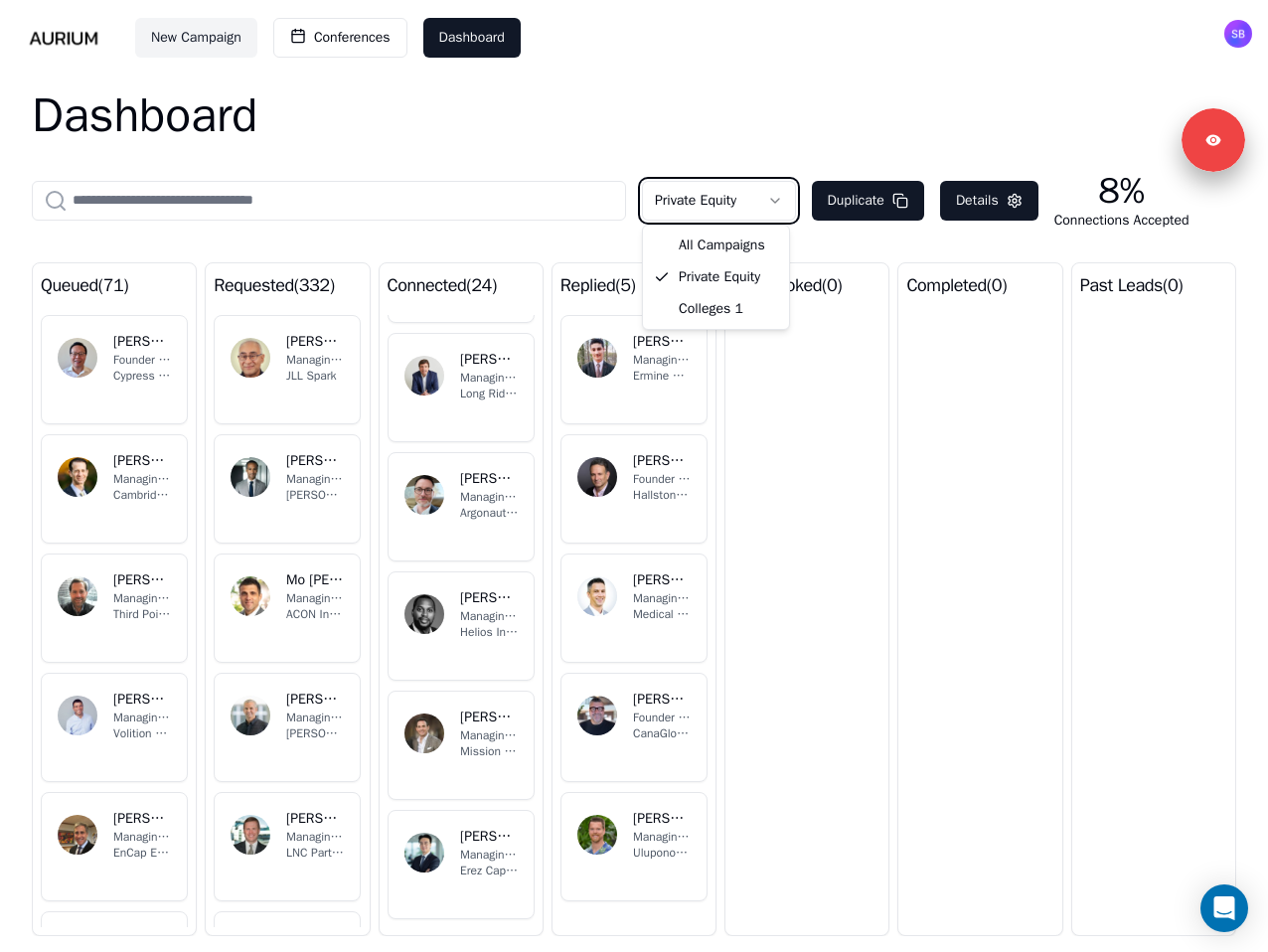 click on "New Campaign Conferences Dashboard Dashboard Private Equity Duplicate Details 8% Connections Accepted queued  ( 71 ) WS [PERSON_NAME] Founder & Managing Partner Cypress Capital Group BG [PERSON_NAME] Managing Partner Cambridge Capital LLC RS [PERSON_NAME] Managing Partner - Third Point Ventures Third Point LLC RH [PERSON_NAME] Managing Partner Volition Capital SC [PERSON_NAME] Managing Partner EnCap Energy Transition [PERSON_NAME] [PERSON_NAME] Managing Partner and Founder [PERSON_NAME] Street Capital Partners SS [PERSON_NAME]-Noor Founder + Managing Partner Civilization Ventures SR [PERSON_NAME][DATE] Managing Partner JFFVentures requested  ( 332 ) RS [PERSON_NAME] Managing Partner JLL Spark CO [PERSON_NAME] Managing Partner [PERSON_NAME] Capital Group MB Mo [PERSON_NAME] Managing Partner ACON Investments CP [PERSON_NAME] Managing Partner [PERSON_NAME] Partners [PERSON_NAME] Managing Partner LNC Partners CS [PERSON_NAME] Founder & Managing Partner WestView Capital Partners BF [PERSON_NAME] Founder and Managing Partner ParaFi Capital MG connected" at bounding box center [634, 476] 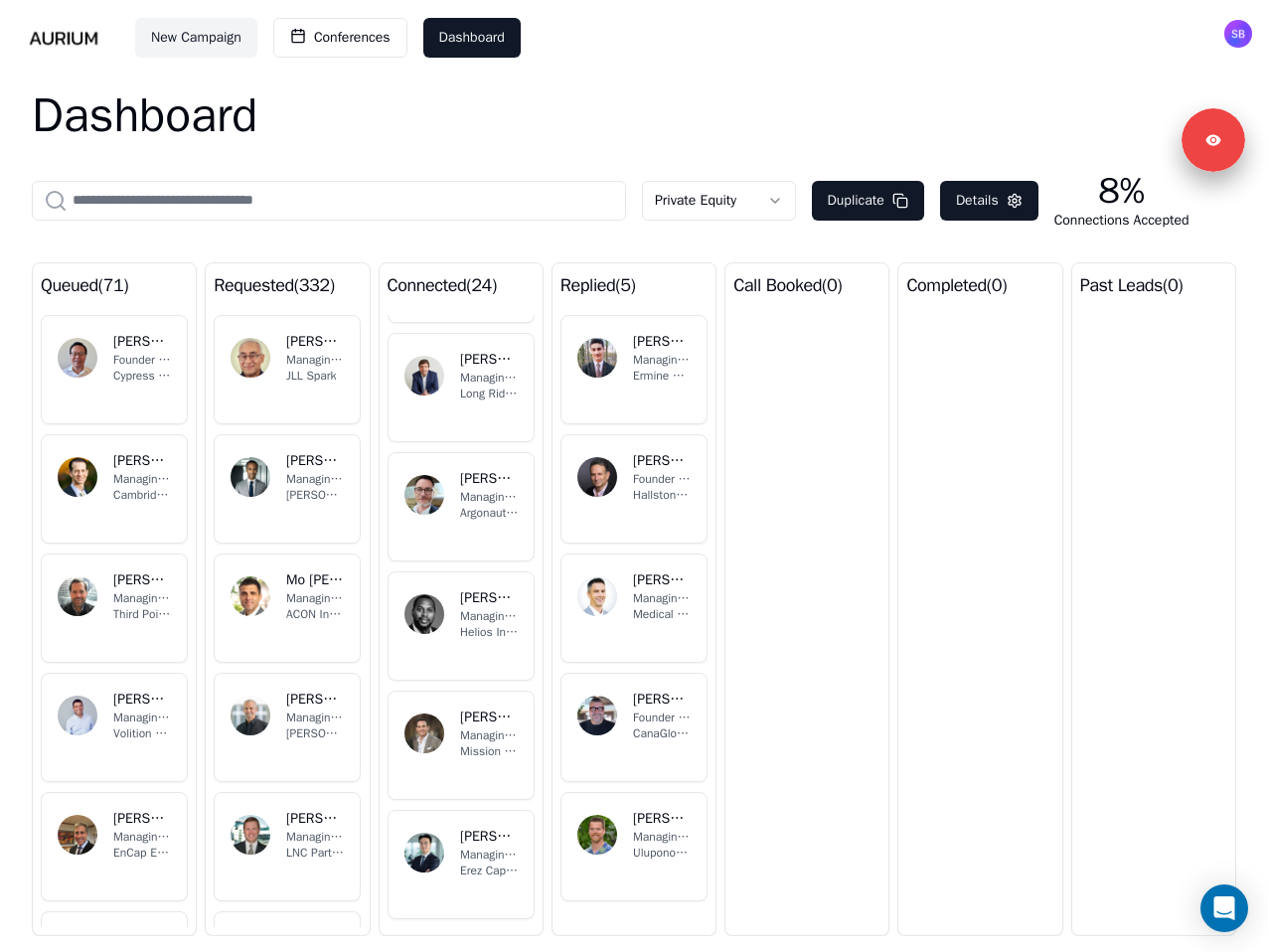 click on "Dashboard" at bounding box center (634, 115) 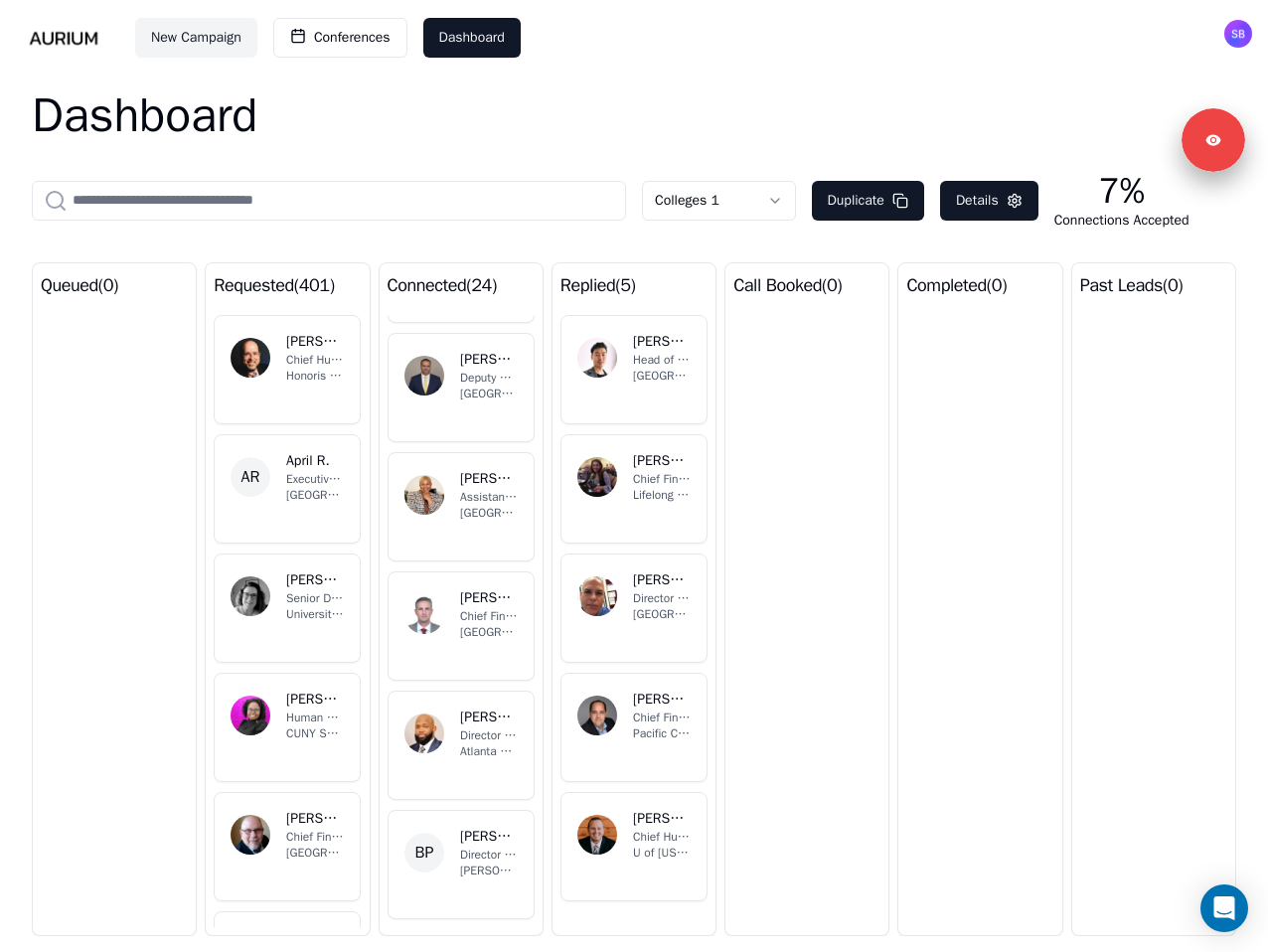 click on "Dashboard" at bounding box center [634, 115] 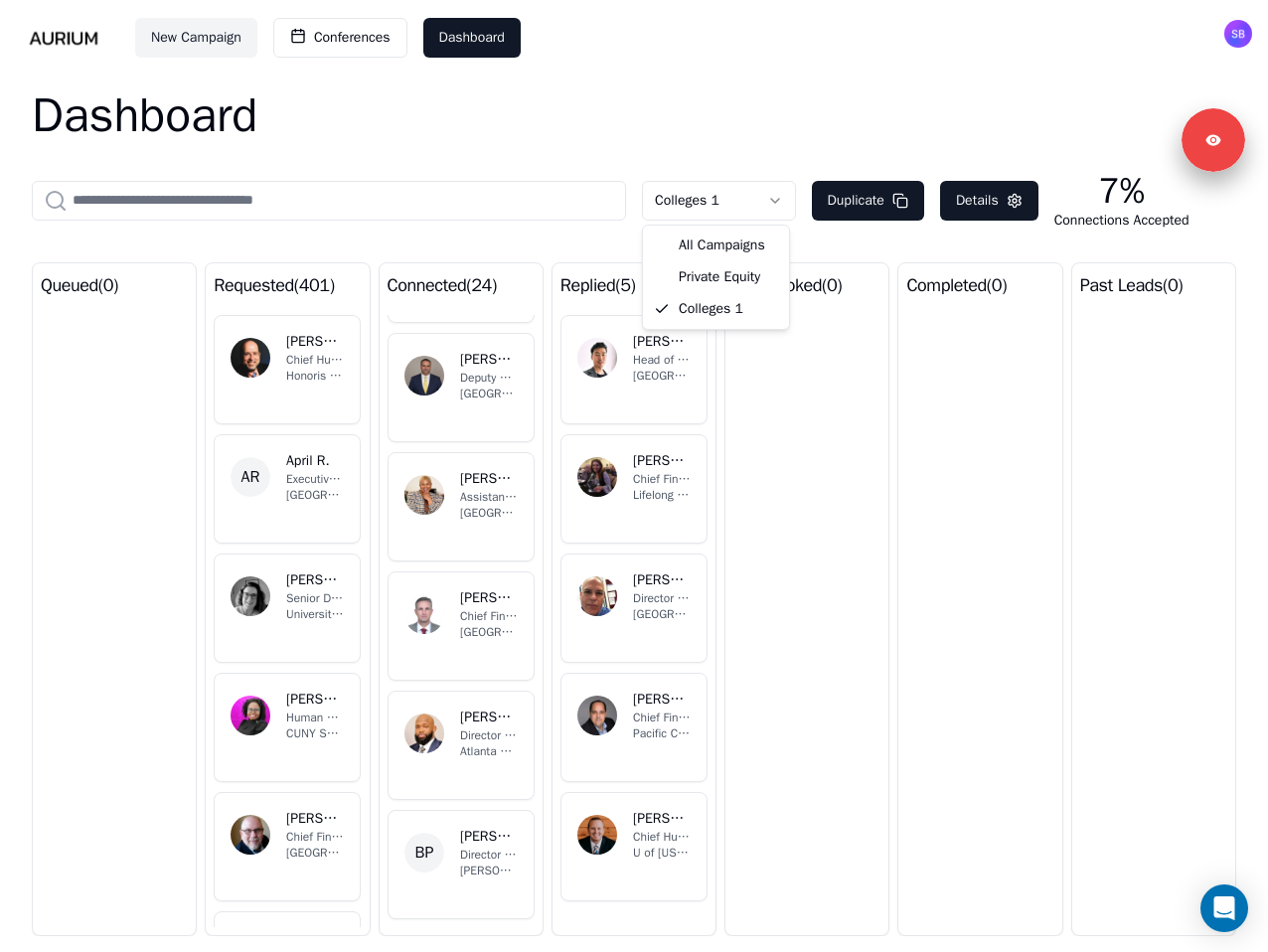 click on "New Campaign Conferences Dashboard Dashboard Colleges 1 Duplicate Details 7% Connections Accepted queued  ( 0 ) requested  ( 401 ) LR [PERSON_NAME] Chief Human Resources Officer Honoris United Universities [GEOGRAPHIC_DATA] April R. Executive Director and CHRO [GEOGRAPHIC_DATA][US_STATE] AS [PERSON_NAME] Senior Director & Chief Human Resources Officer University of [US_STATE] System [PERSON_NAME] [PERSON_NAME] Human Resources Benefits Manager CUNY School of Professional Studies [PERSON_NAME] [PERSON_NAME] Chief Financial Officer Western Seminary AM [PERSON_NAME], MBA Director of Finance (UH Corp) [GEOGRAPHIC_DATA] [PERSON_NAME] School of Medicine RC [PERSON_NAME] Chief Financial Officer Harvard University MC [PERSON_NAME] Director, Compensation & Benefits Arcadia University connected  ( 24 ) SF [PERSON_NAME], SPHR, SHRM-SCP, FACHE Chief Human Resources Officer Rice University RO [PERSON_NAME] Director, Benefits & Well-Being [GEOGRAPHIC_DATA] ER [PERSON_NAME] Deputy Chief Human Resources Dallas College NP [PERSON_NAME] DW 5" at bounding box center [634, 476] 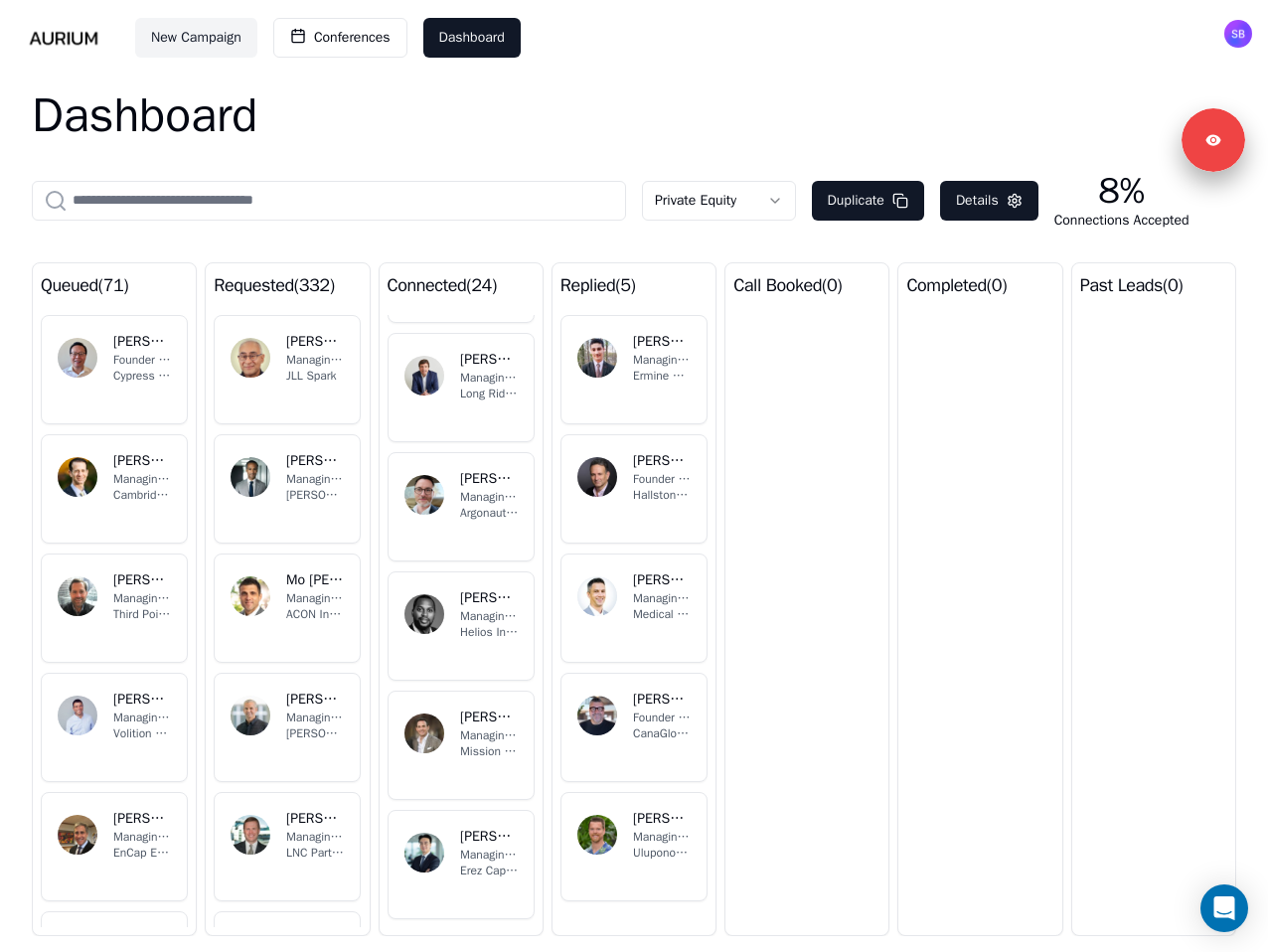 click on "Dashboard" at bounding box center (634, 115) 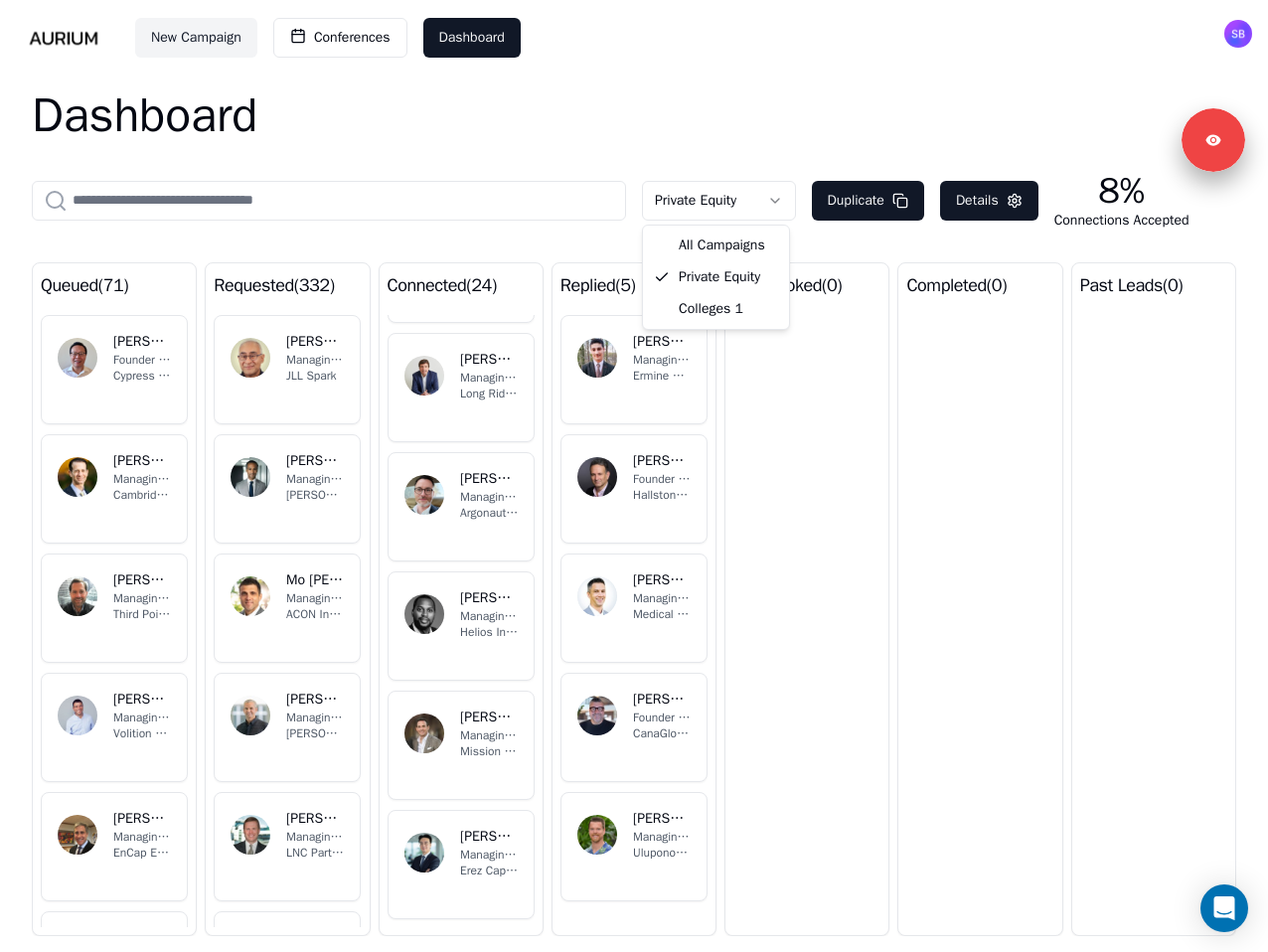 click on "New Campaign Conferences Dashboard Dashboard Private Equity Duplicate Details 8% Connections Accepted queued  ( 71 ) WS [PERSON_NAME] Founder & Managing Partner Cypress Capital Group BG [PERSON_NAME] Managing Partner Cambridge Capital LLC RS [PERSON_NAME] Managing Partner - Third Point Ventures Third Point LLC RH [PERSON_NAME] Managing Partner Volition Capital SC [PERSON_NAME] Managing Partner EnCap Energy Transition [PERSON_NAME] [PERSON_NAME] Managing Partner and Founder [PERSON_NAME] Street Capital Partners SS [PERSON_NAME]-Noor Founder + Managing Partner Civilization Ventures SR [PERSON_NAME][DATE] Managing Partner JFFVentures requested  ( 332 ) RS [PERSON_NAME] Managing Partner JLL Spark CO [PERSON_NAME] Managing Partner [PERSON_NAME] Capital Group MB Mo [PERSON_NAME] Managing Partner ACON Investments CP [PERSON_NAME] Managing Partner [PERSON_NAME] Partners [PERSON_NAME] Managing Partner LNC Partners CS [PERSON_NAME] Founder & Managing Partner WestView Capital Partners BF [PERSON_NAME] Founder and Managing Partner ParaFi Capital MG connected" at bounding box center (634, 476) 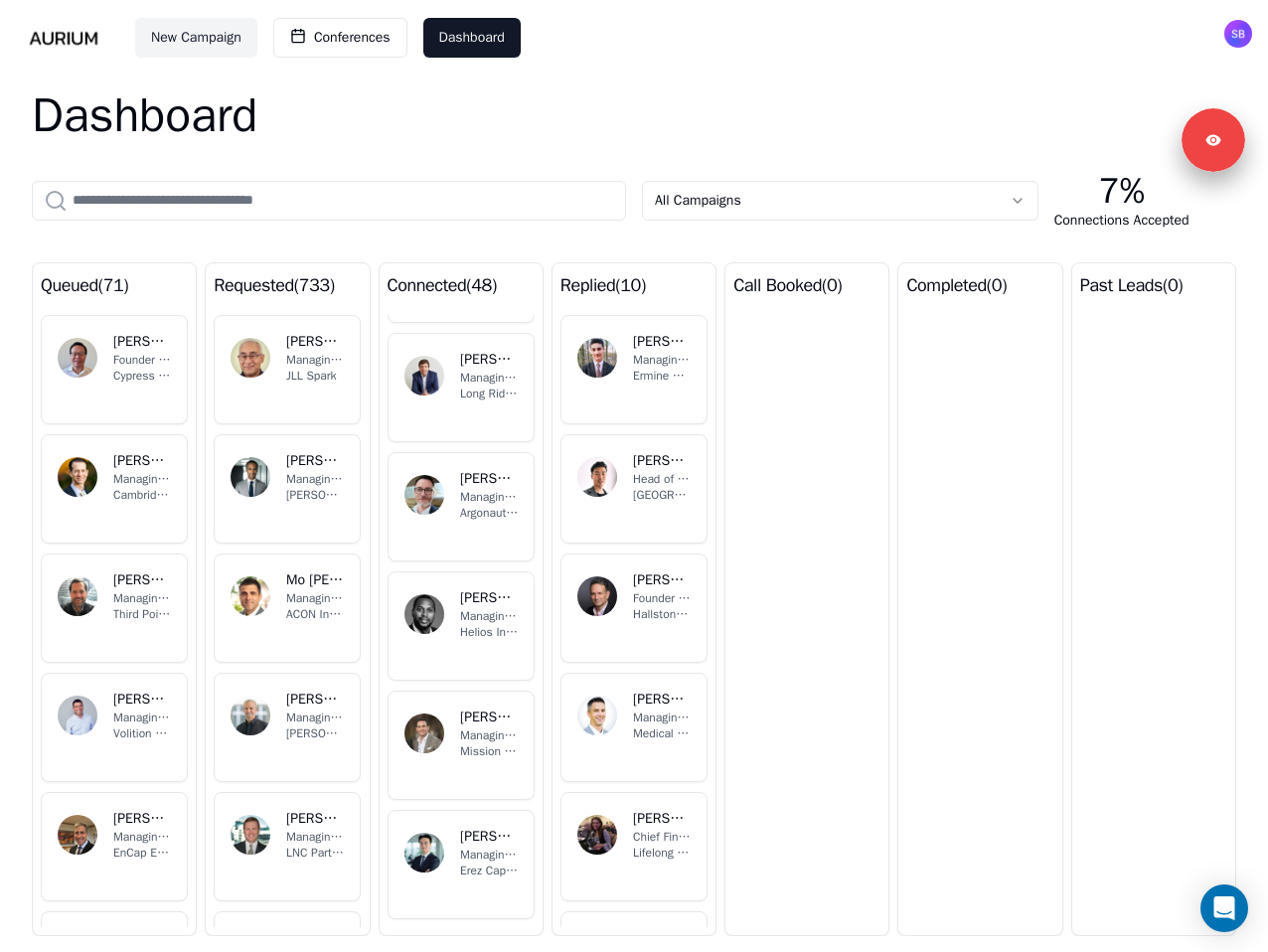 click on "New Campaign Conferences Dashboard" at bounding box center (634, 38) 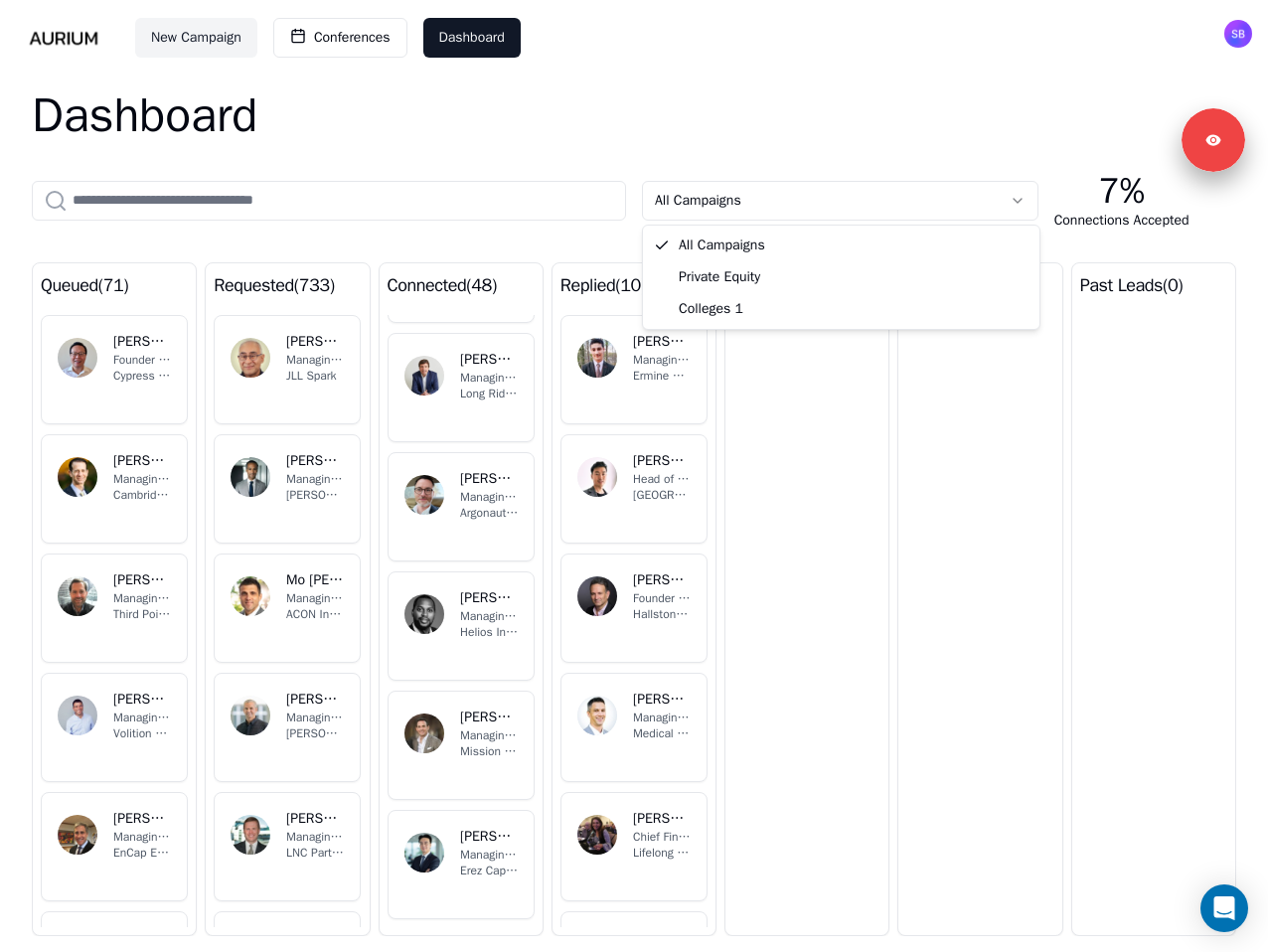 click on "New Campaign Conferences Dashboard Dashboard All Campaigns 7% Connections Accepted queued  ( 71 ) WS [PERSON_NAME] Founder & Managing Partner Cypress Capital Group BG [PERSON_NAME] Managing Partner Cambridge Capital LLC RS [PERSON_NAME] Managing Partner - Third Point Ventures Third Point LLC RH [PERSON_NAME] Managing Partner Volition Capital SC [PERSON_NAME] Managing Partner EnCap Energy Transition [PERSON_NAME] [PERSON_NAME] Managing Partner and Founder [PERSON_NAME] Street Capital Partners SS [PERSON_NAME]-Noor Founder + Managing Partner Civilization Ventures SR [PERSON_NAME][DATE] Managing Partner JFFVentures requested  ( 733 ) RS [PERSON_NAME] Managing Partner JLL Spark CO [PERSON_NAME] Managing Partner [PERSON_NAME] Capital Group MB Mo [PERSON_NAME] Managing Partner ACON Investments CP [PERSON_NAME] Managing Partner [PERSON_NAME] Partners [PERSON_NAME] Managing Partner LNC Partners CS [PERSON_NAME] Founder & Managing Partner WestView Capital Partners BF [PERSON_NAME] Founder and Managing Partner ParaFi Capital MG [PERSON_NAME] connected  ( 48" at bounding box center [634, 476] 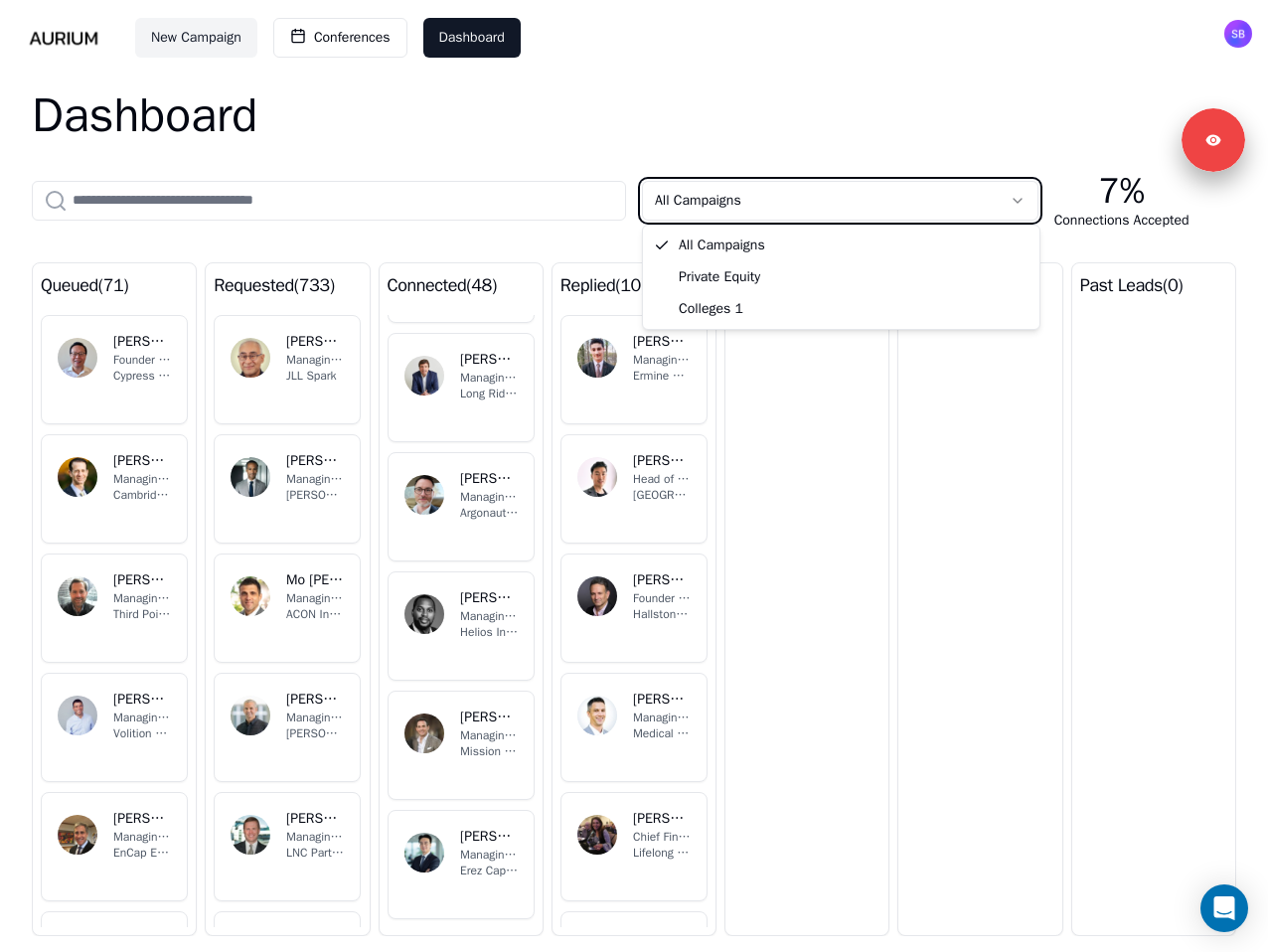 click on "New Campaign Conferences Dashboard Dashboard All Campaigns 7% Connections Accepted queued  ( 71 ) WS [PERSON_NAME] Founder & Managing Partner Cypress Capital Group BG [PERSON_NAME] Managing Partner Cambridge Capital LLC RS [PERSON_NAME] Managing Partner - Third Point Ventures Third Point LLC RH [PERSON_NAME] Managing Partner Volition Capital SC [PERSON_NAME] Managing Partner EnCap Energy Transition [PERSON_NAME] [PERSON_NAME] Managing Partner and Founder [PERSON_NAME] Street Capital Partners SS [PERSON_NAME]-Noor Founder + Managing Partner Civilization Ventures SR [PERSON_NAME][DATE] Managing Partner JFFVentures requested  ( 733 ) RS [PERSON_NAME] Managing Partner JLL Spark CO [PERSON_NAME] Managing Partner [PERSON_NAME] Capital Group MB Mo [PERSON_NAME] Managing Partner ACON Investments CP [PERSON_NAME] Managing Partner [PERSON_NAME] Partners [PERSON_NAME] Managing Partner LNC Partners CS [PERSON_NAME] Founder & Managing Partner WestView Capital Partners BF [PERSON_NAME] Founder and Managing Partner ParaFi Capital MG [PERSON_NAME] connected  ( 48" at bounding box center (634, 476) 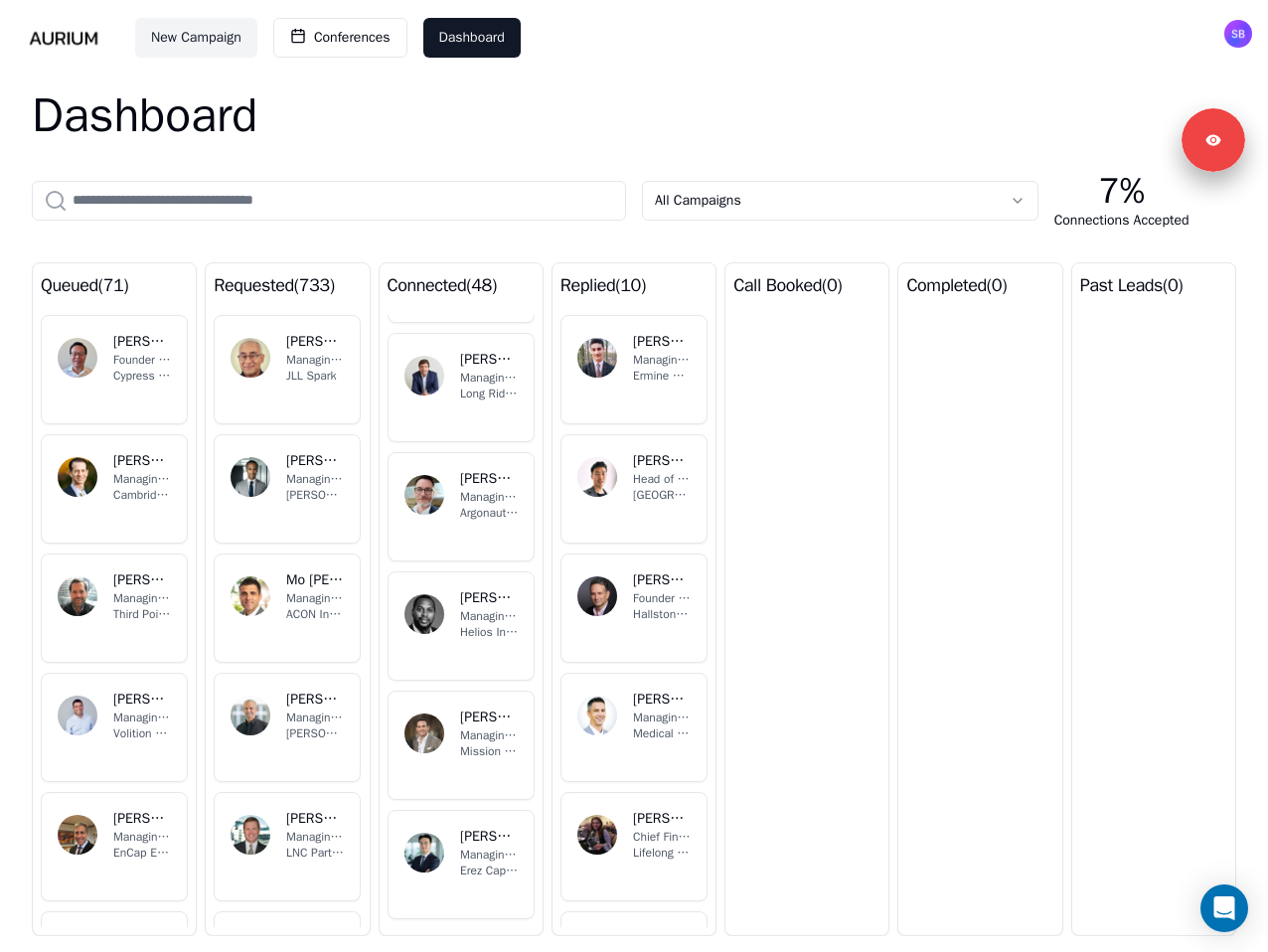 click on "Dashboard" at bounding box center [634, 115] 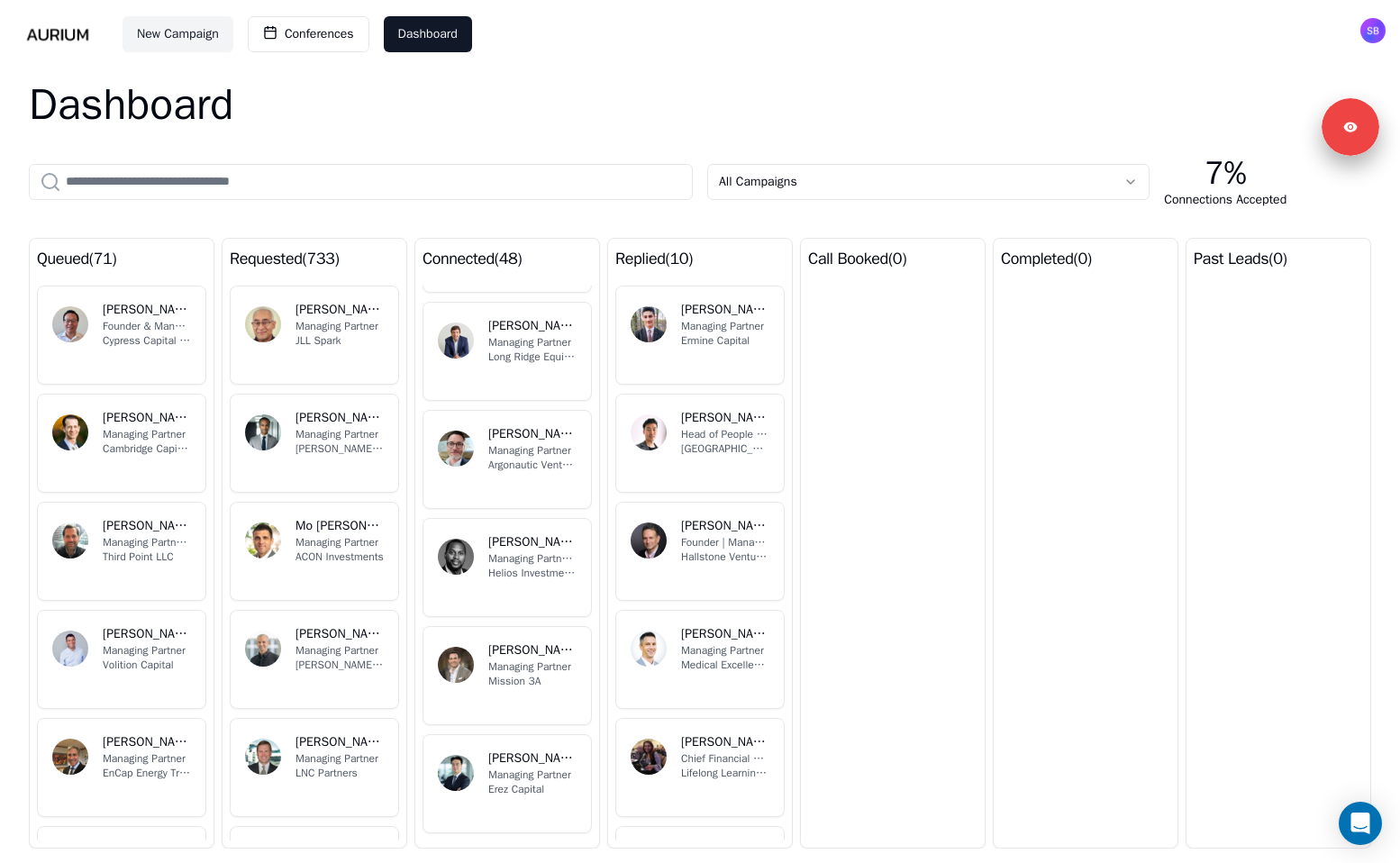 click on "New Campaign Conferences Dashboard" at bounding box center (700, 34) 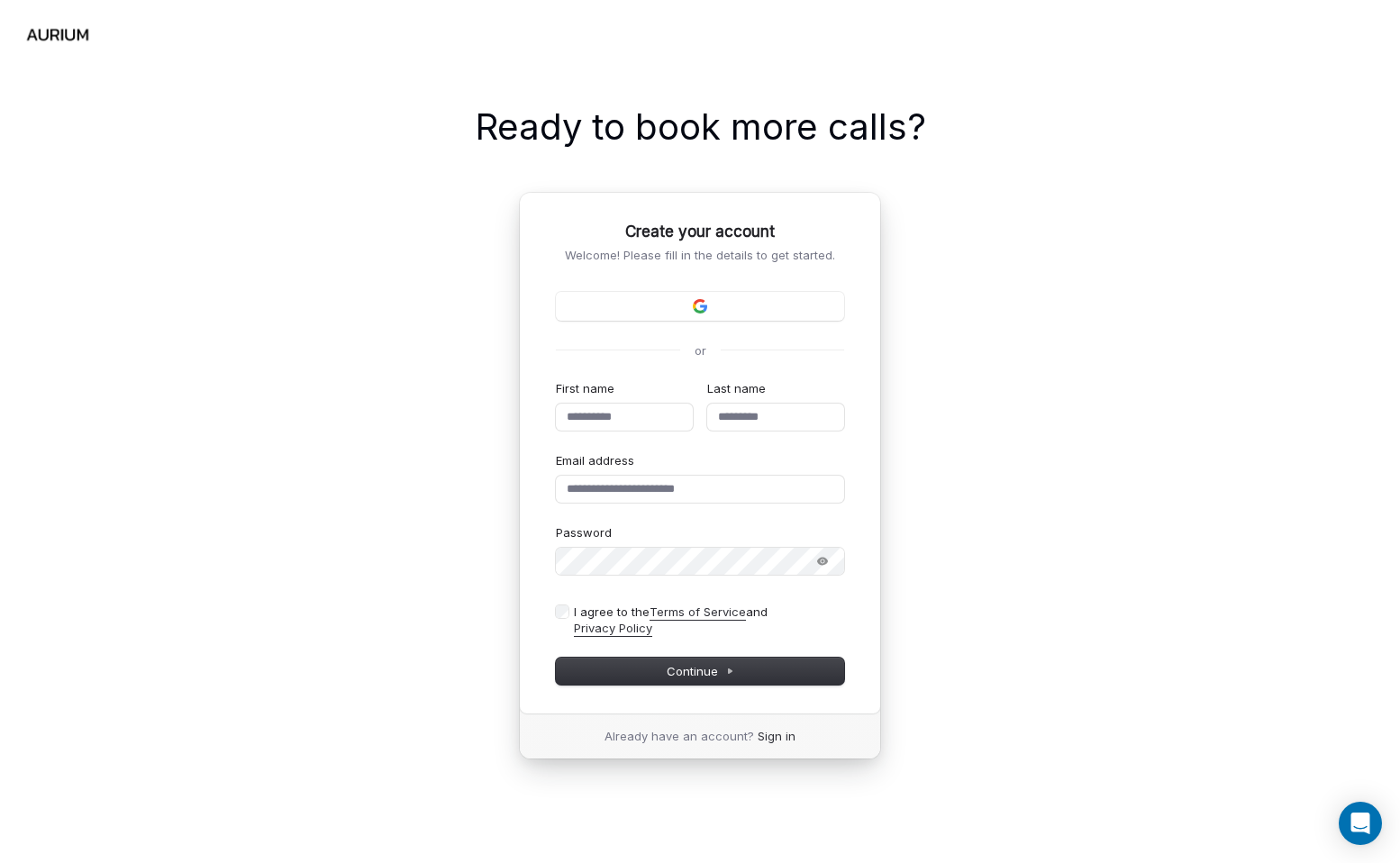 type 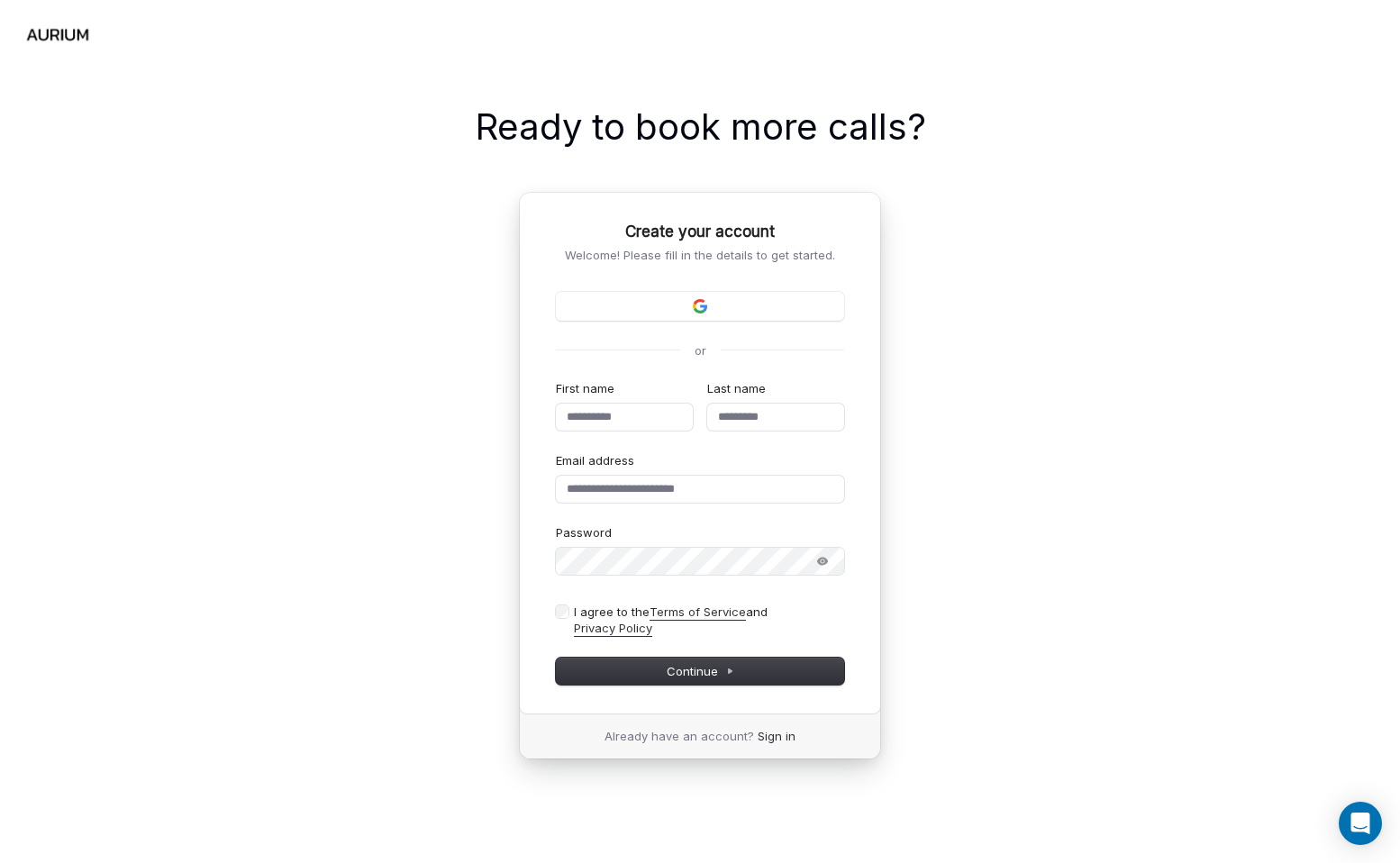 type 